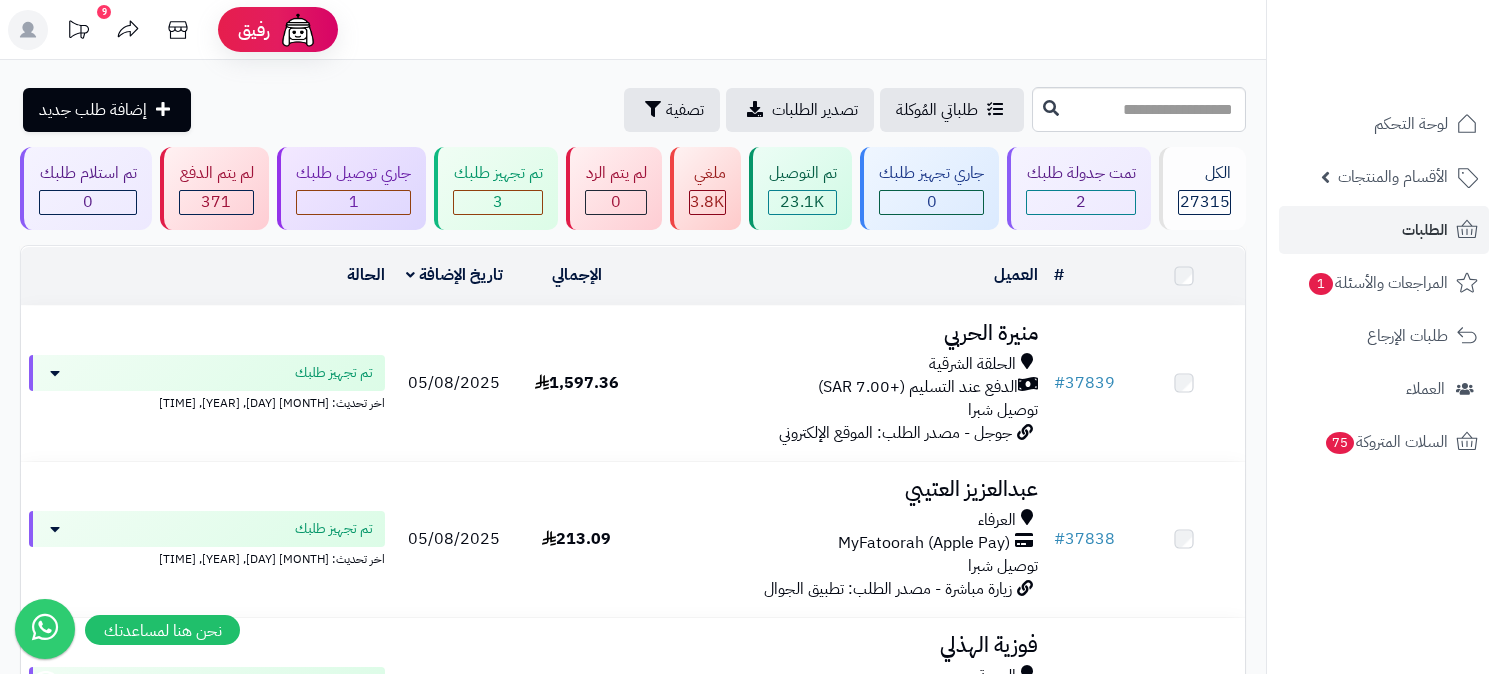 scroll, scrollTop: 0, scrollLeft: 0, axis: both 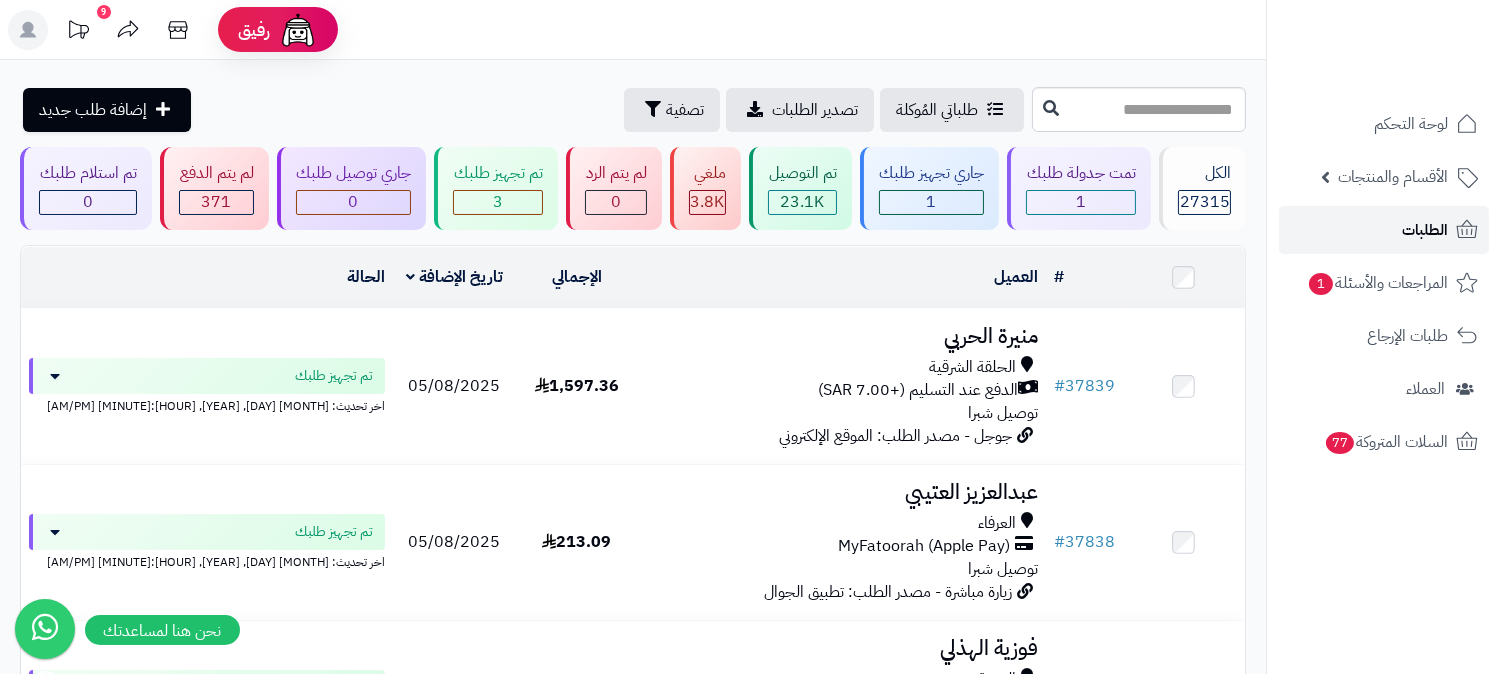 click on "الطلبات" at bounding box center (1384, 230) 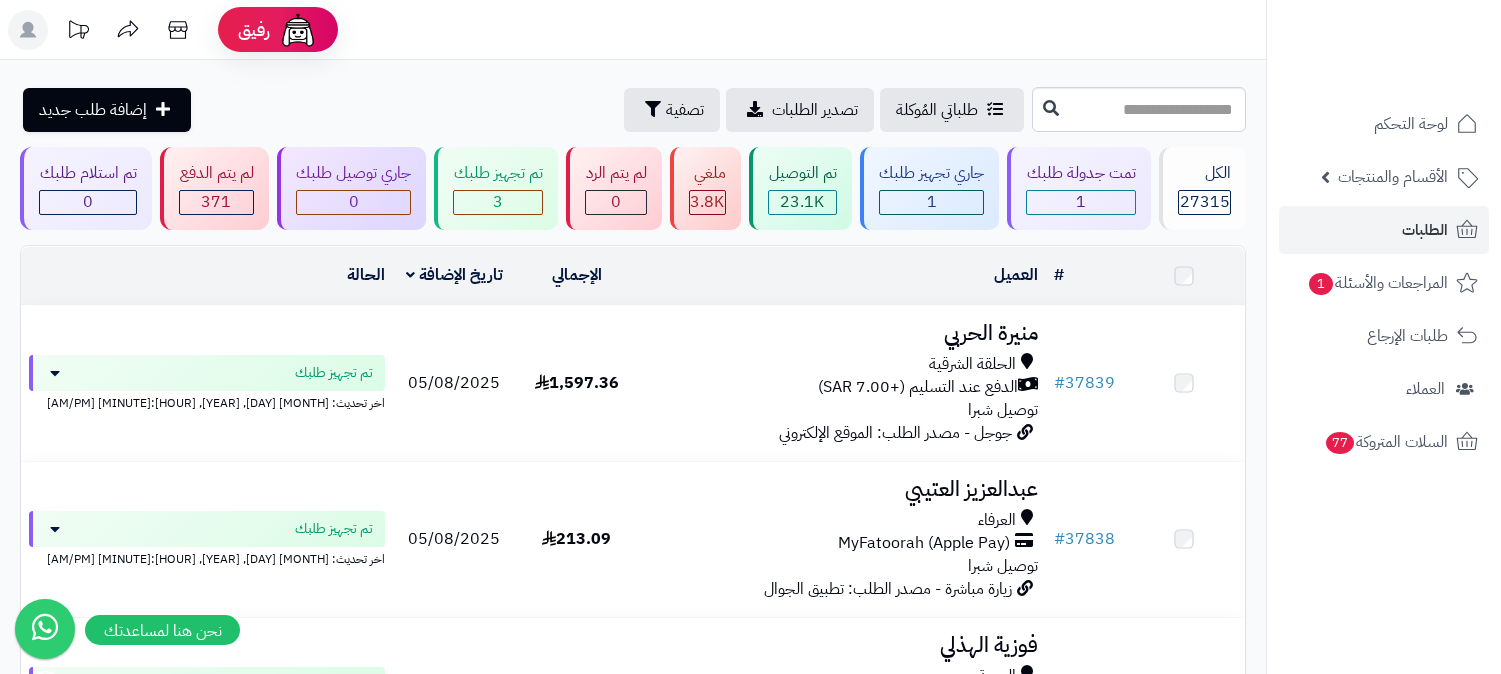 scroll, scrollTop: 0, scrollLeft: 0, axis: both 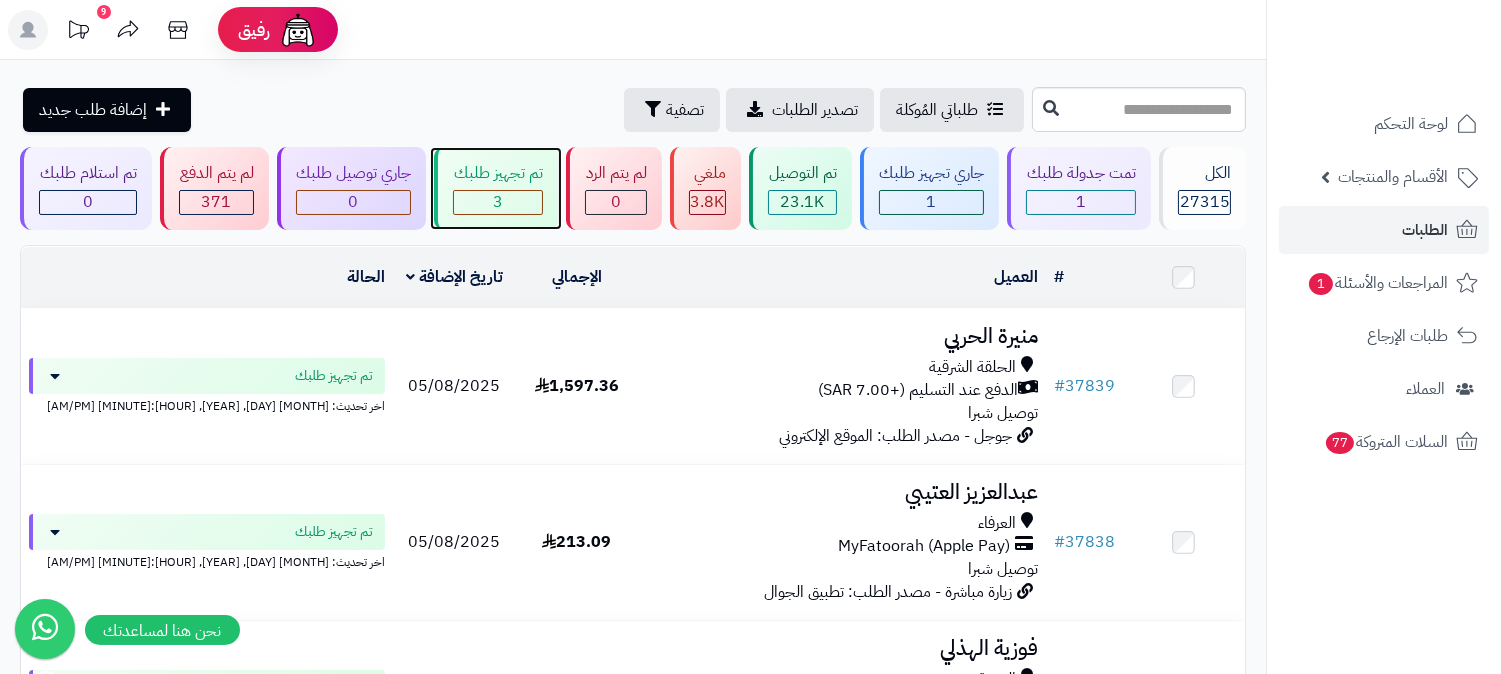click on "3" at bounding box center (498, 202) 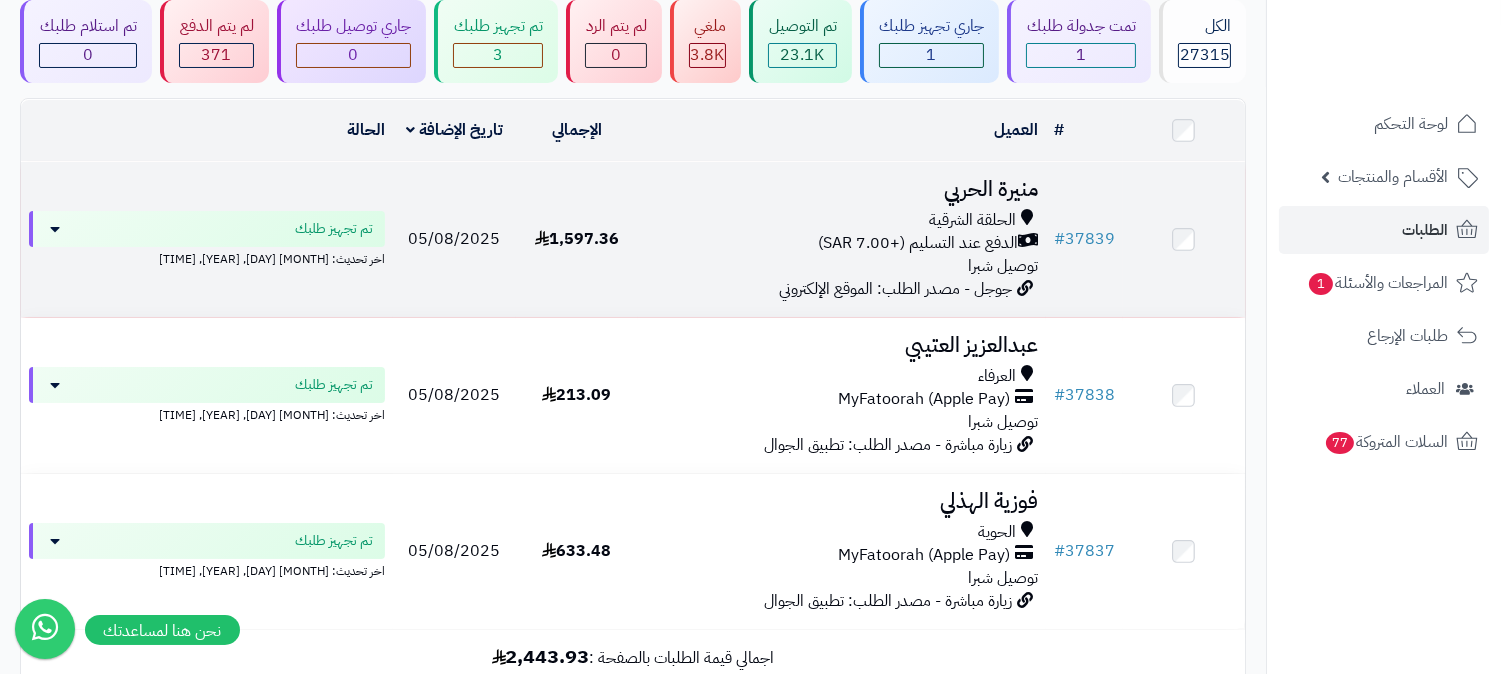 scroll, scrollTop: 0, scrollLeft: 0, axis: both 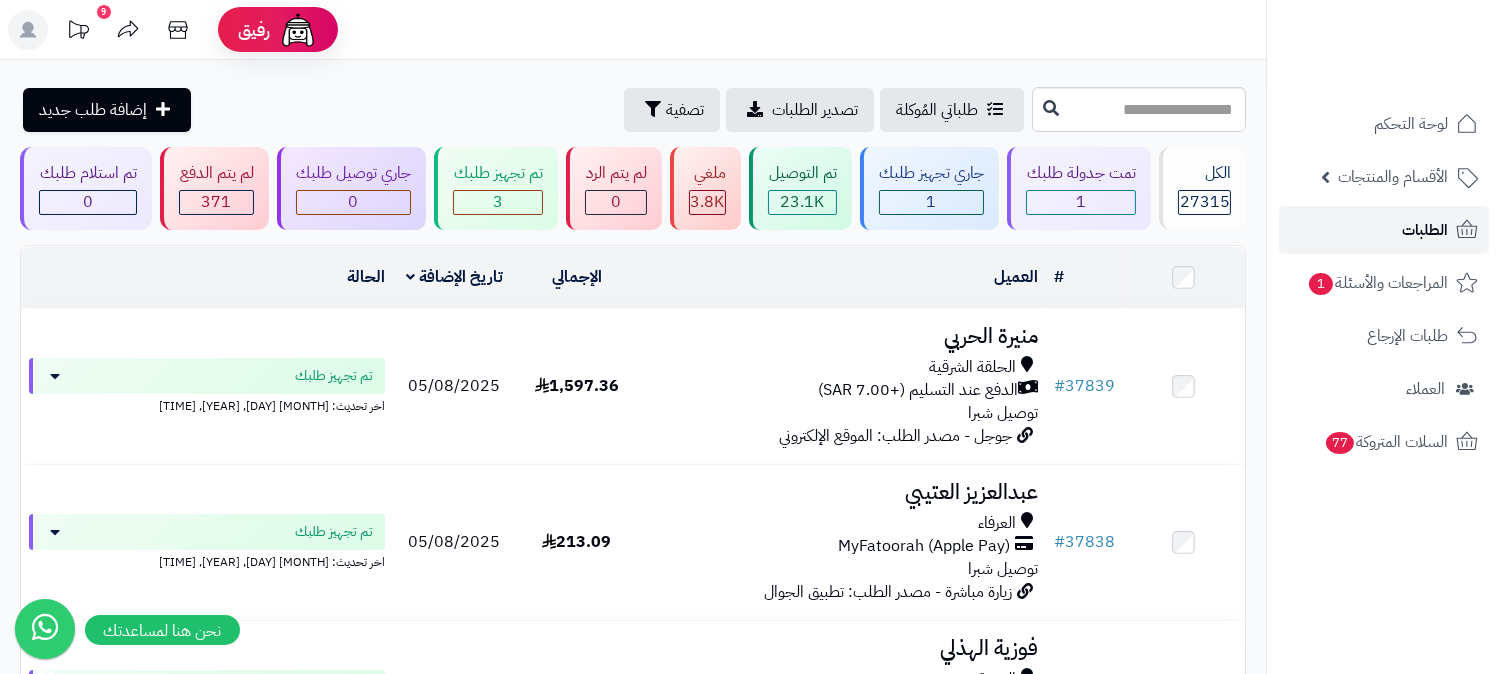 click on "الطلبات" at bounding box center (1384, 230) 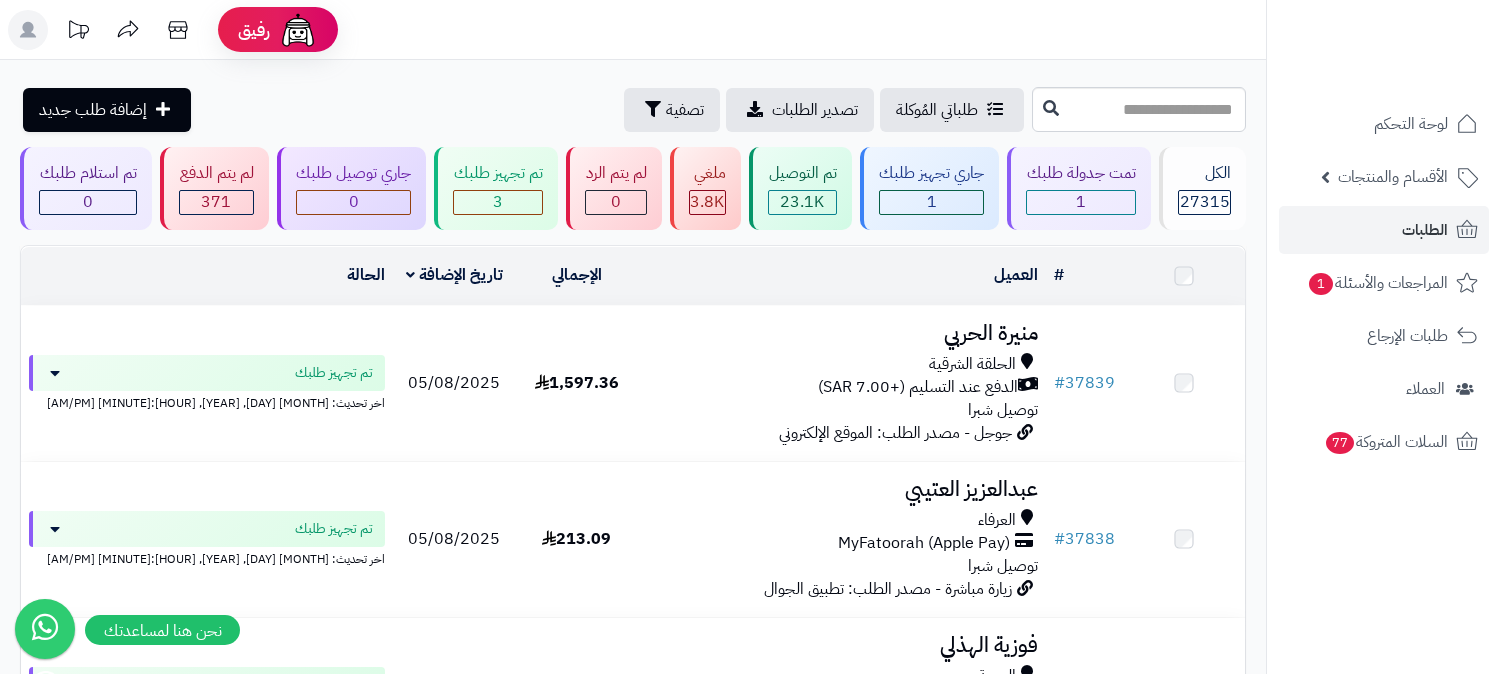 scroll, scrollTop: 0, scrollLeft: 0, axis: both 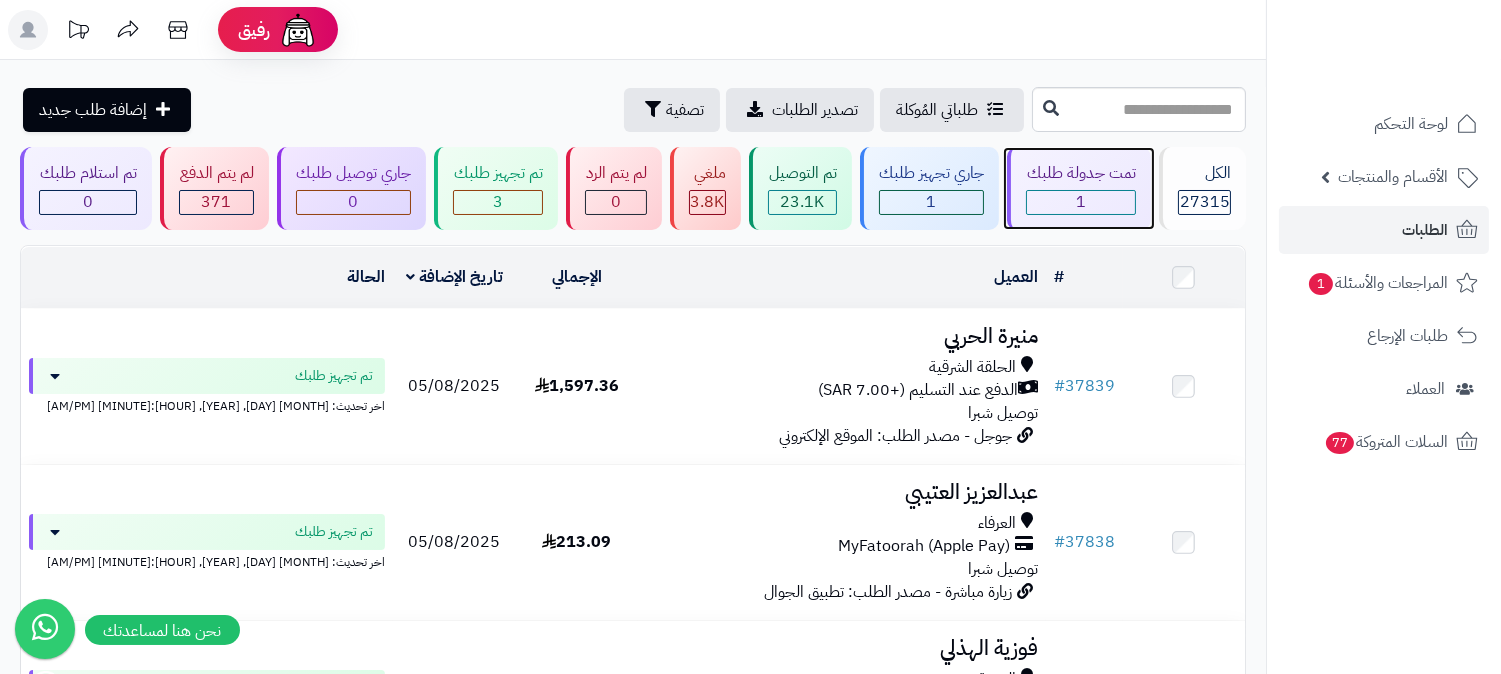 click on "1" at bounding box center (1081, 202) 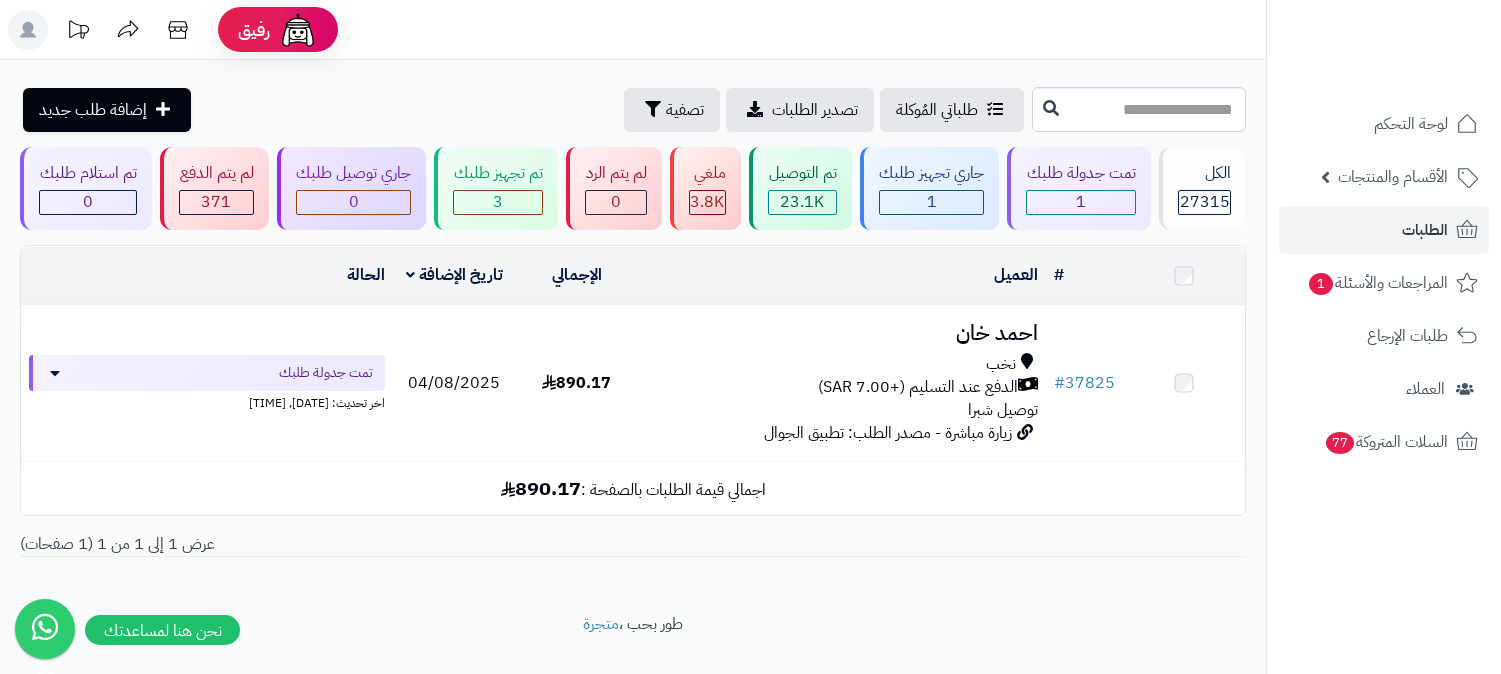 scroll, scrollTop: 0, scrollLeft: 0, axis: both 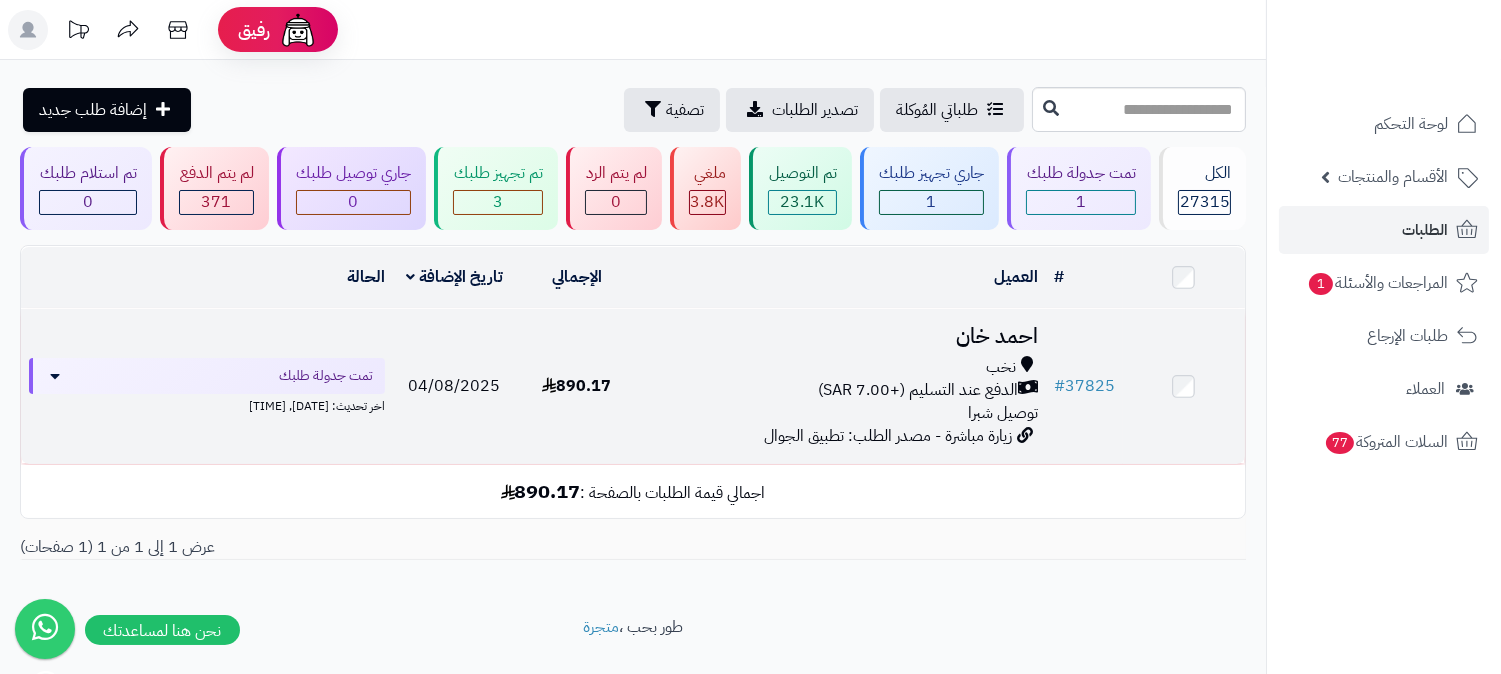 click on "نخب" at bounding box center [842, 367] 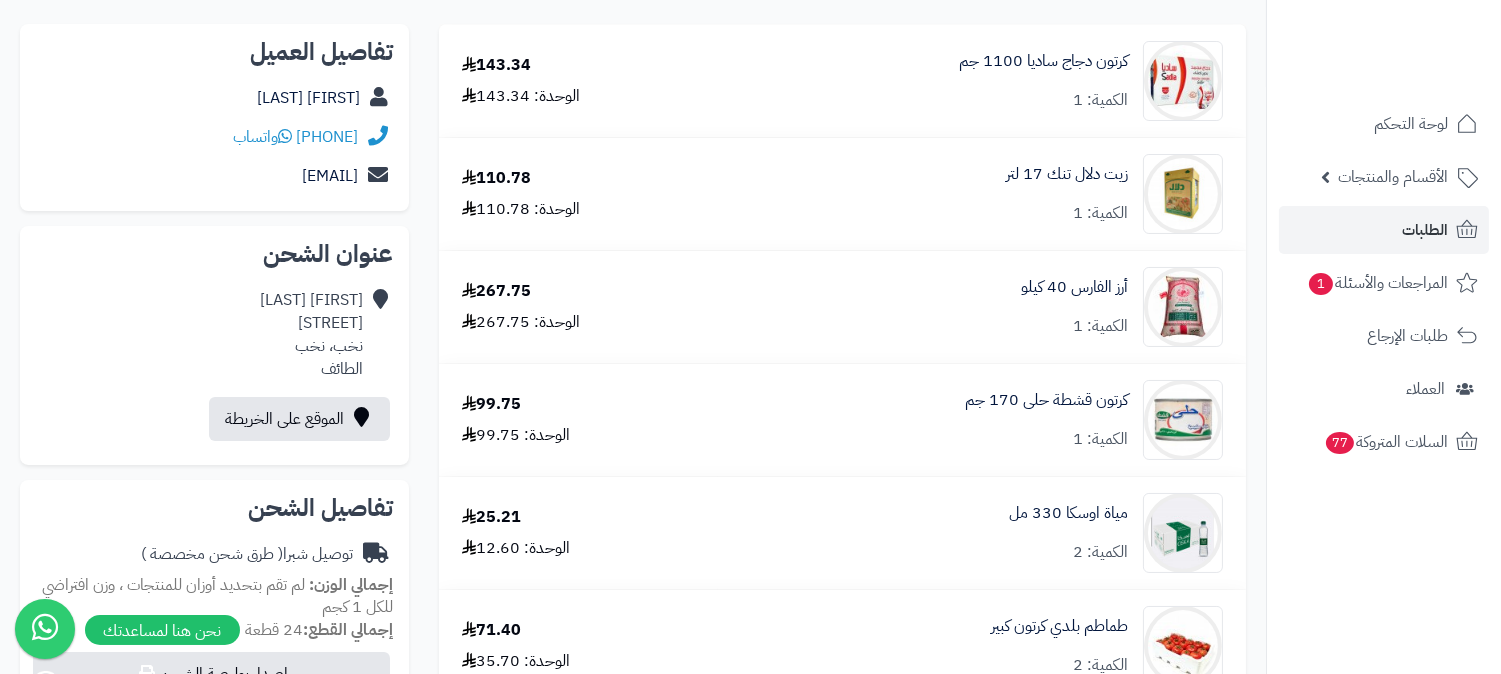 scroll, scrollTop: 0, scrollLeft: 0, axis: both 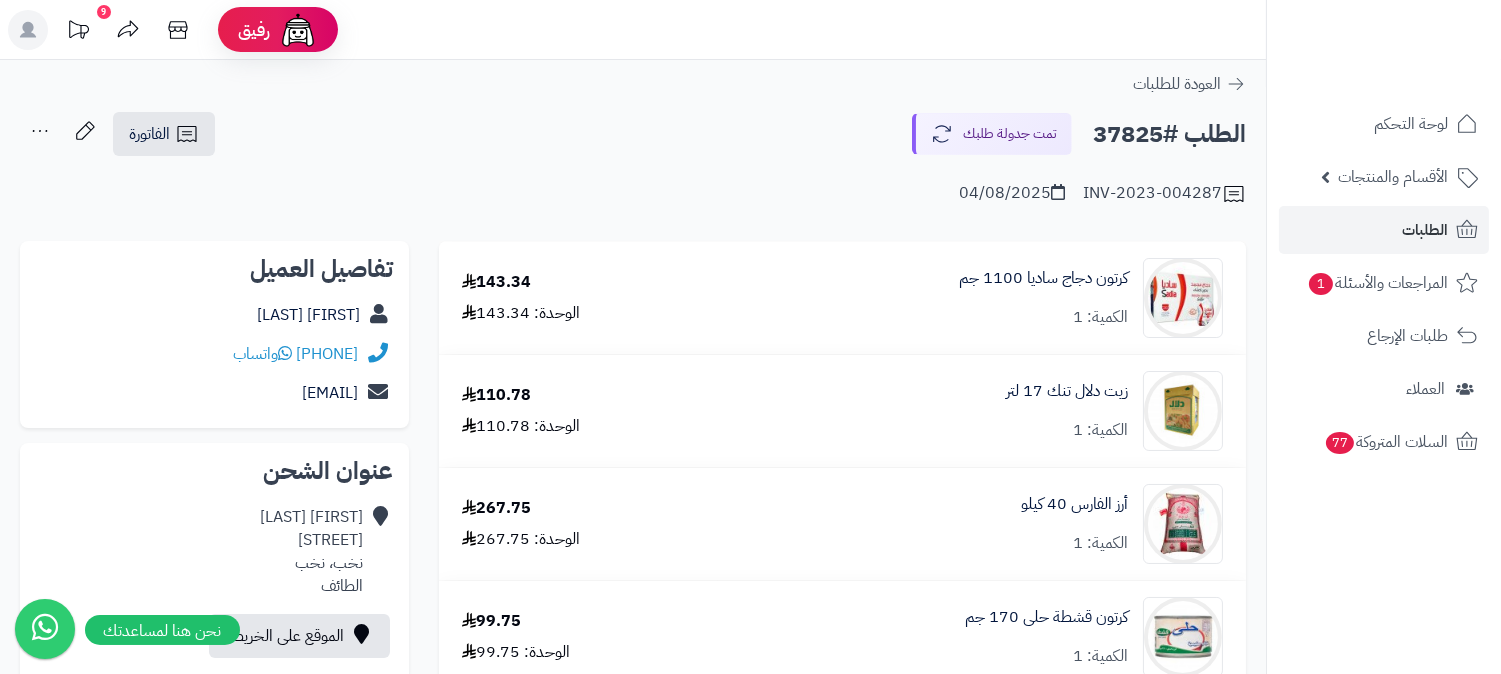 click 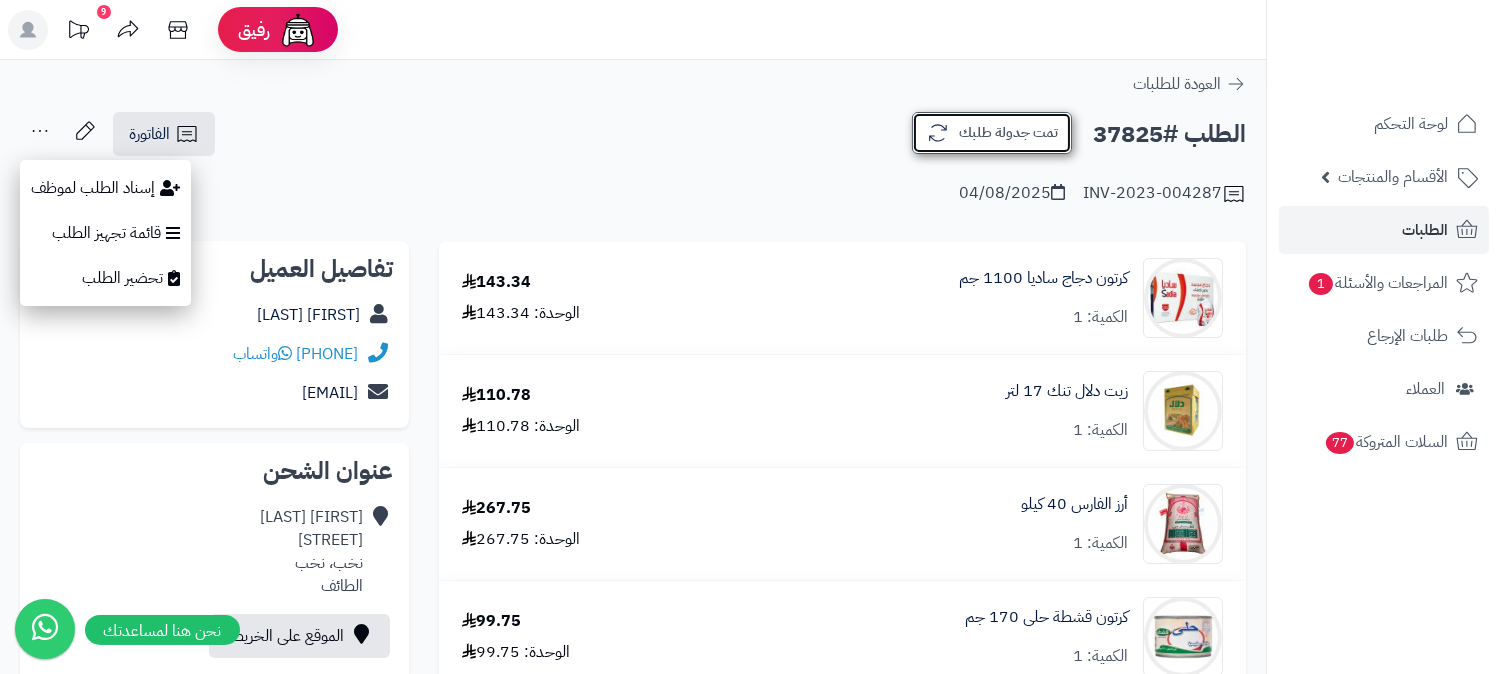 click on "تمت جدولة طلبك" at bounding box center (992, 133) 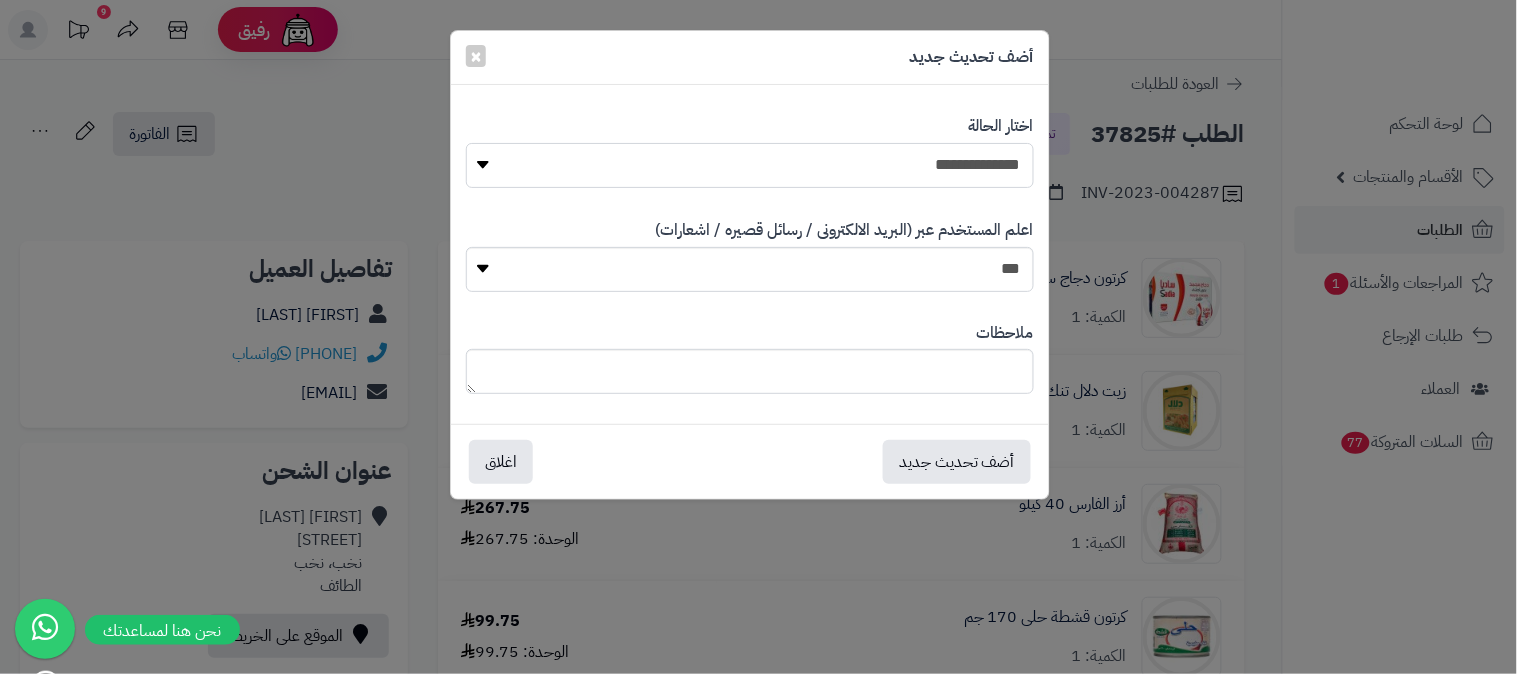 click on "**********" at bounding box center [750, 165] 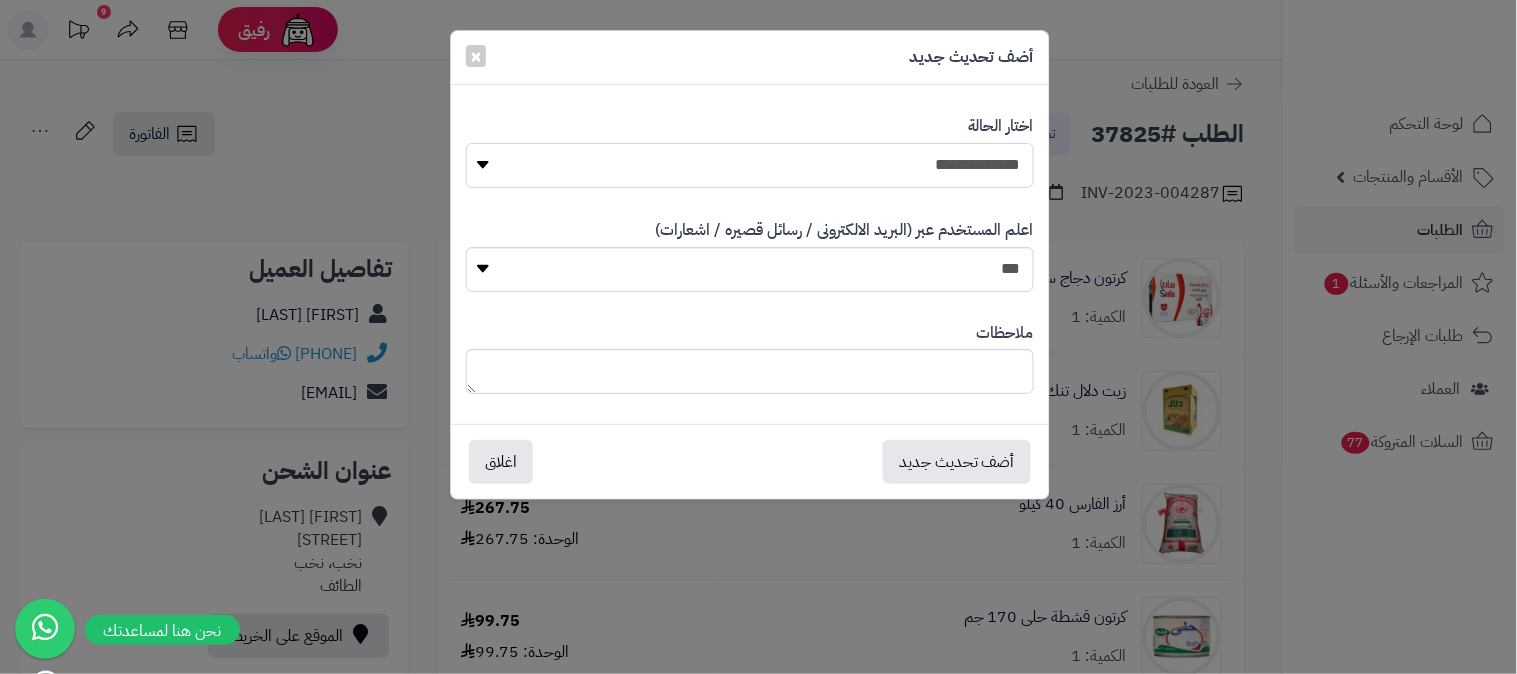 select on "*" 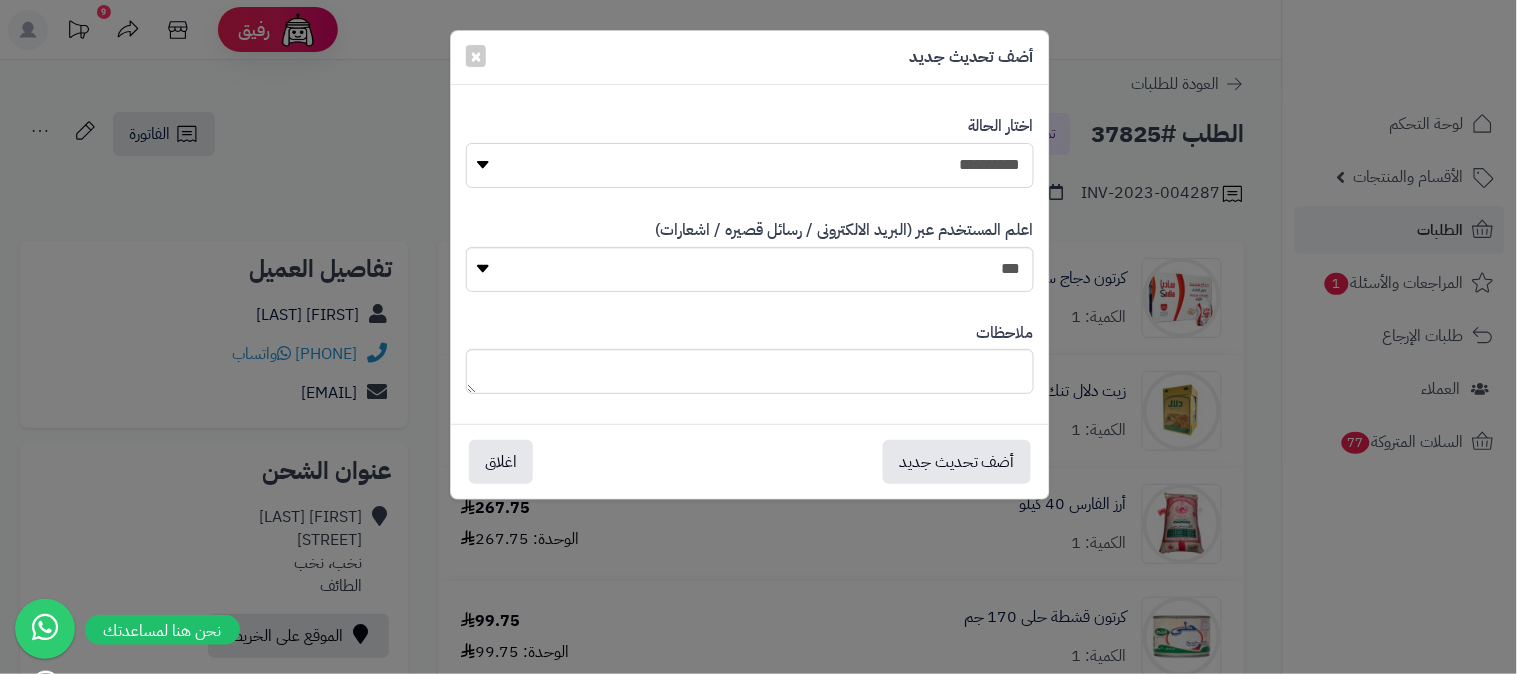 click on "**********" at bounding box center [750, 165] 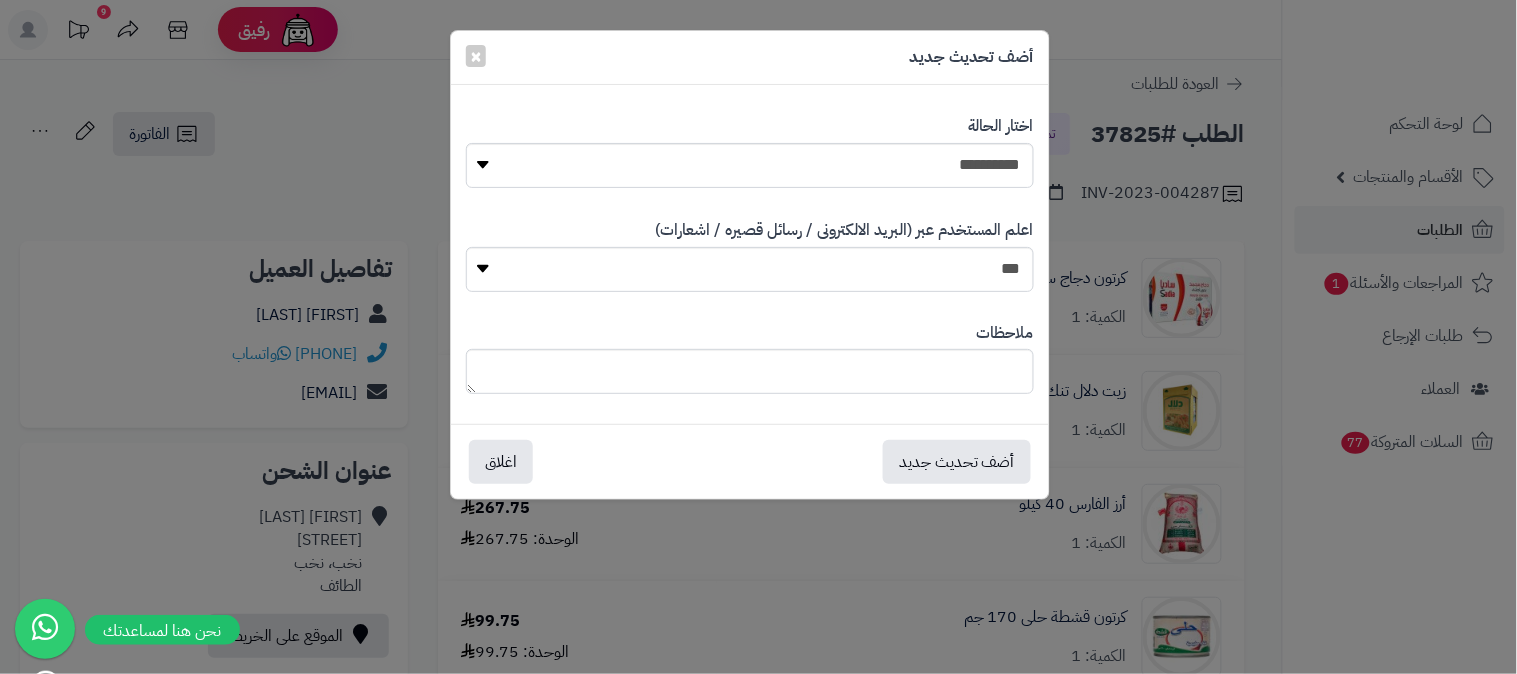 click on "ملاحظات" at bounding box center (750, 358) 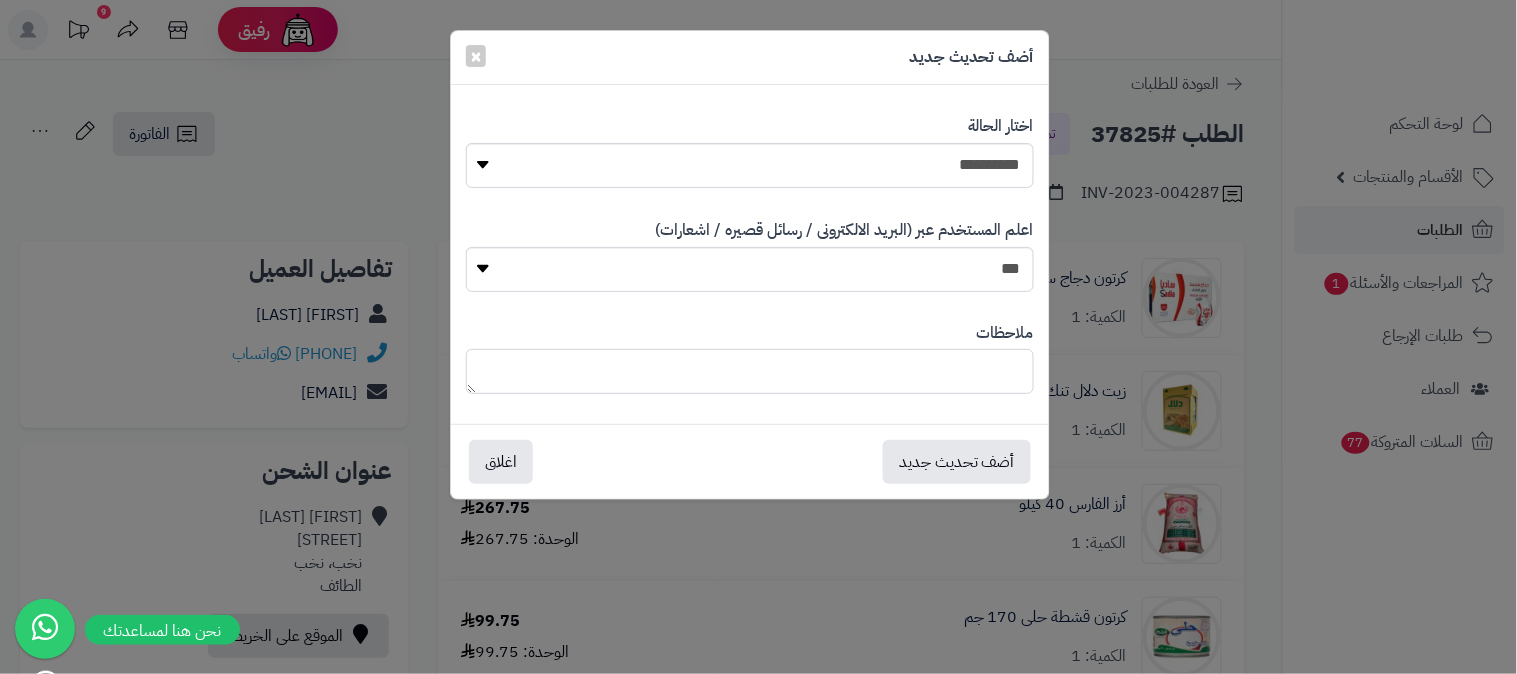 click at bounding box center [750, 371] 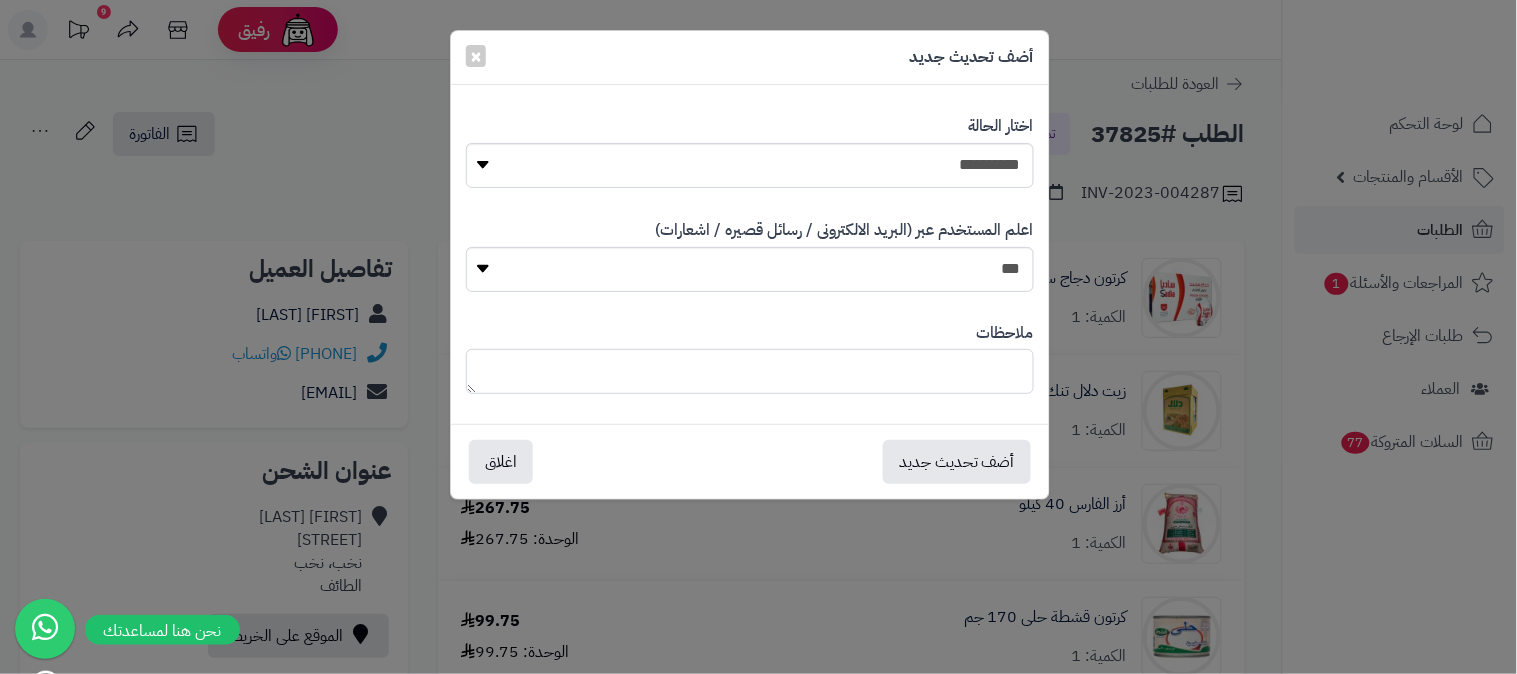 type on "*" 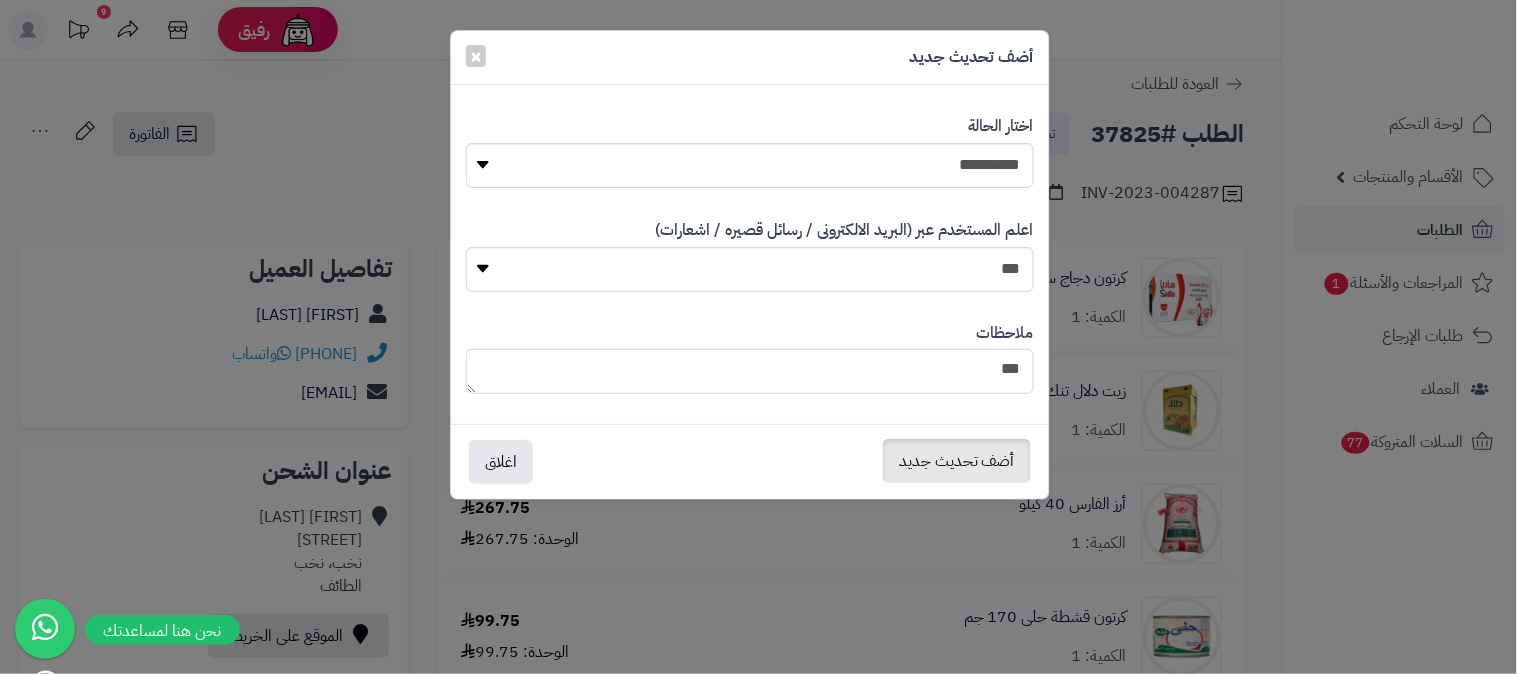 type on "***" 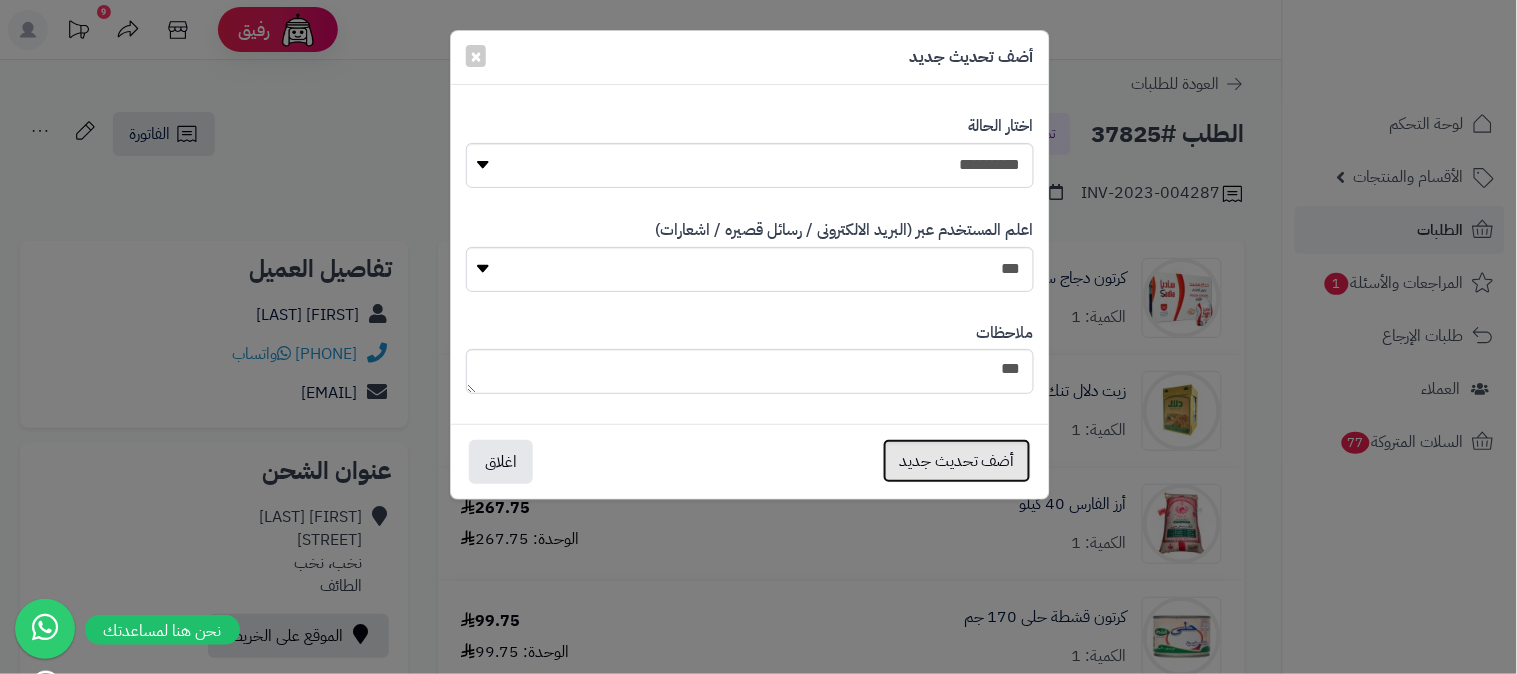click on "أضف تحديث جديد" at bounding box center [957, 461] 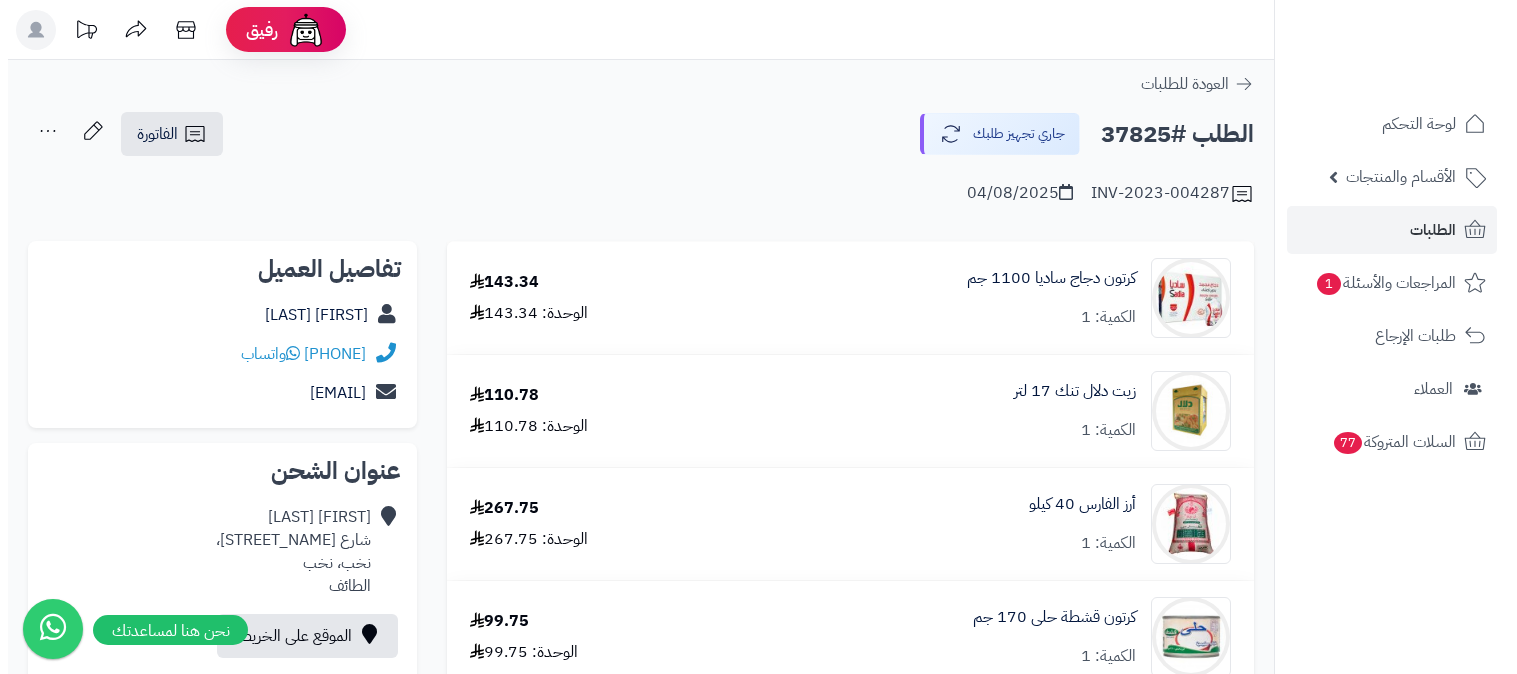scroll, scrollTop: 0, scrollLeft: 0, axis: both 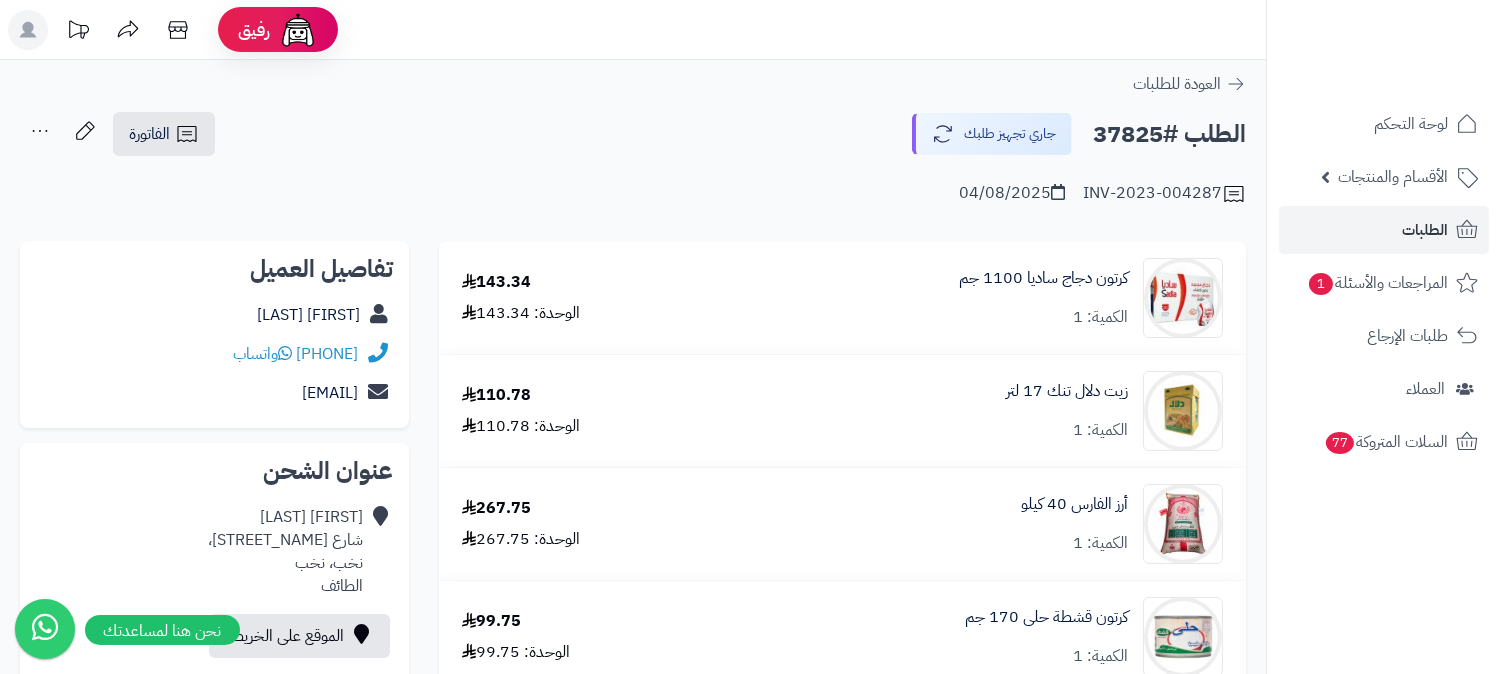 click 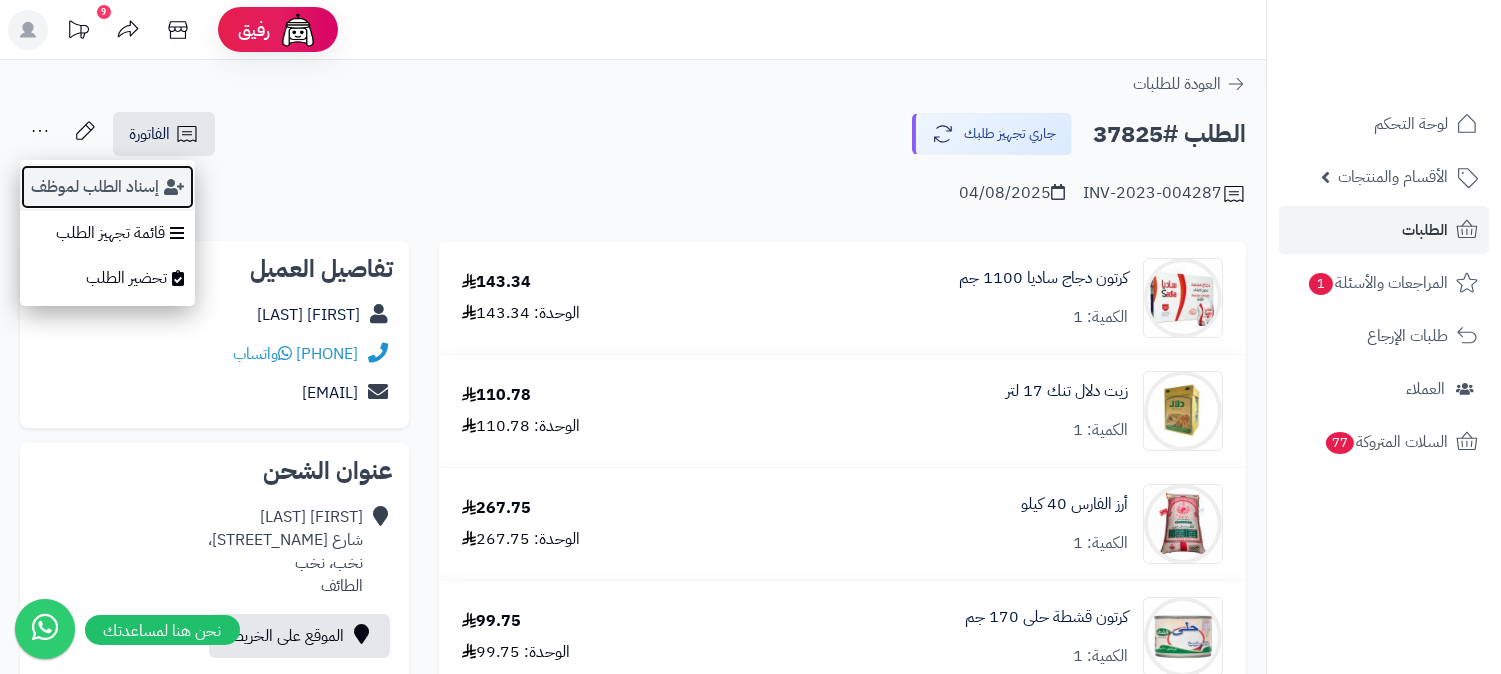 click on "إسناد الطلب لموظف" at bounding box center (107, 187) 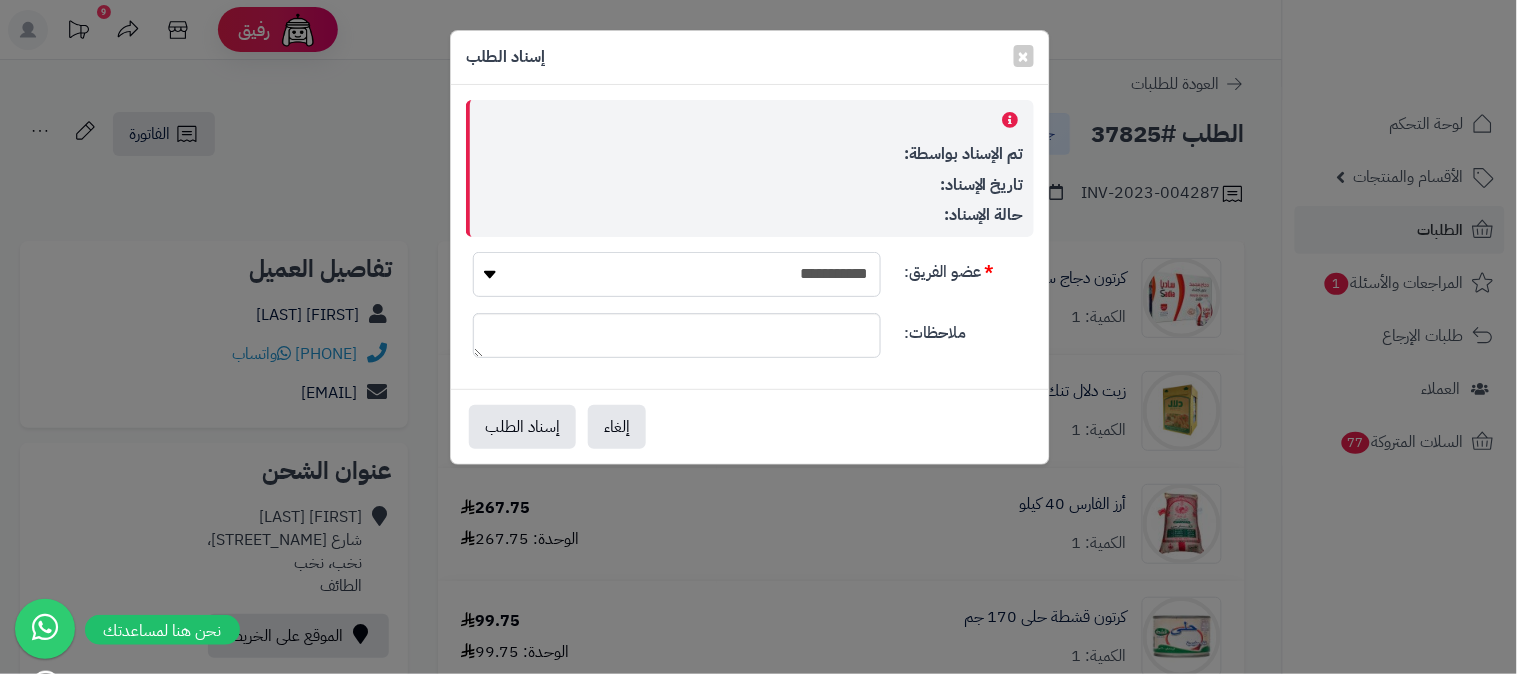 click on "**********" at bounding box center (677, 274) 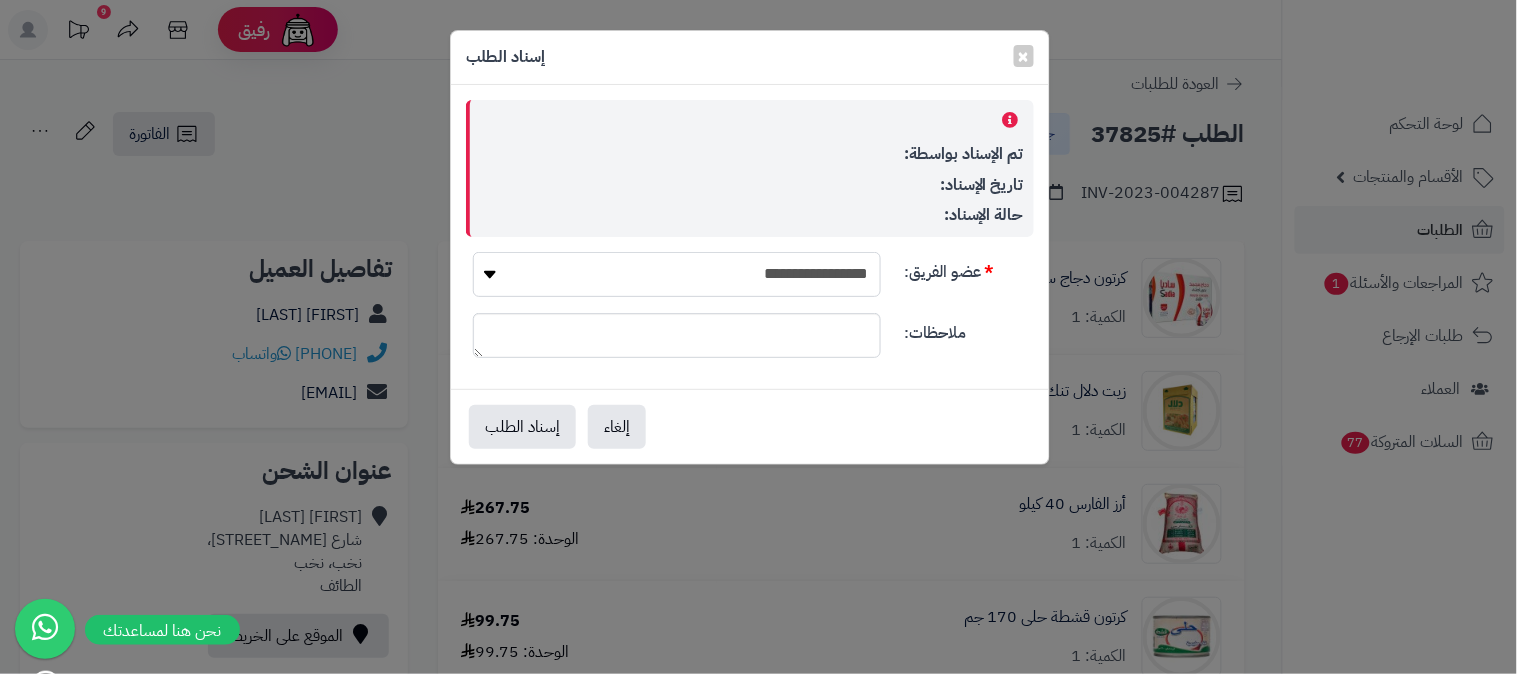 click on "**********" at bounding box center [677, 274] 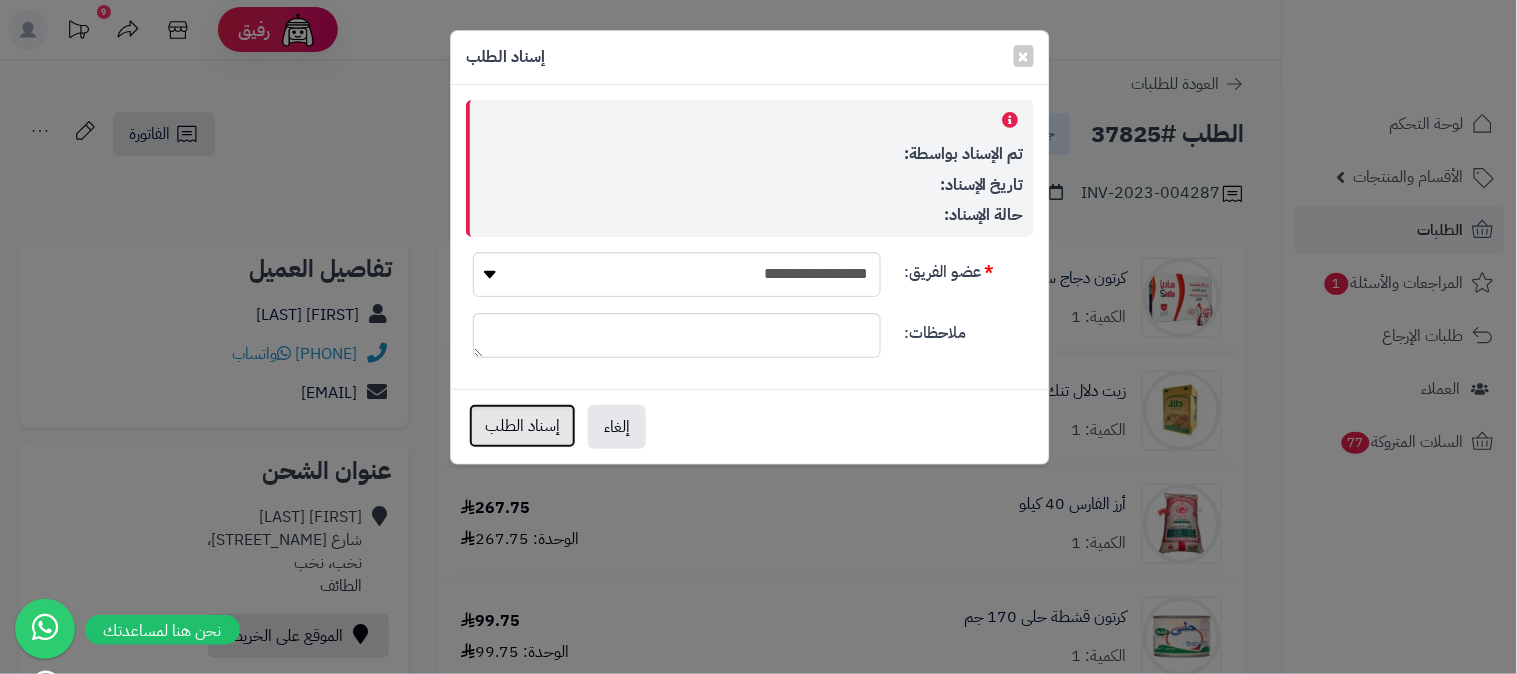 click on "إسناد الطلب" at bounding box center (522, 426) 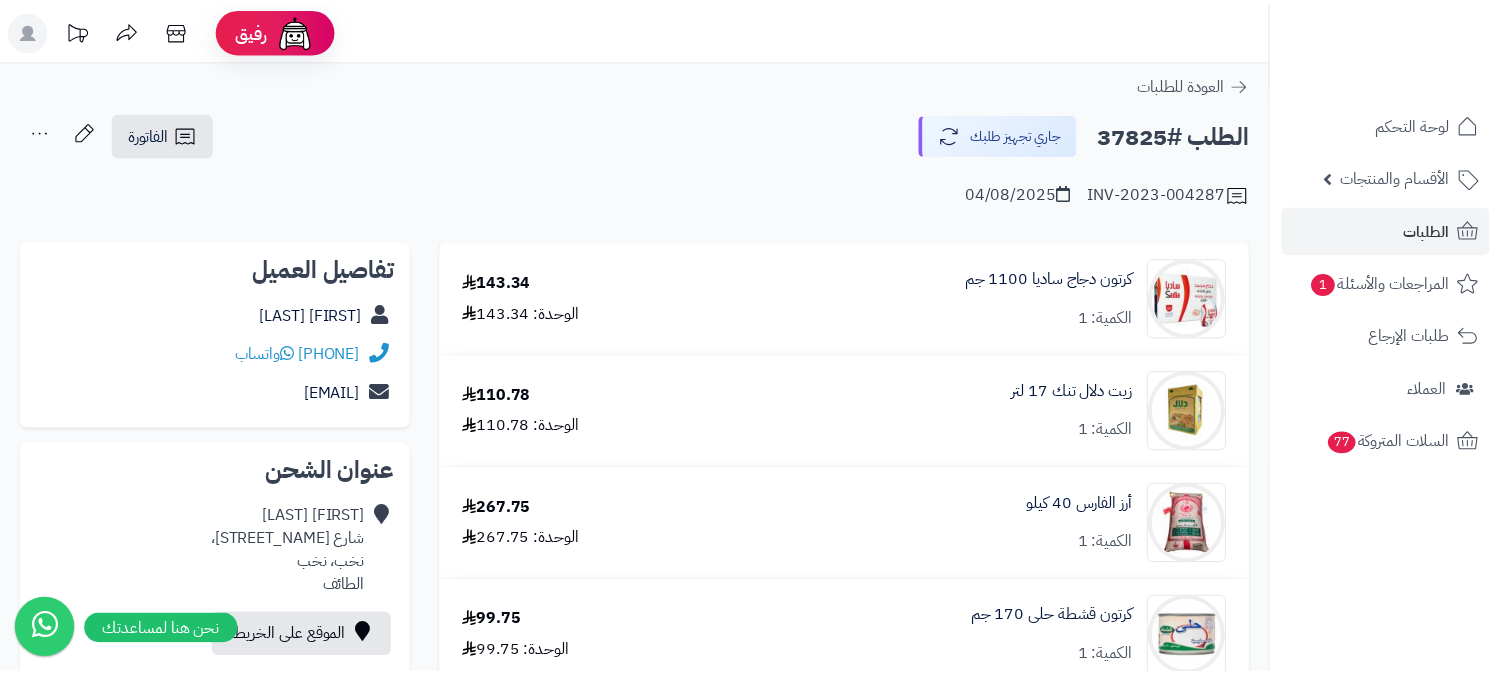 scroll, scrollTop: 0, scrollLeft: 0, axis: both 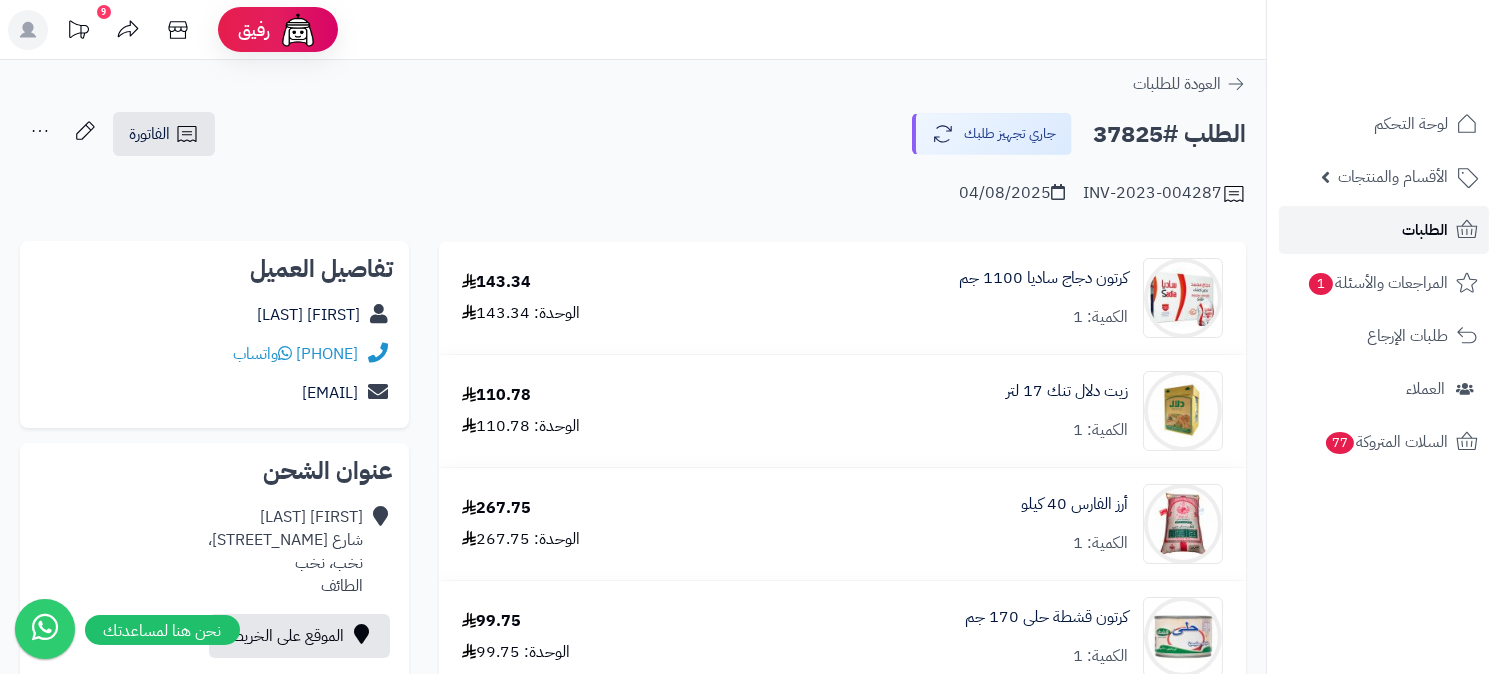 click on "الطلبات" at bounding box center [1384, 230] 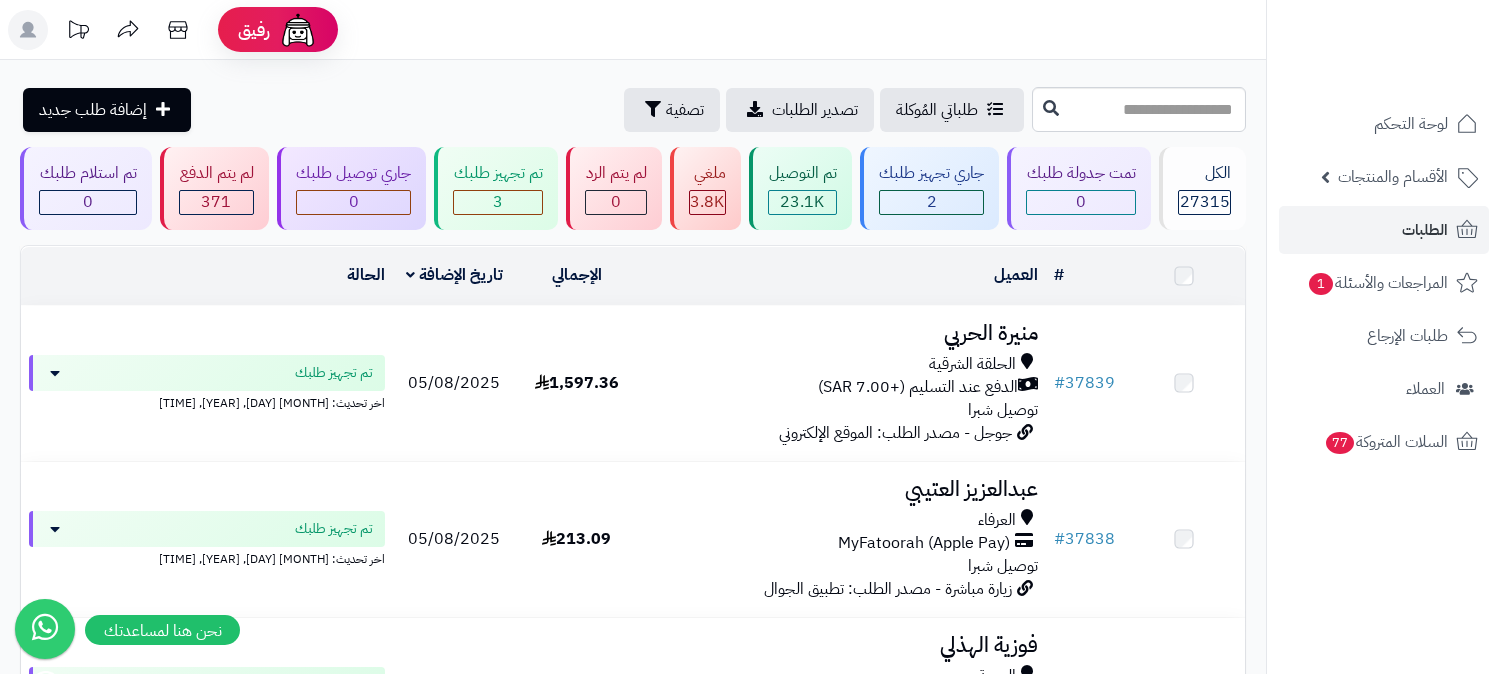 scroll, scrollTop: 0, scrollLeft: 0, axis: both 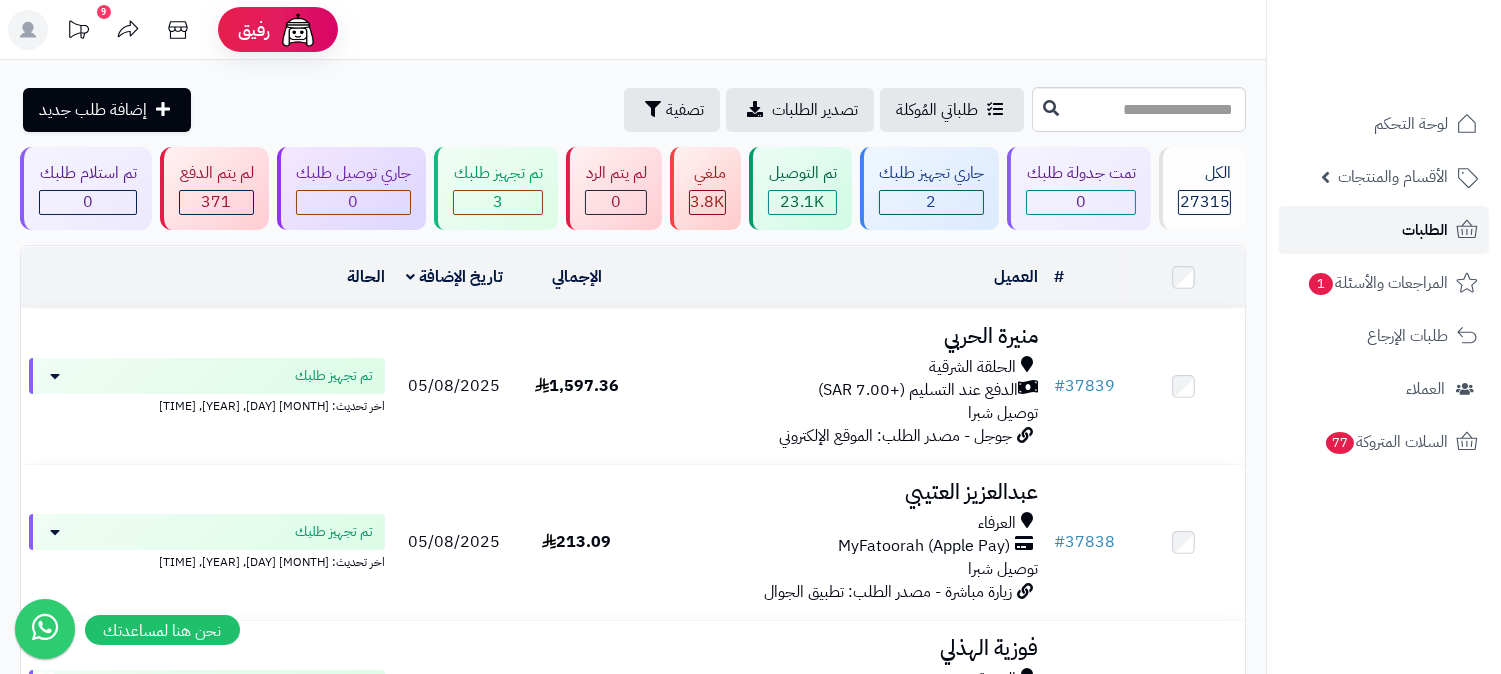 click on "الطلبات" at bounding box center [1384, 230] 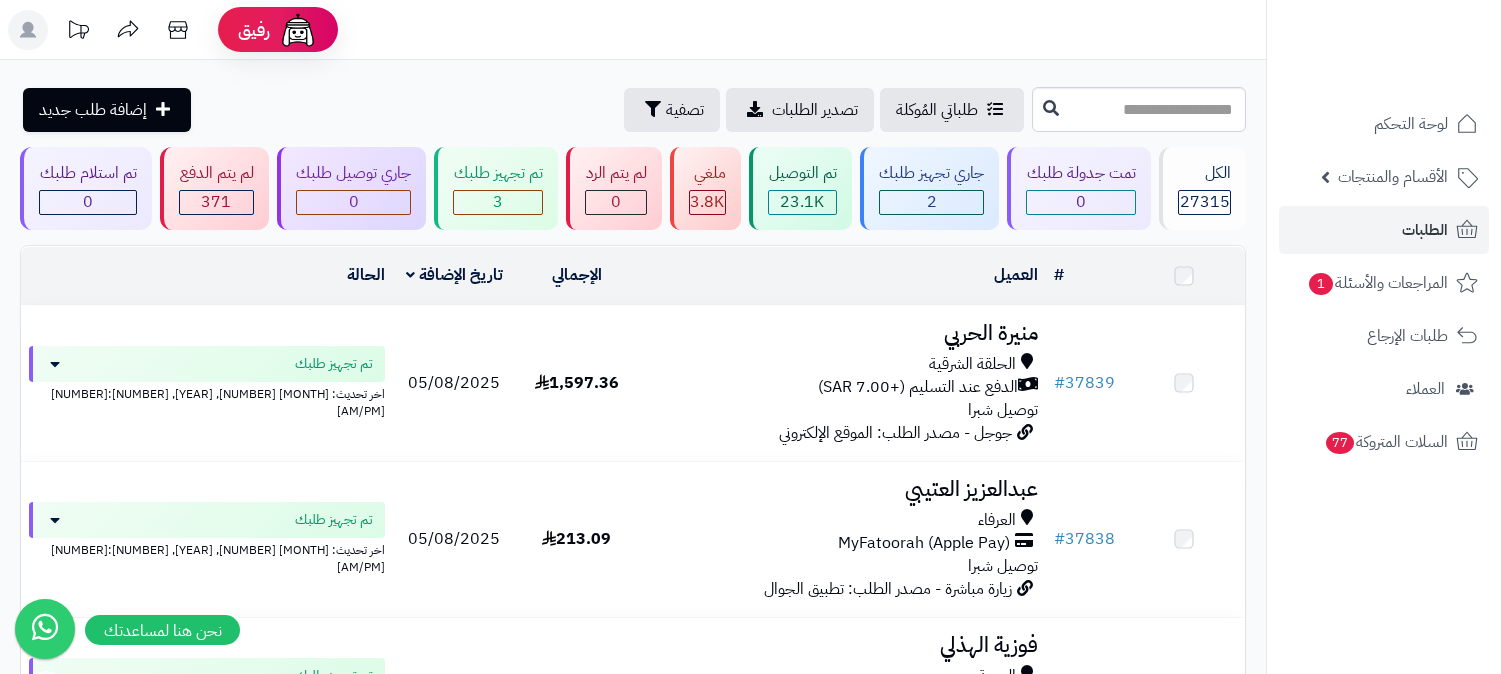 scroll, scrollTop: 0, scrollLeft: 0, axis: both 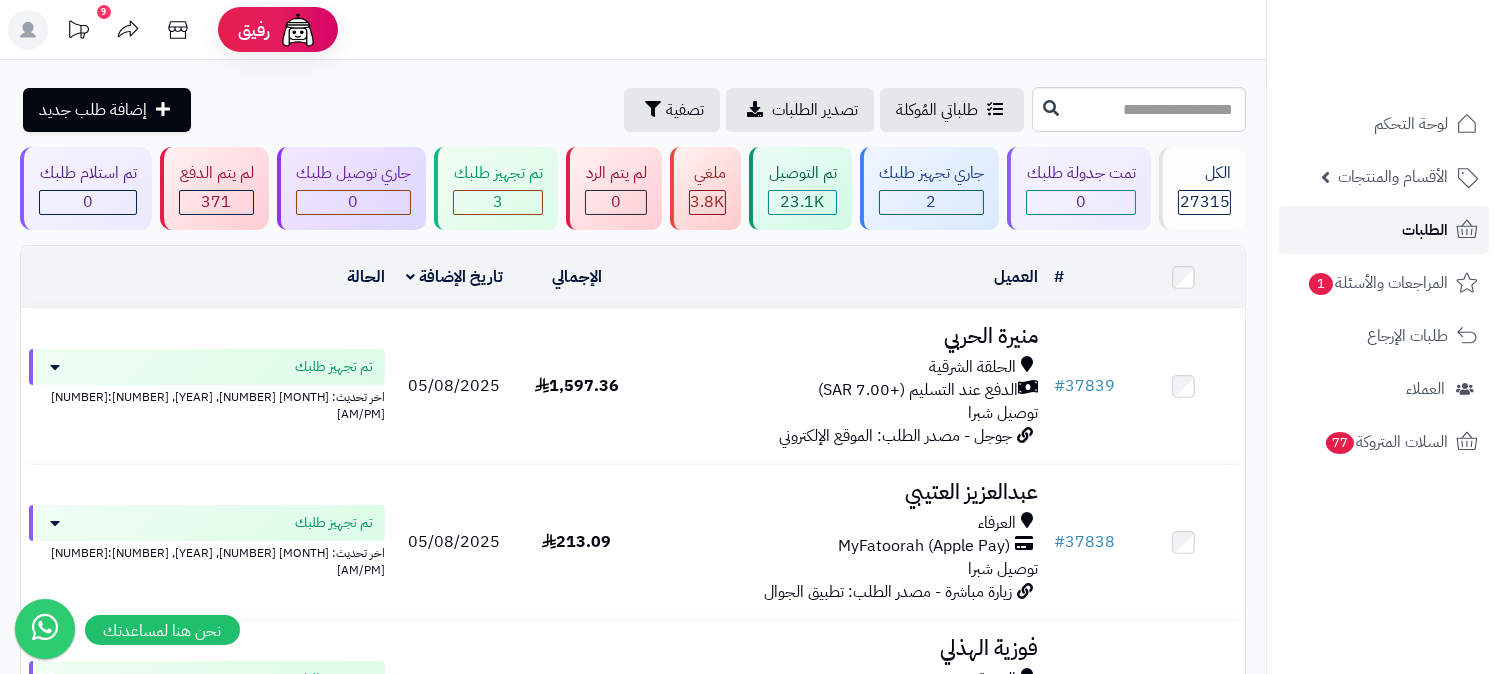 click on "الطلبات" at bounding box center [1384, 230] 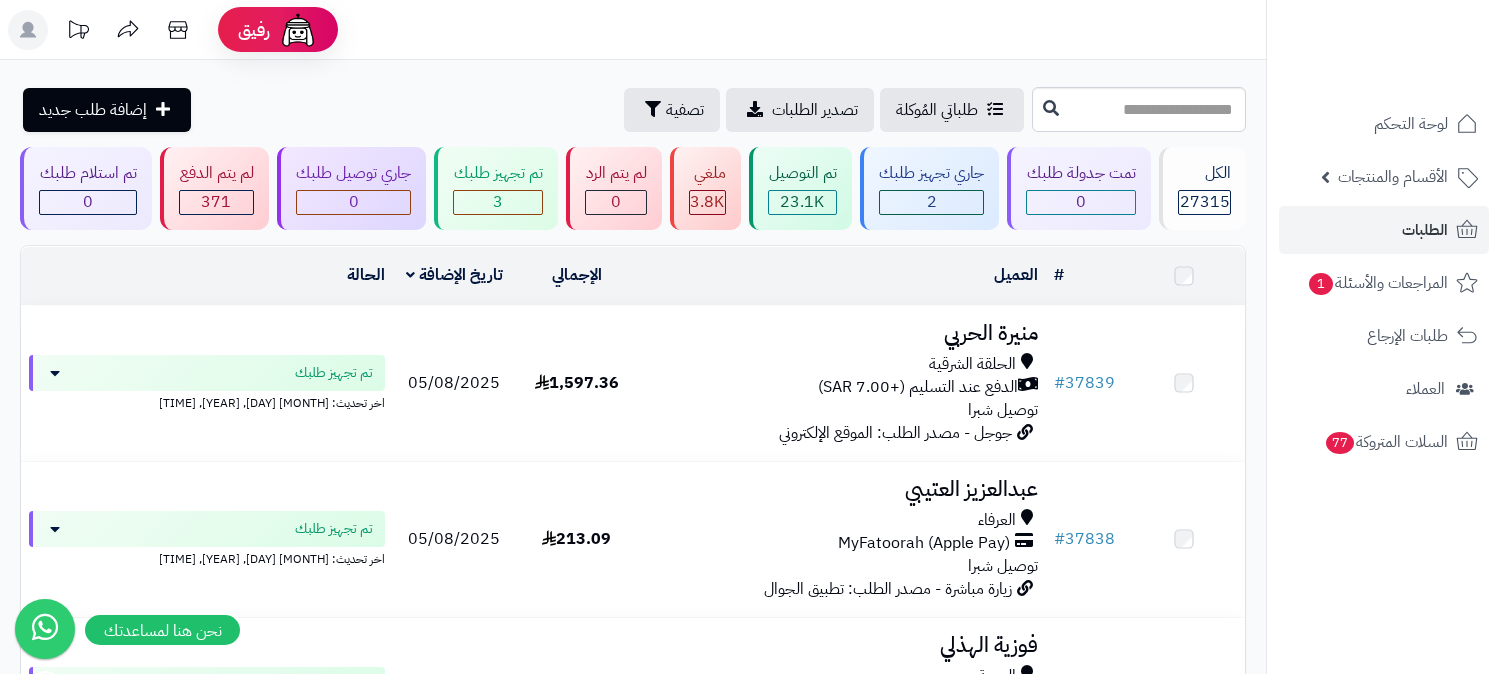 scroll, scrollTop: 0, scrollLeft: 0, axis: both 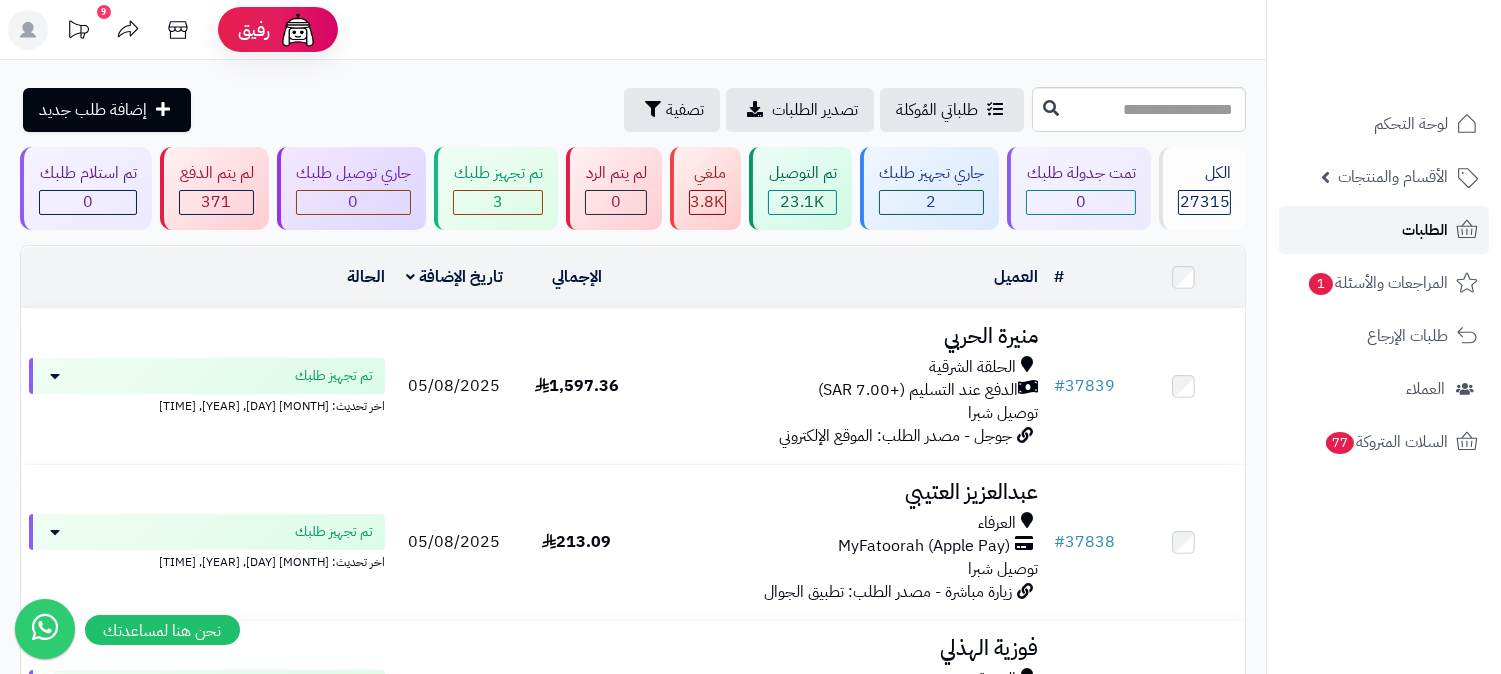 click on "الطلبات" at bounding box center (1384, 230) 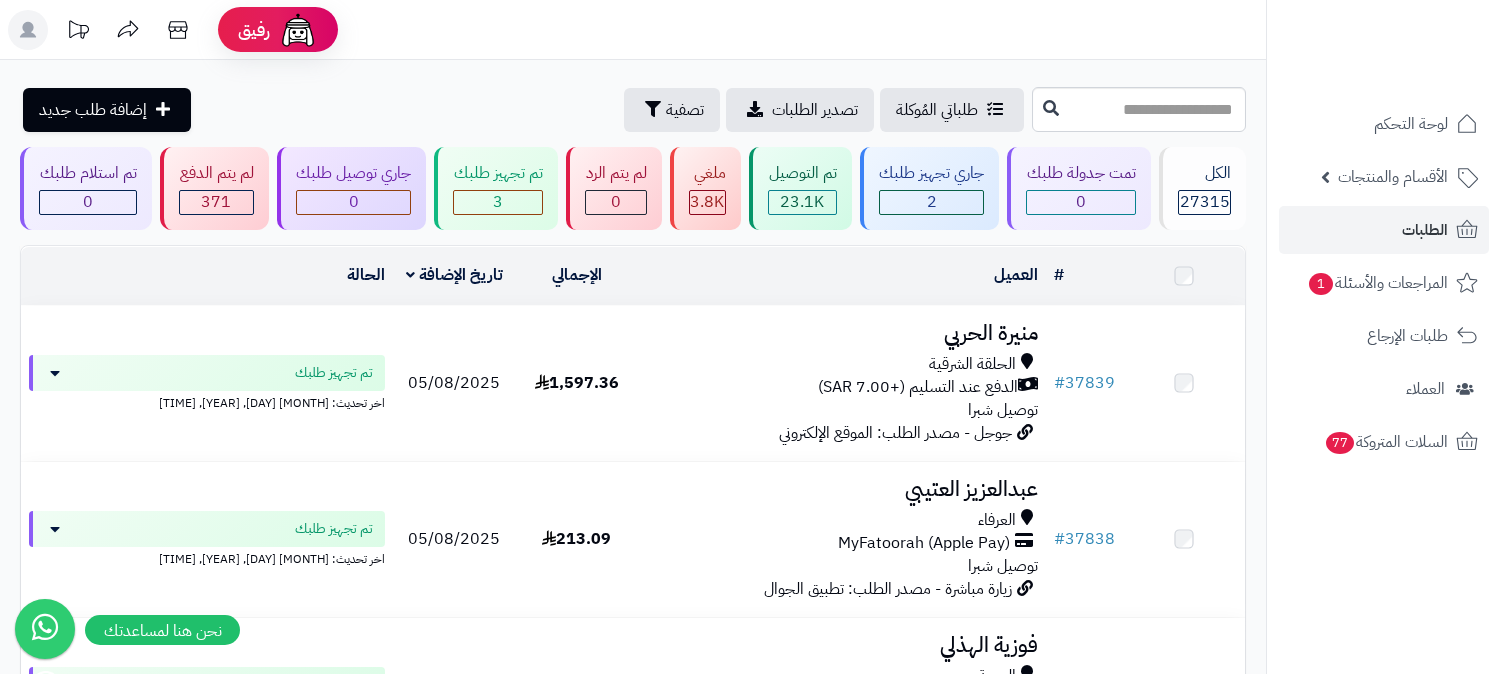 scroll, scrollTop: 0, scrollLeft: 0, axis: both 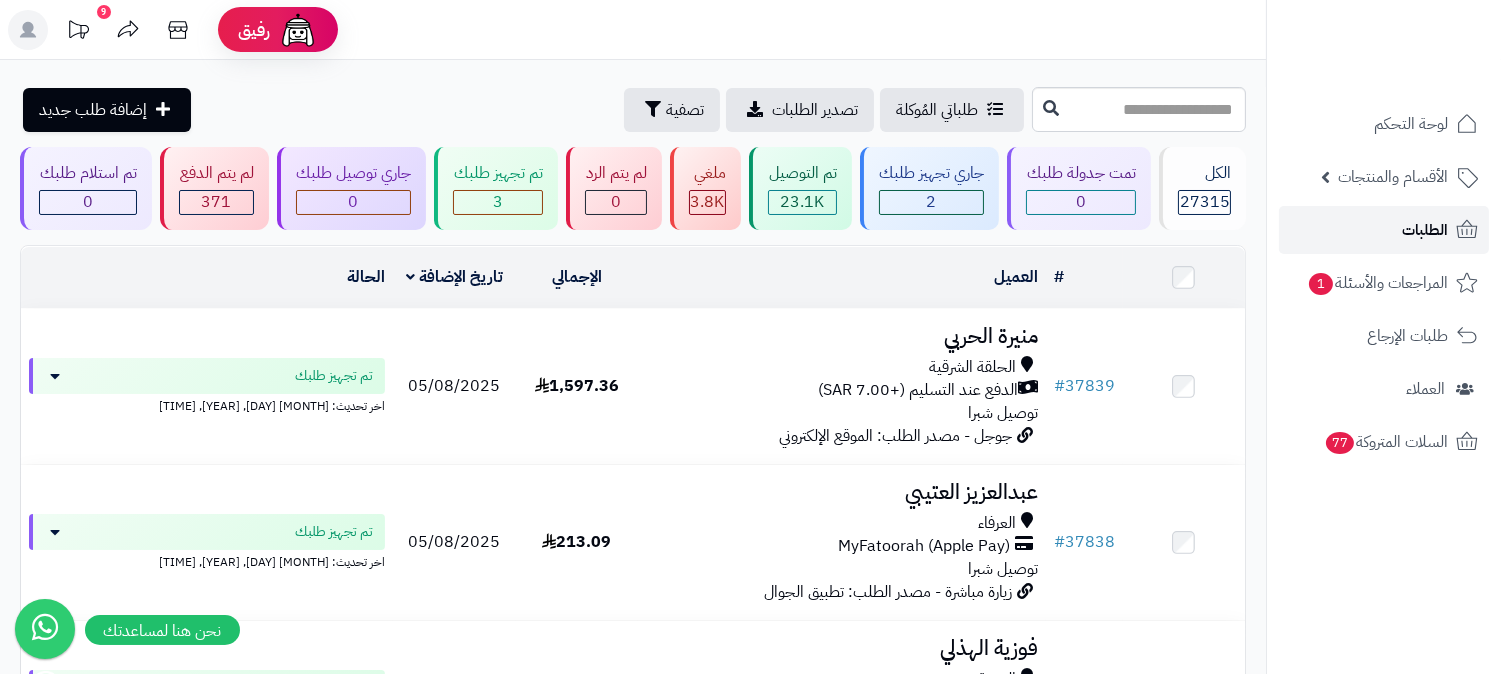 click on "الطلبات" at bounding box center [1425, 230] 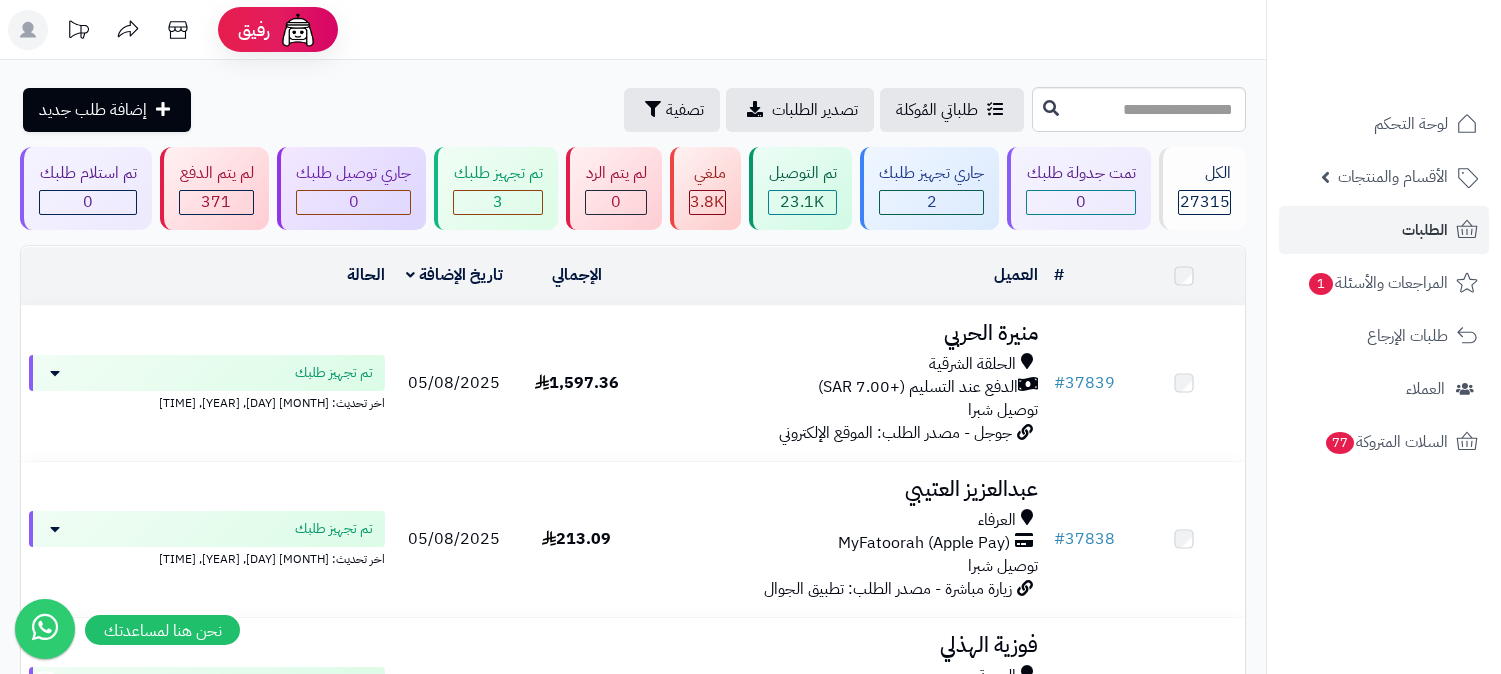 scroll, scrollTop: 0, scrollLeft: 0, axis: both 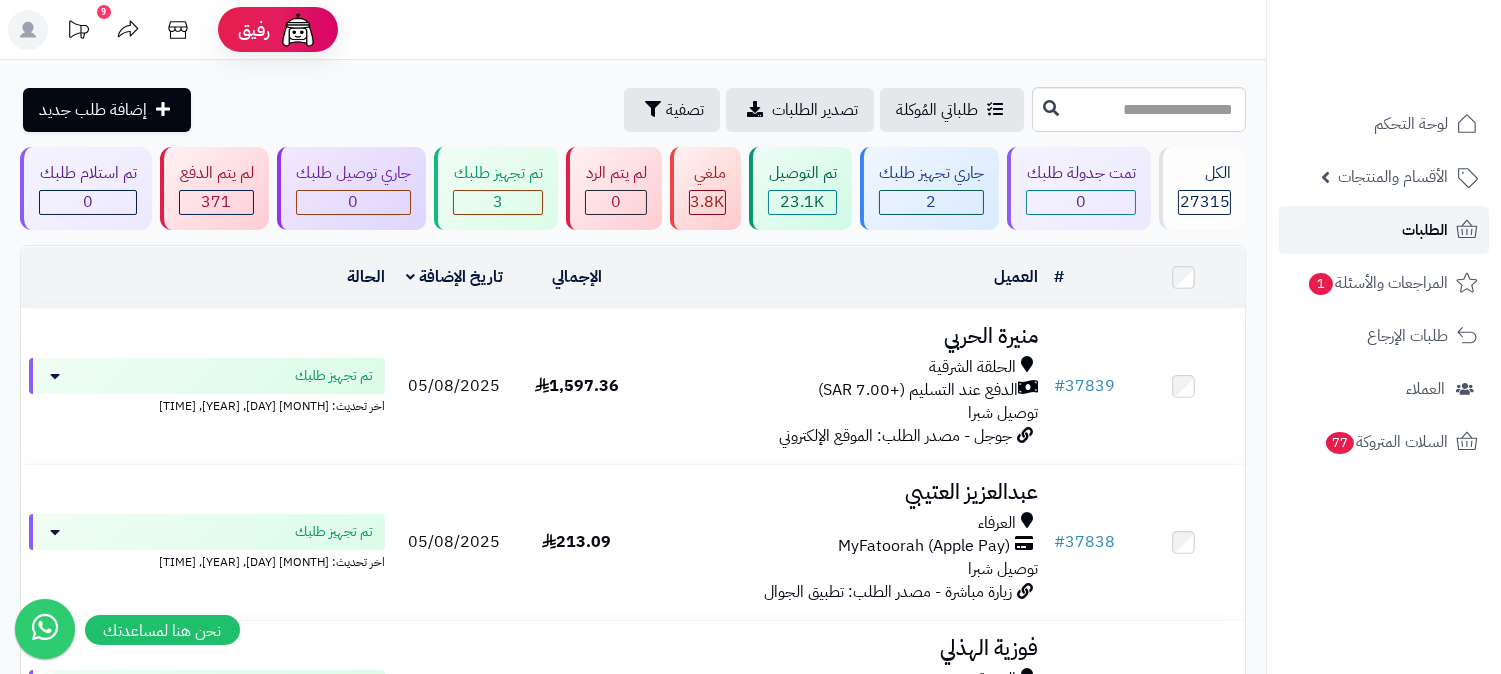 click on "الطلبات" at bounding box center [1425, 230] 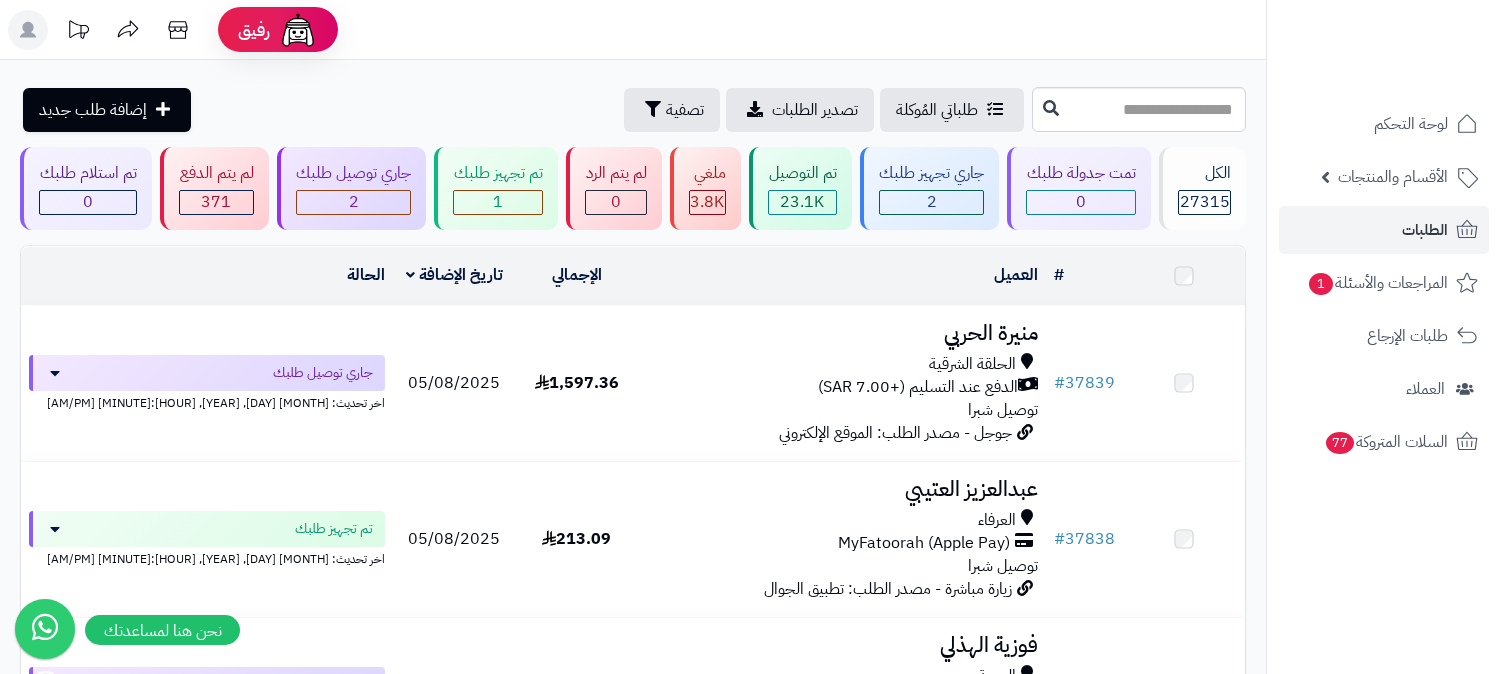 scroll, scrollTop: 0, scrollLeft: 0, axis: both 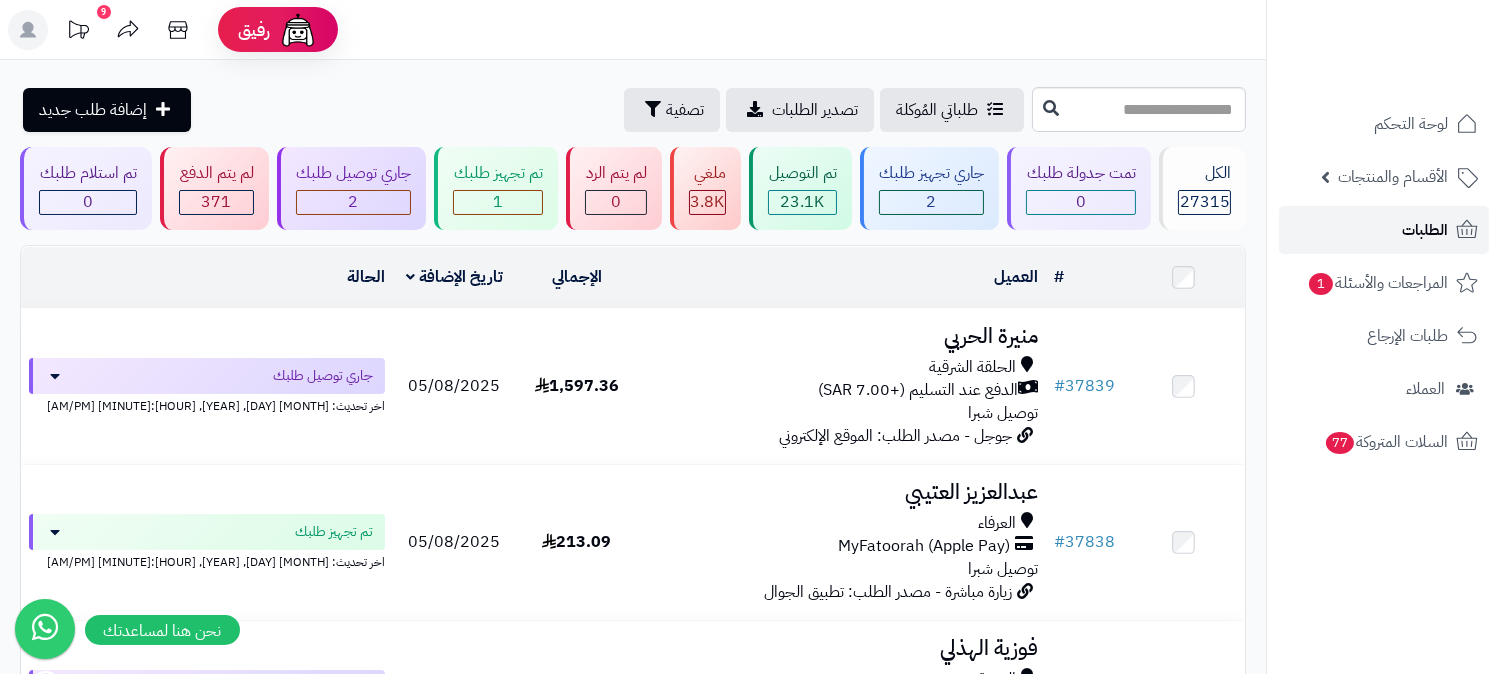 click on "الطلبات" at bounding box center [1425, 230] 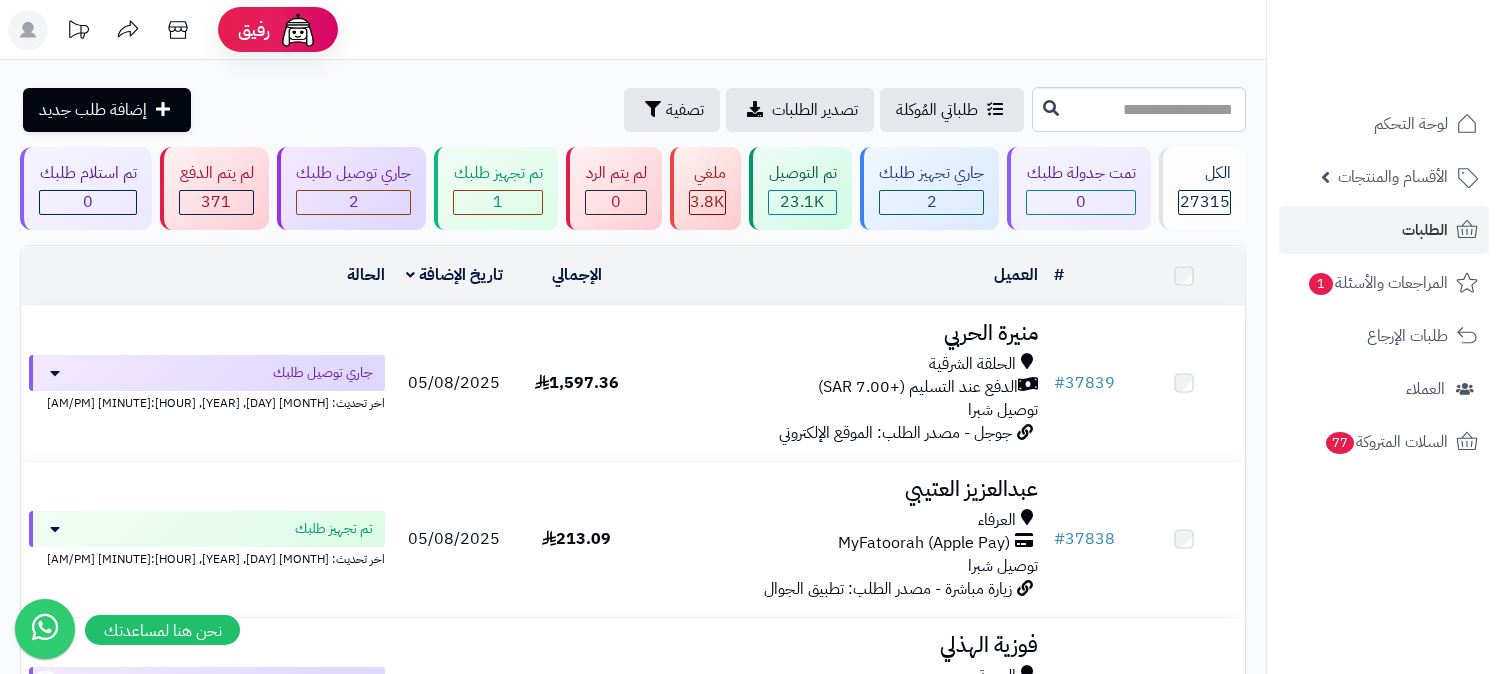 scroll, scrollTop: 0, scrollLeft: 0, axis: both 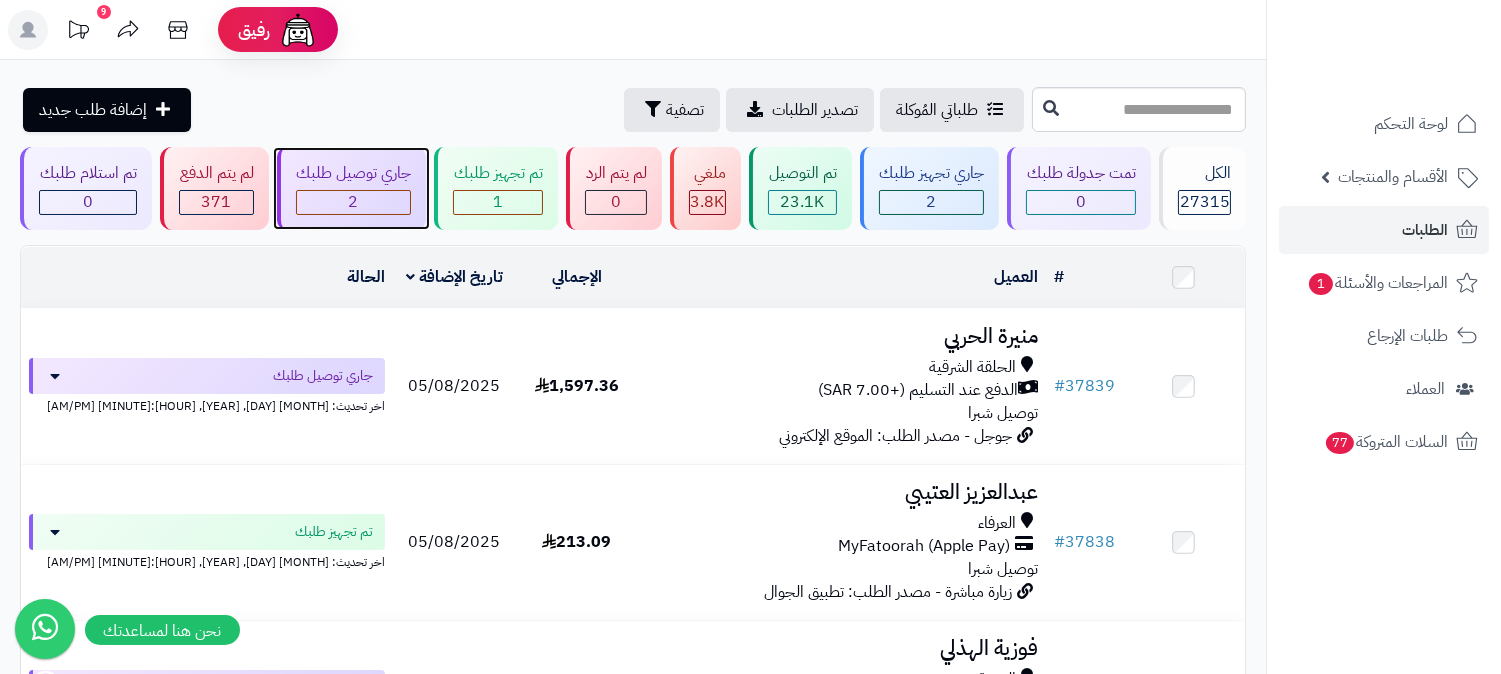 click on "2" at bounding box center (354, 202) 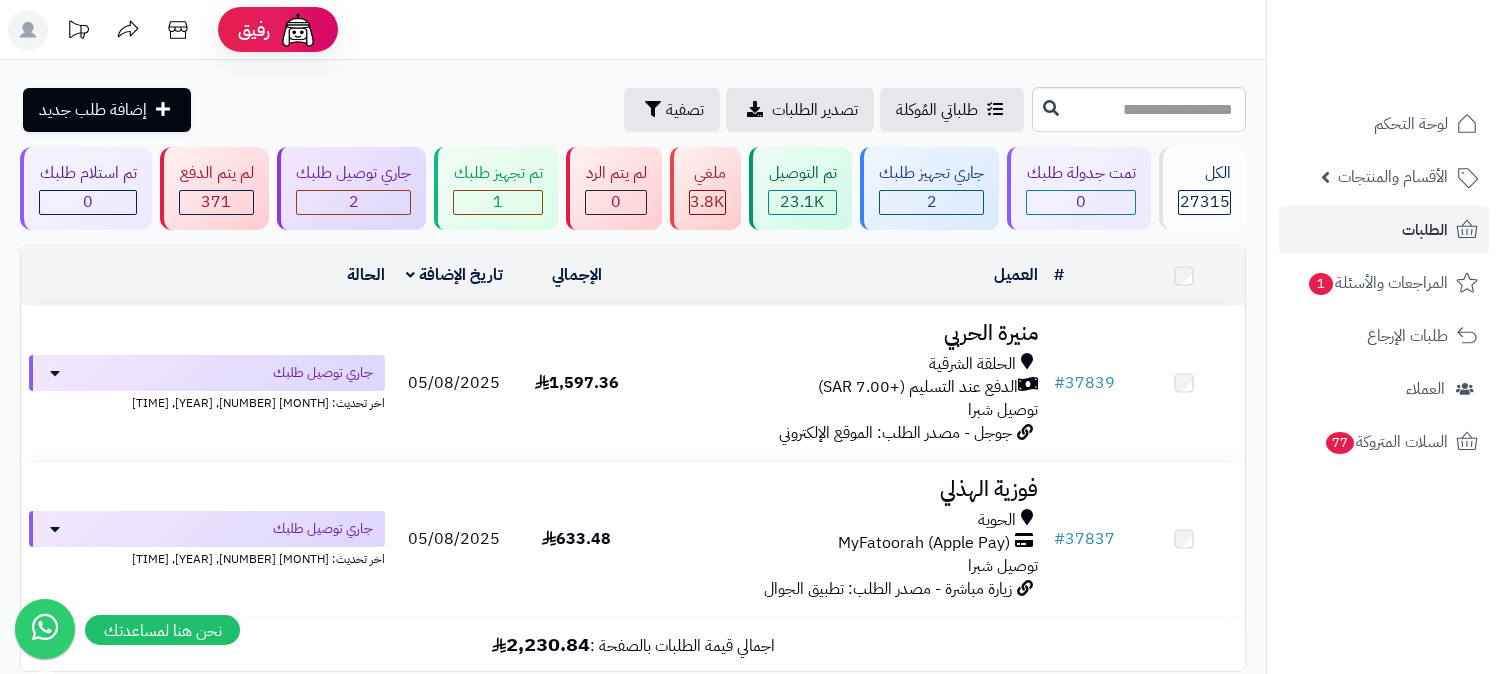 scroll, scrollTop: 0, scrollLeft: 0, axis: both 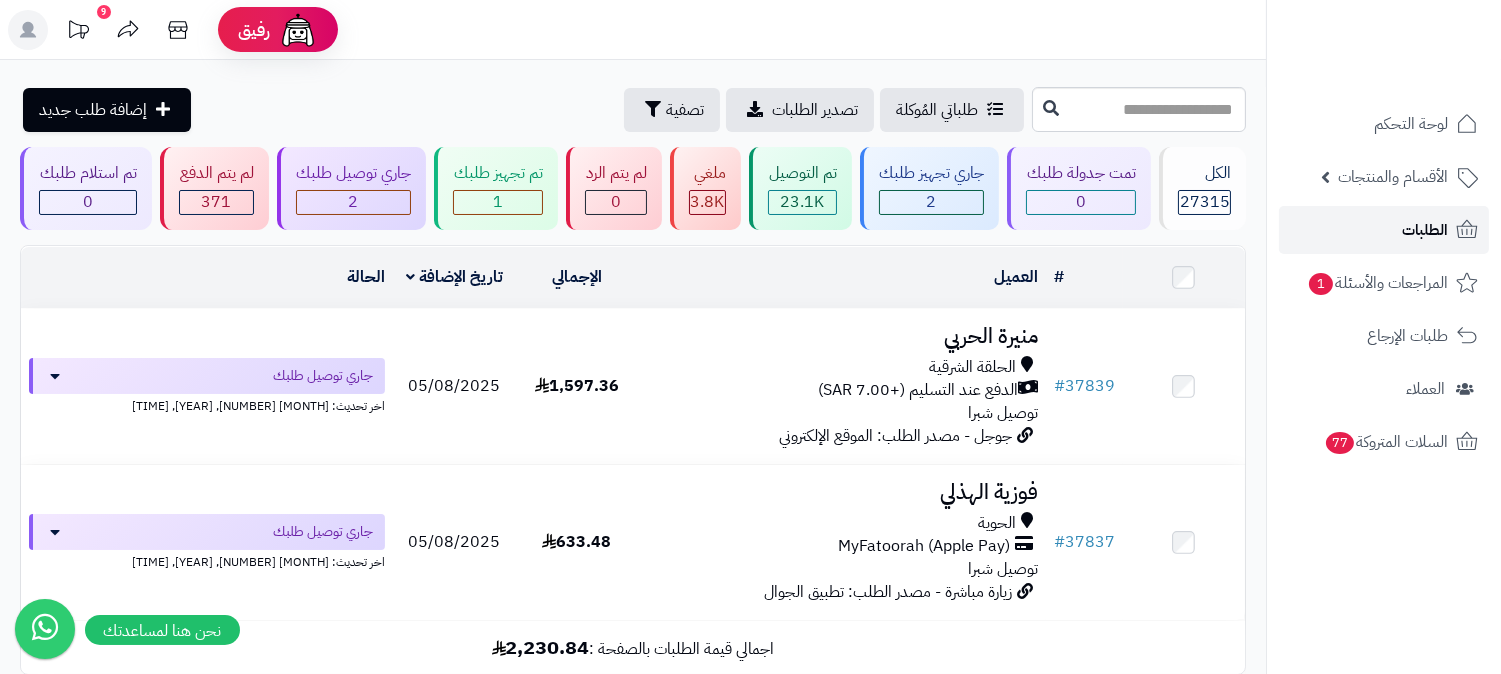 click on "الطلبات" at bounding box center [1425, 230] 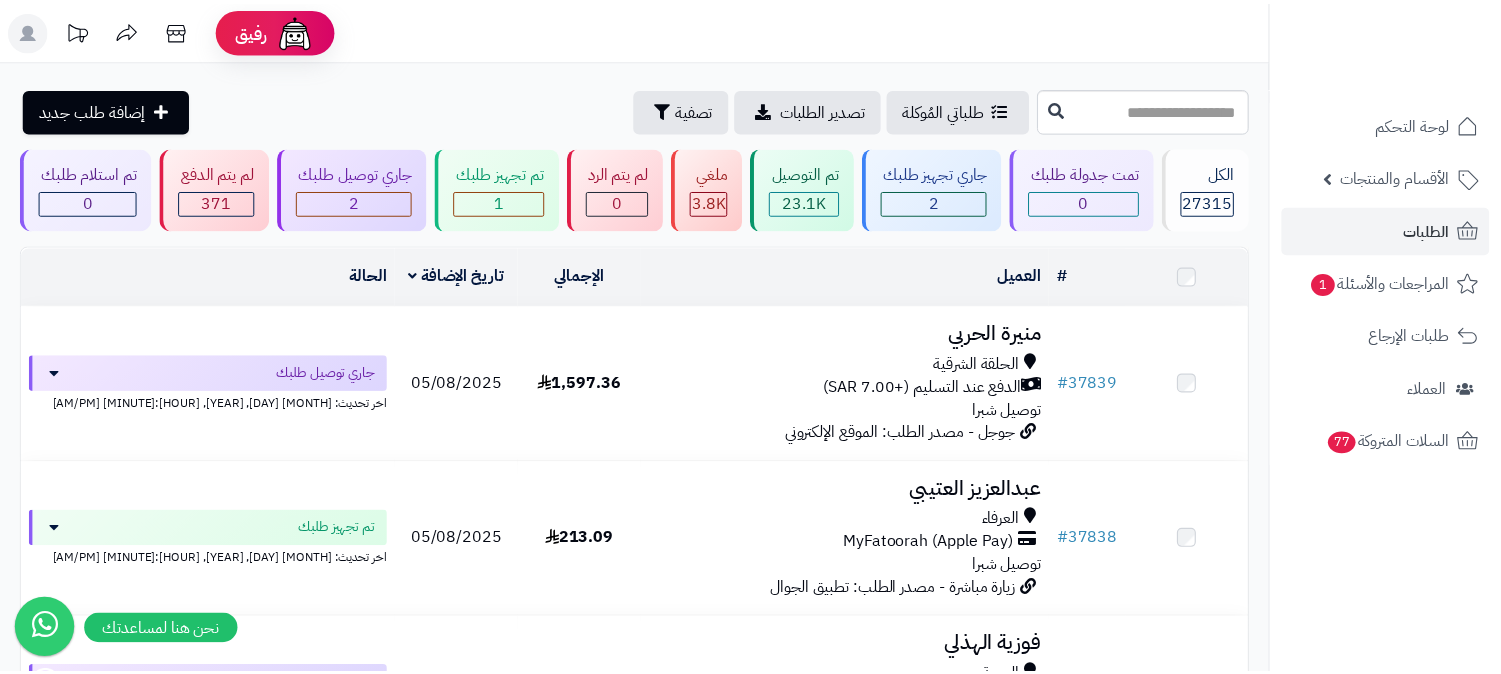 scroll, scrollTop: 0, scrollLeft: 0, axis: both 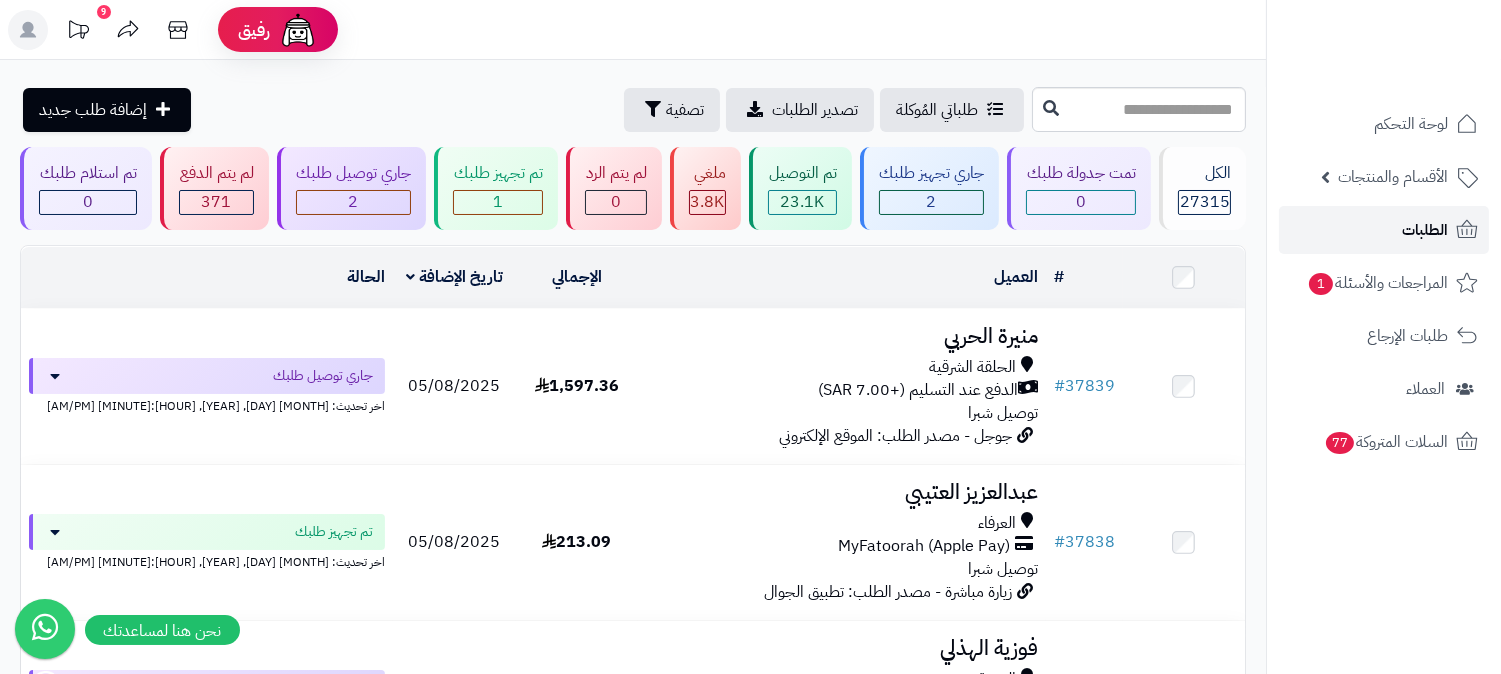 click on "الطلبات" at bounding box center (1425, 230) 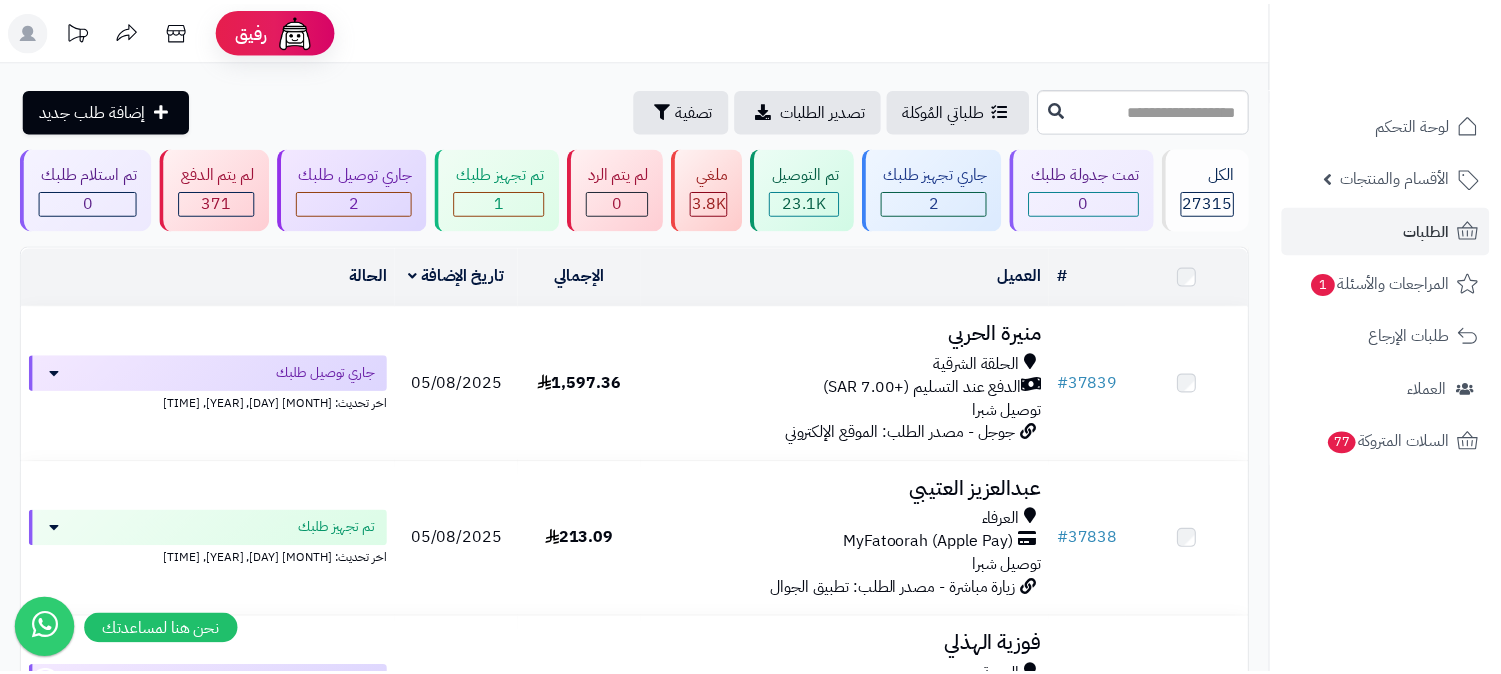 scroll, scrollTop: 0, scrollLeft: 0, axis: both 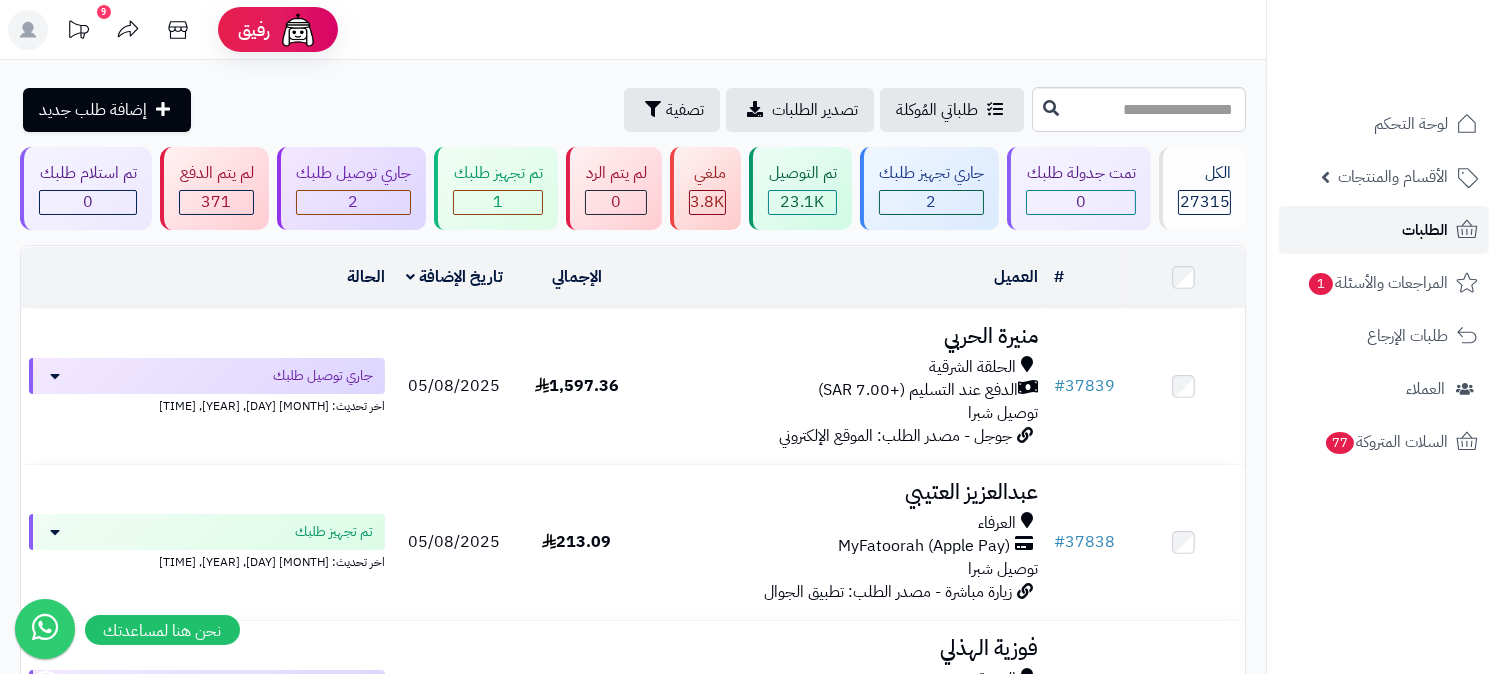 click on "الطلبات" at bounding box center (1425, 230) 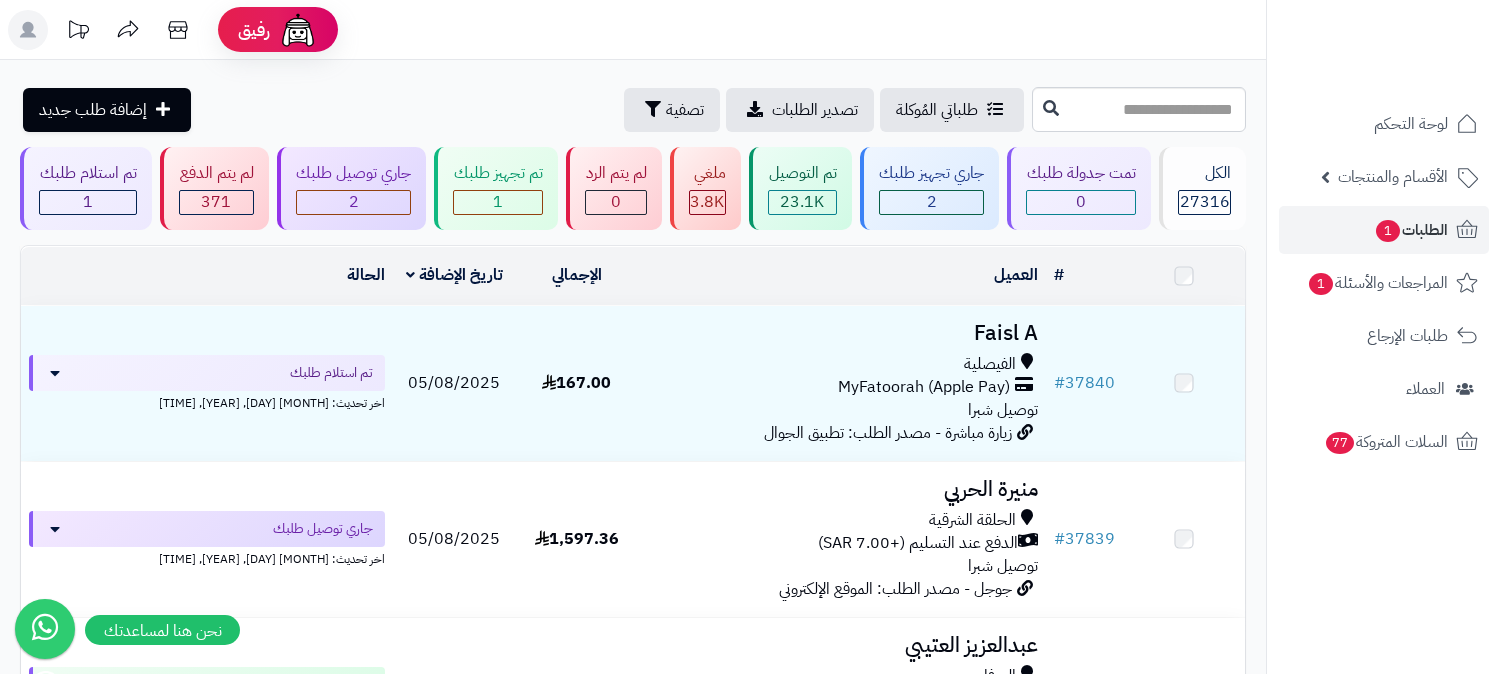 scroll, scrollTop: 0, scrollLeft: 0, axis: both 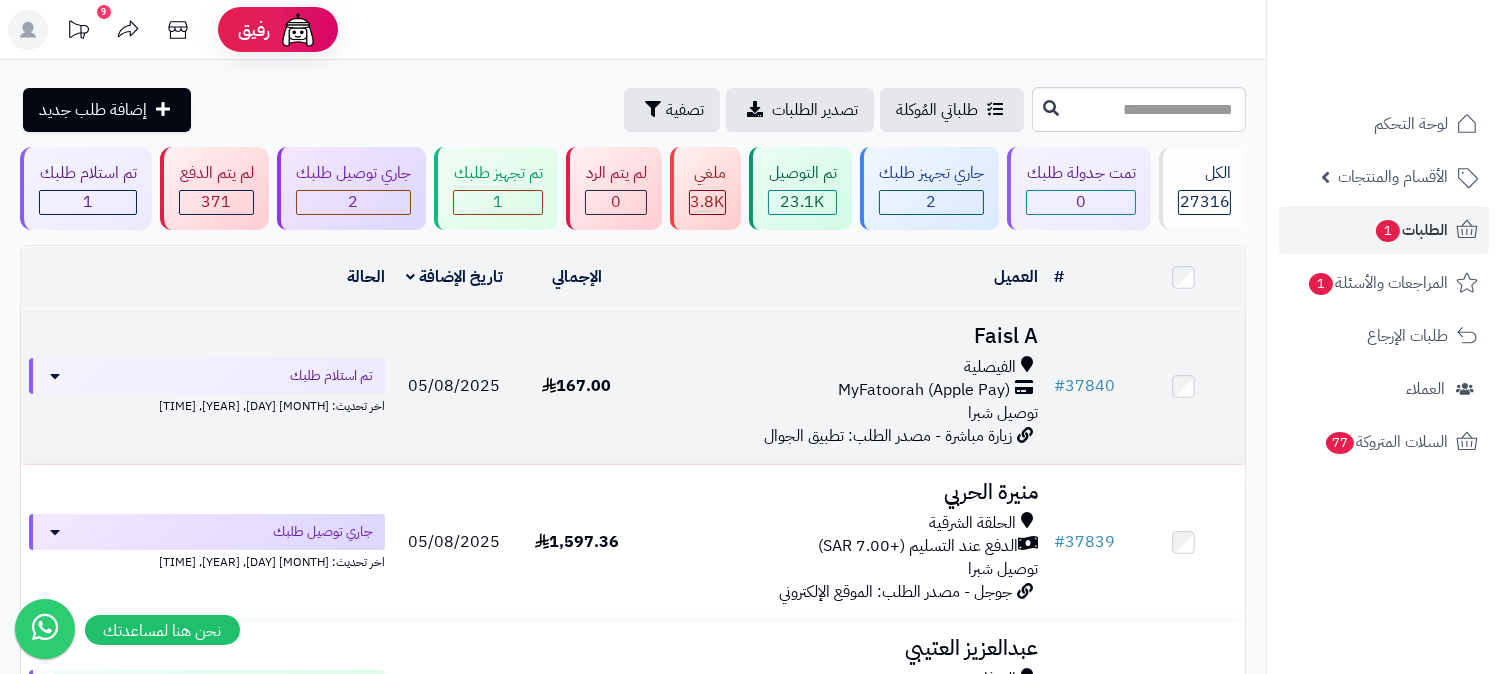 click on "الفيصلية" at bounding box center (842, 367) 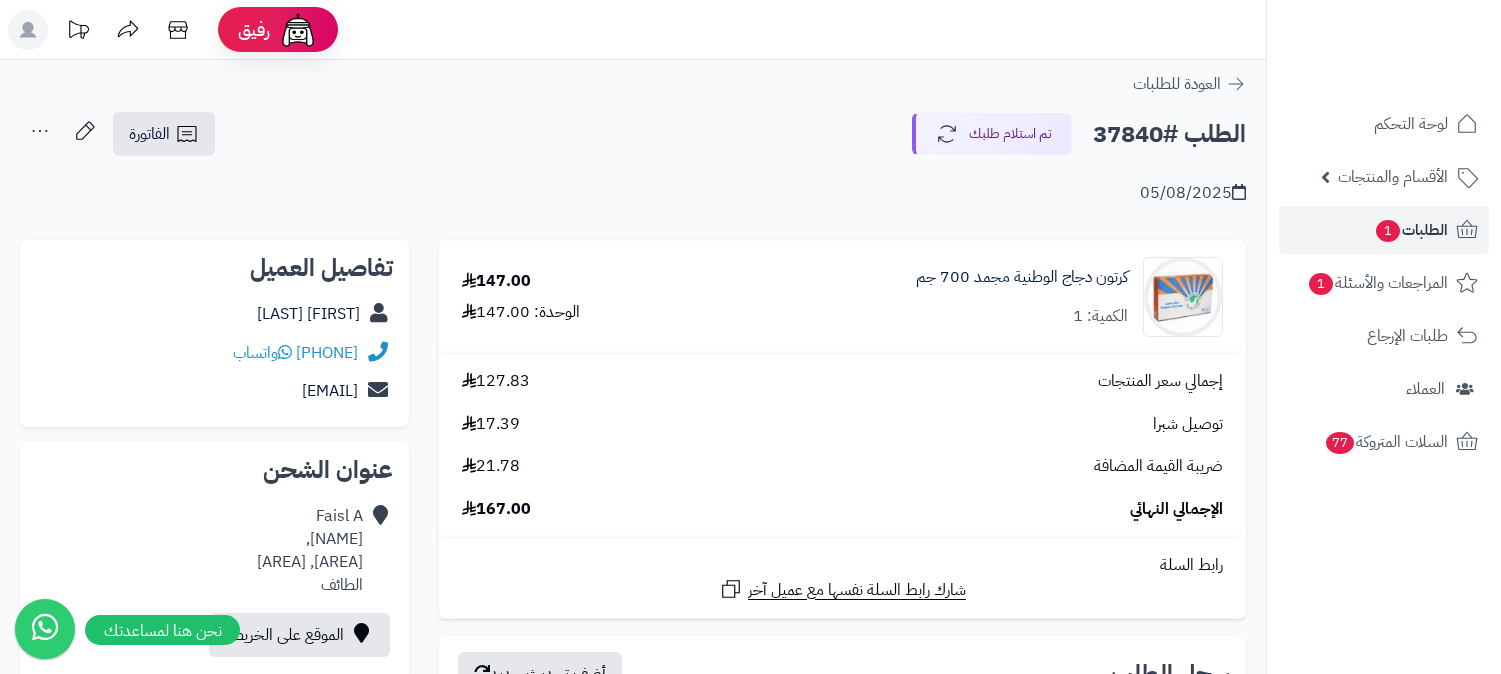 scroll, scrollTop: 0, scrollLeft: 0, axis: both 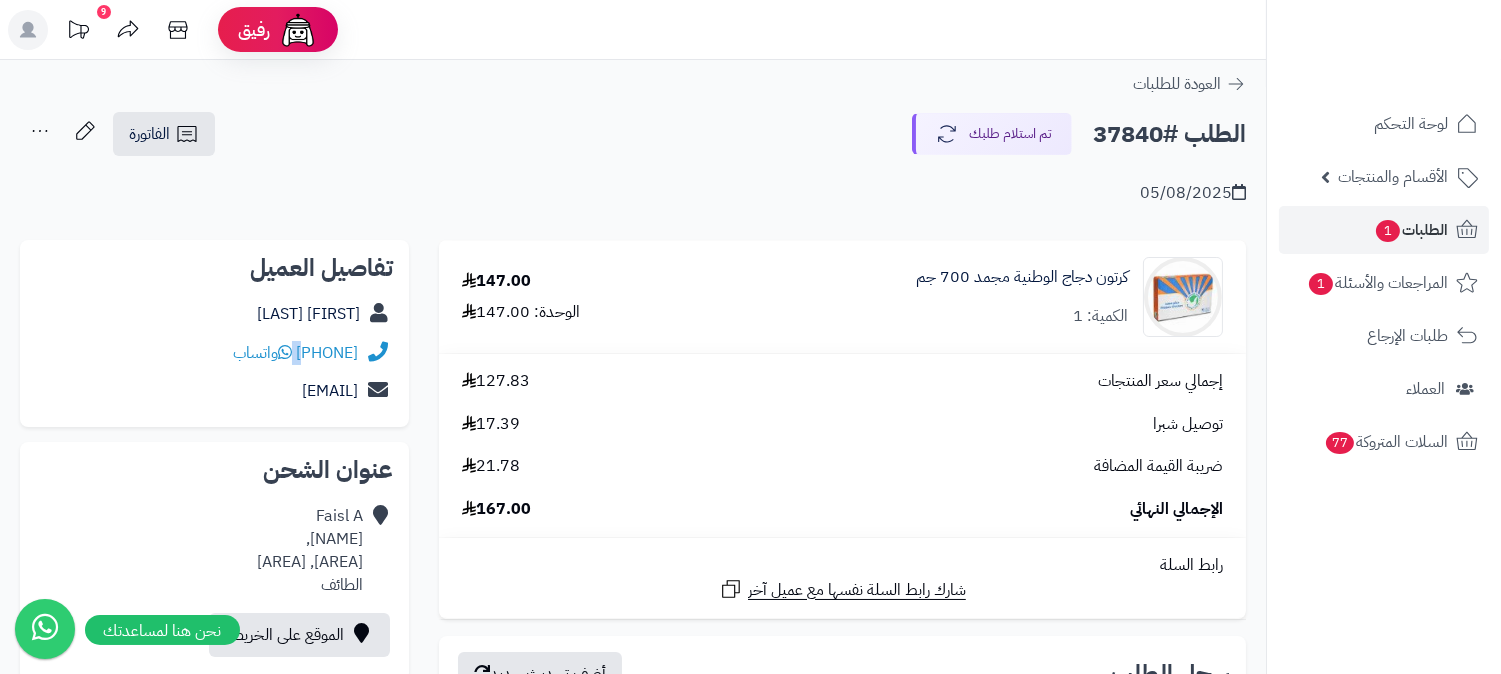drag, startPoint x: 240, startPoint y: 354, endPoint x: 298, endPoint y: 356, distance: 58.034473 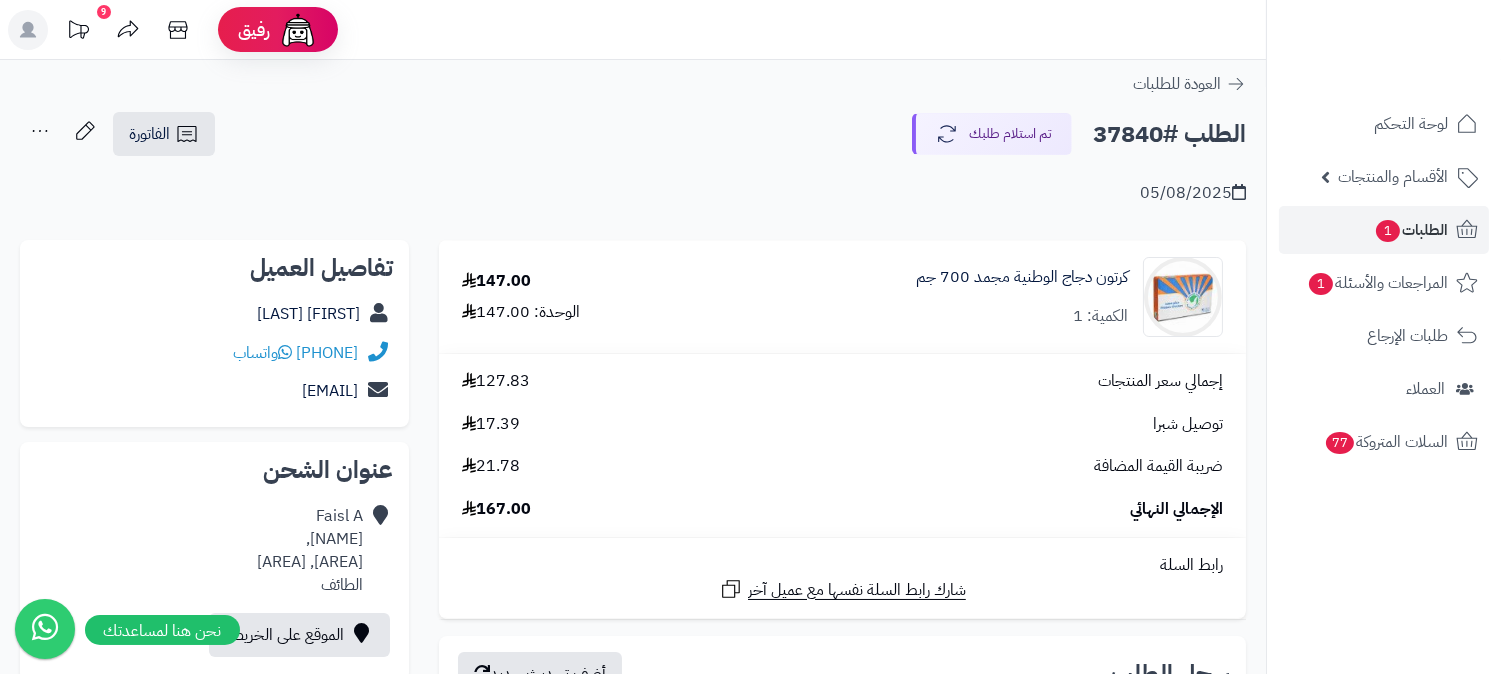 click on "تفاصيل العميل
[FIRST]  [LAST]
[PHONE]
واتساب
[EMAIL]" at bounding box center (214, 334) 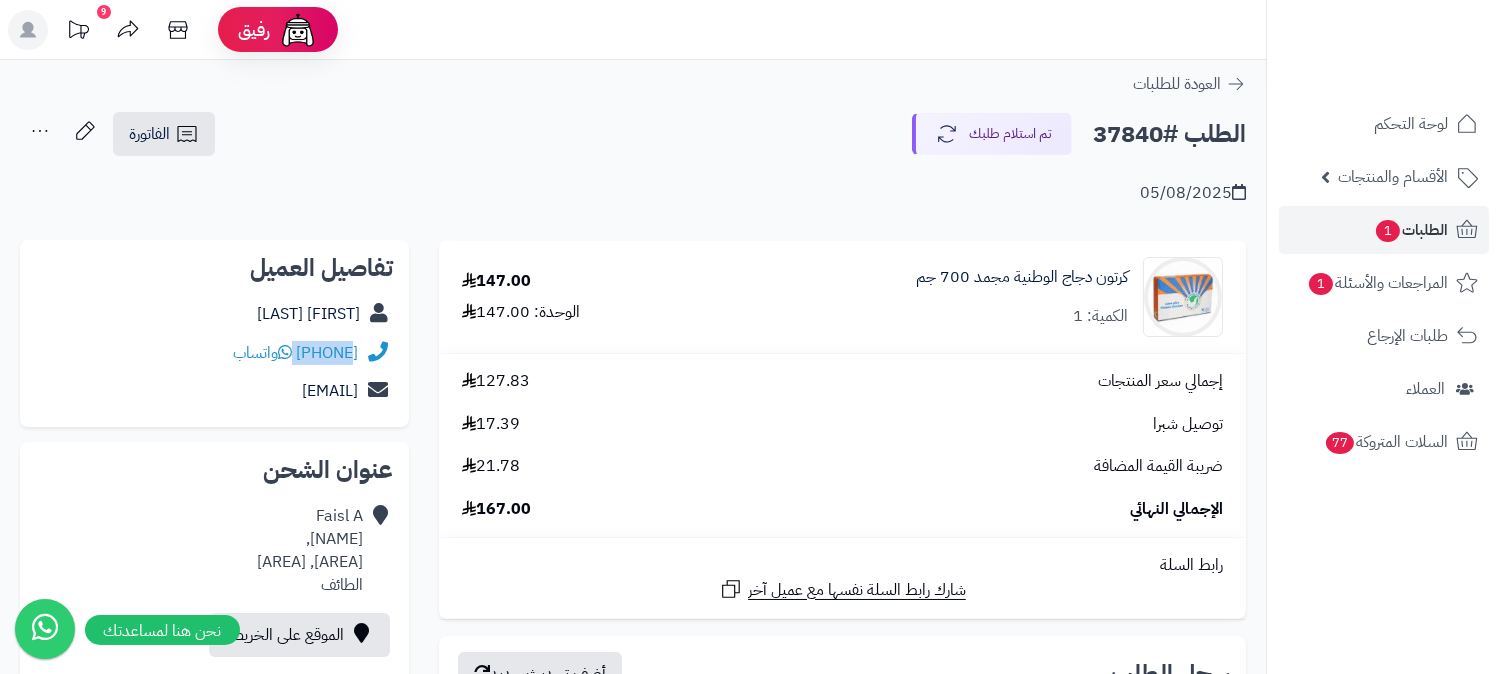 drag, startPoint x: 240, startPoint y: 350, endPoint x: 262, endPoint y: 356, distance: 22.803509 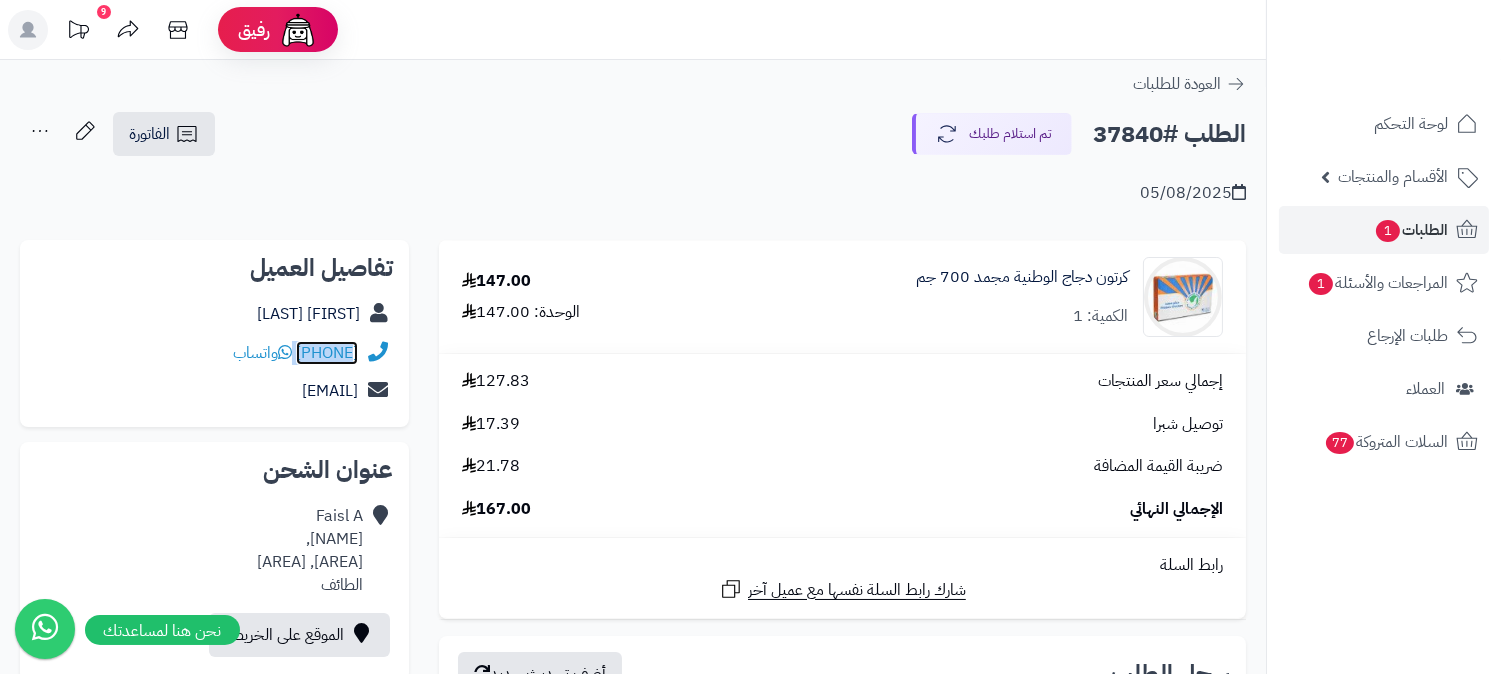copy on "[PHONE]" 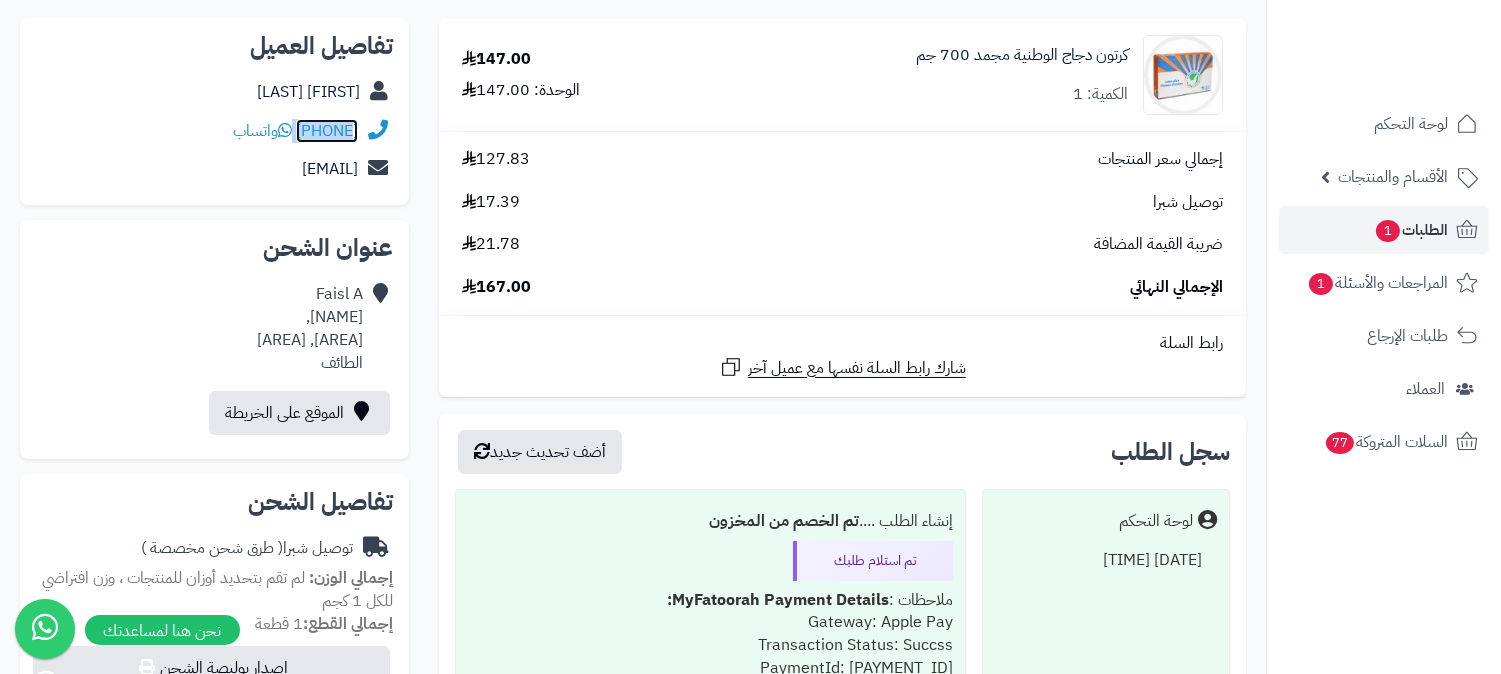 scroll, scrollTop: 0, scrollLeft: 0, axis: both 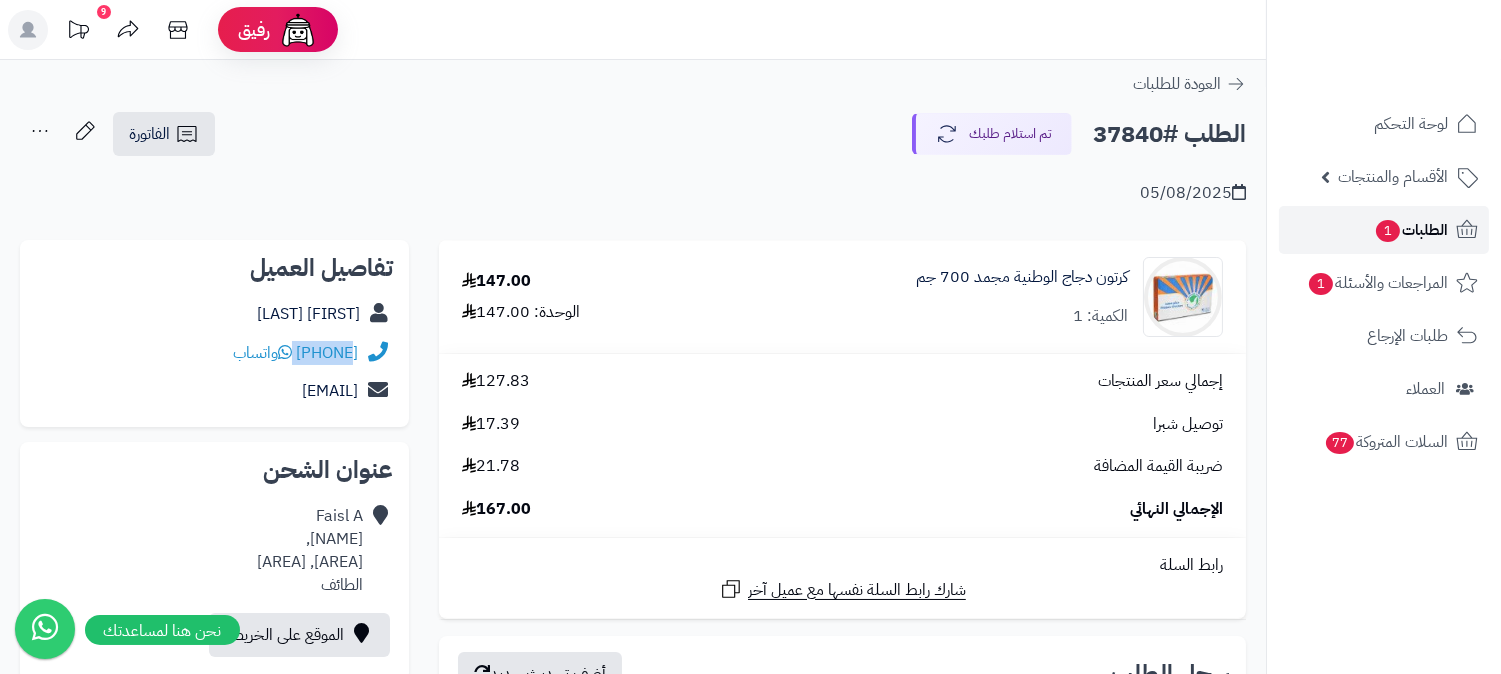 click on "الطلبات  1" at bounding box center [1411, 230] 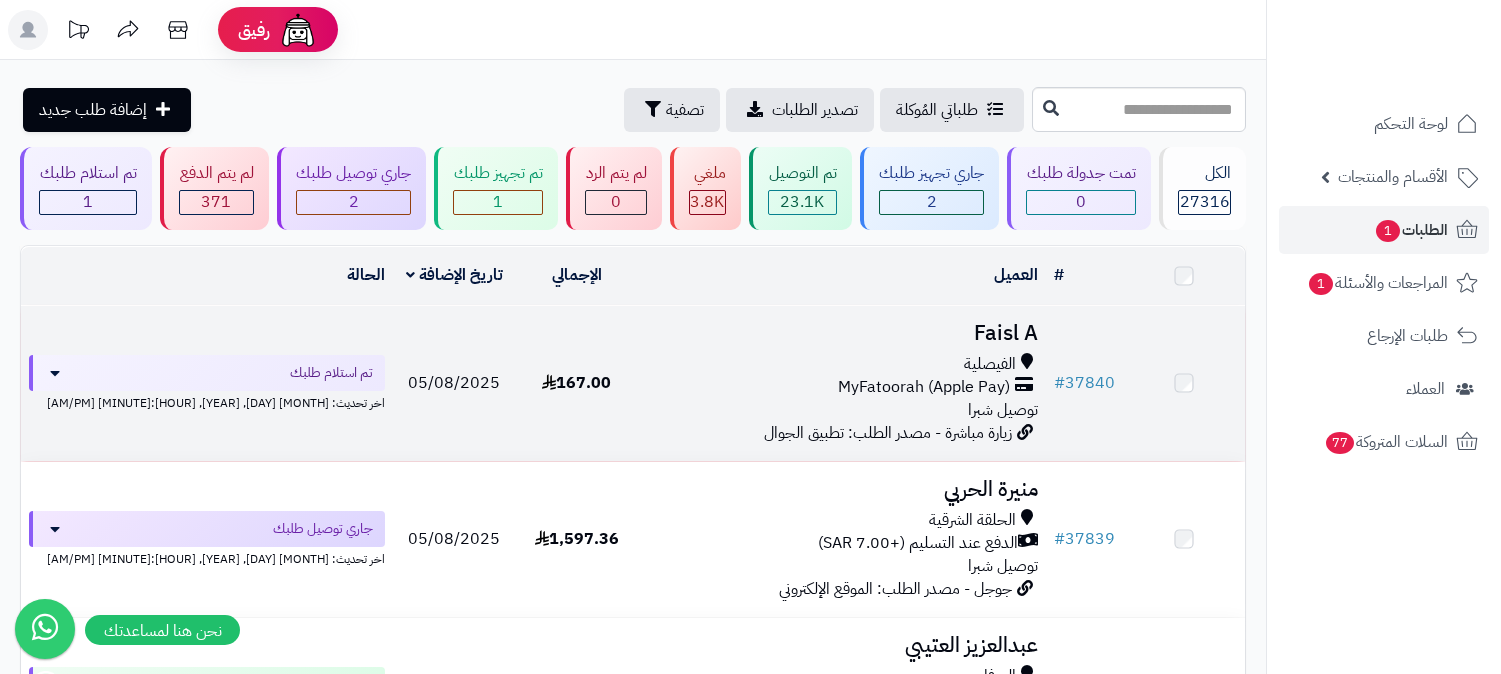 scroll, scrollTop: 0, scrollLeft: 0, axis: both 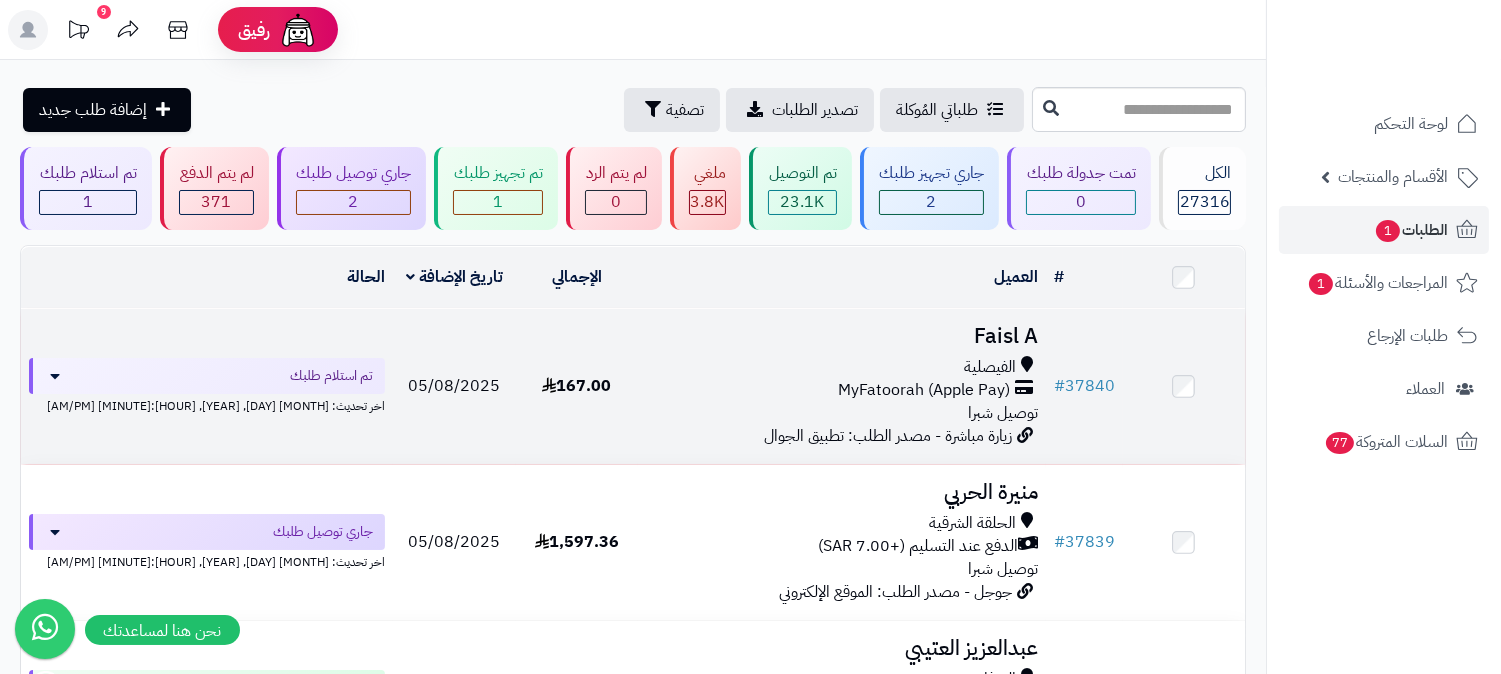 click on "MyFatoorah (Apple Pay)" at bounding box center (924, 390) 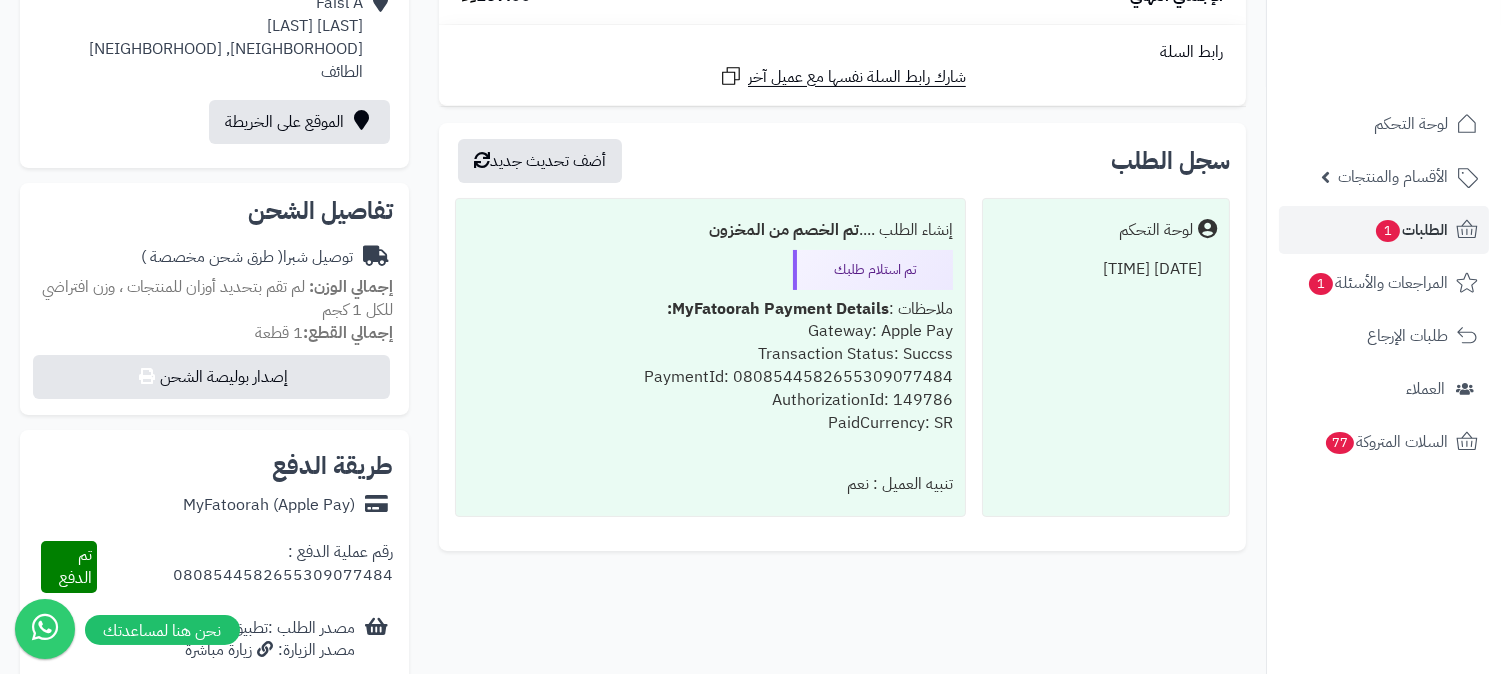 scroll, scrollTop: 0, scrollLeft: 0, axis: both 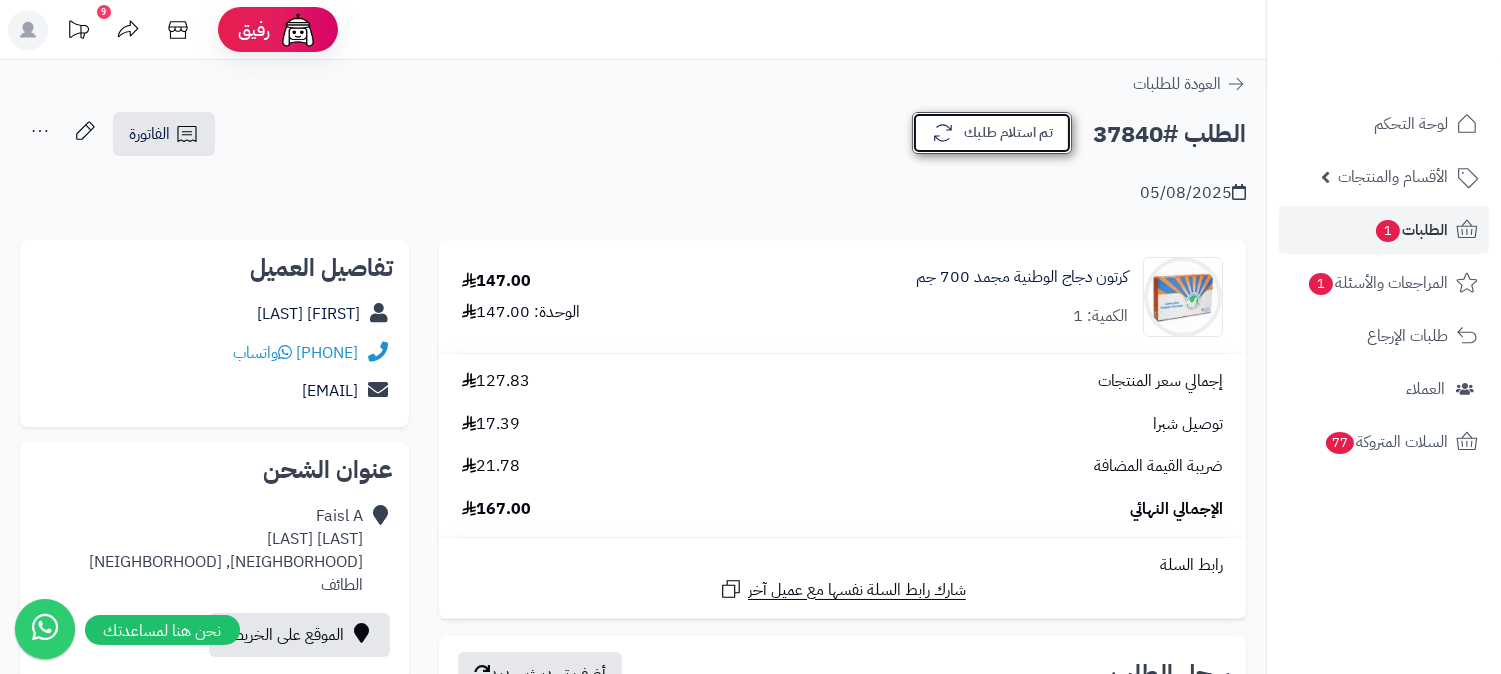 click on "تم استلام طلبك" at bounding box center [992, 133] 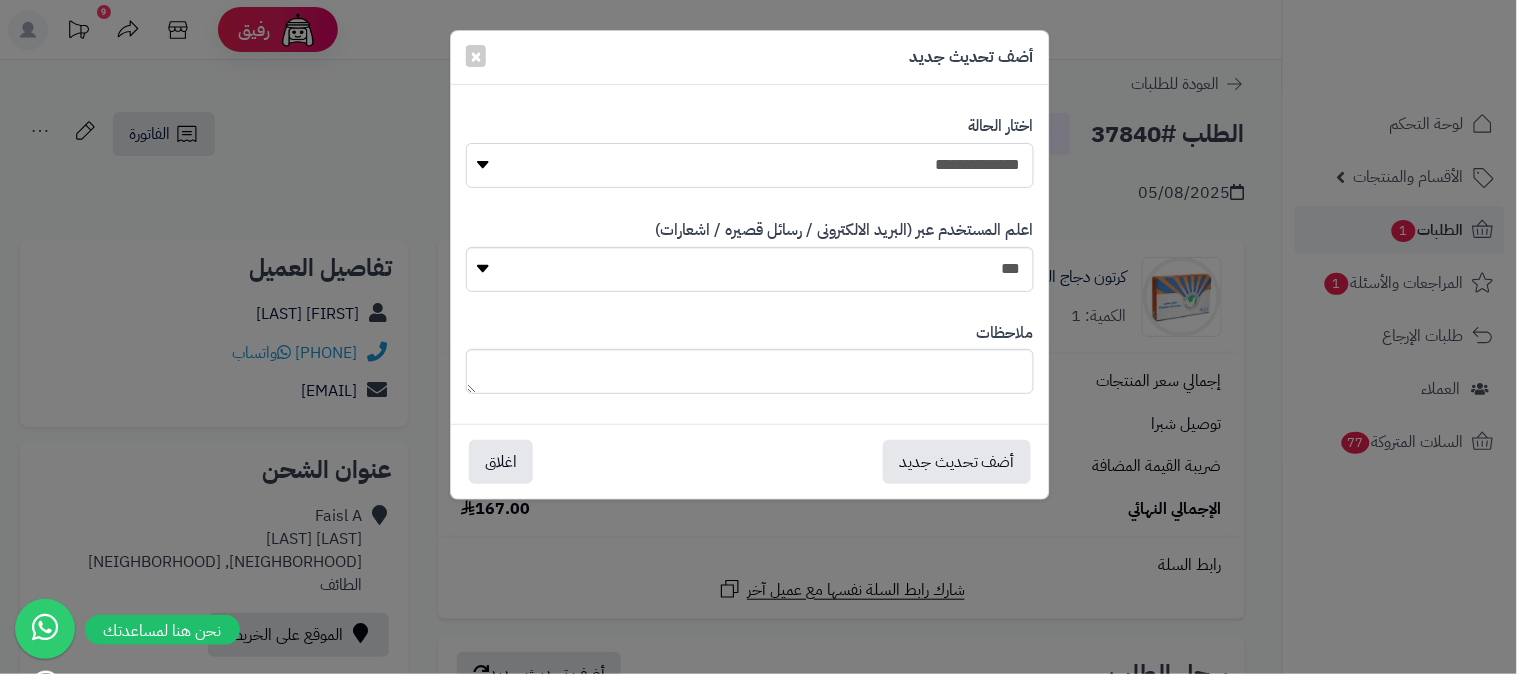 click on "**********" at bounding box center (750, 165) 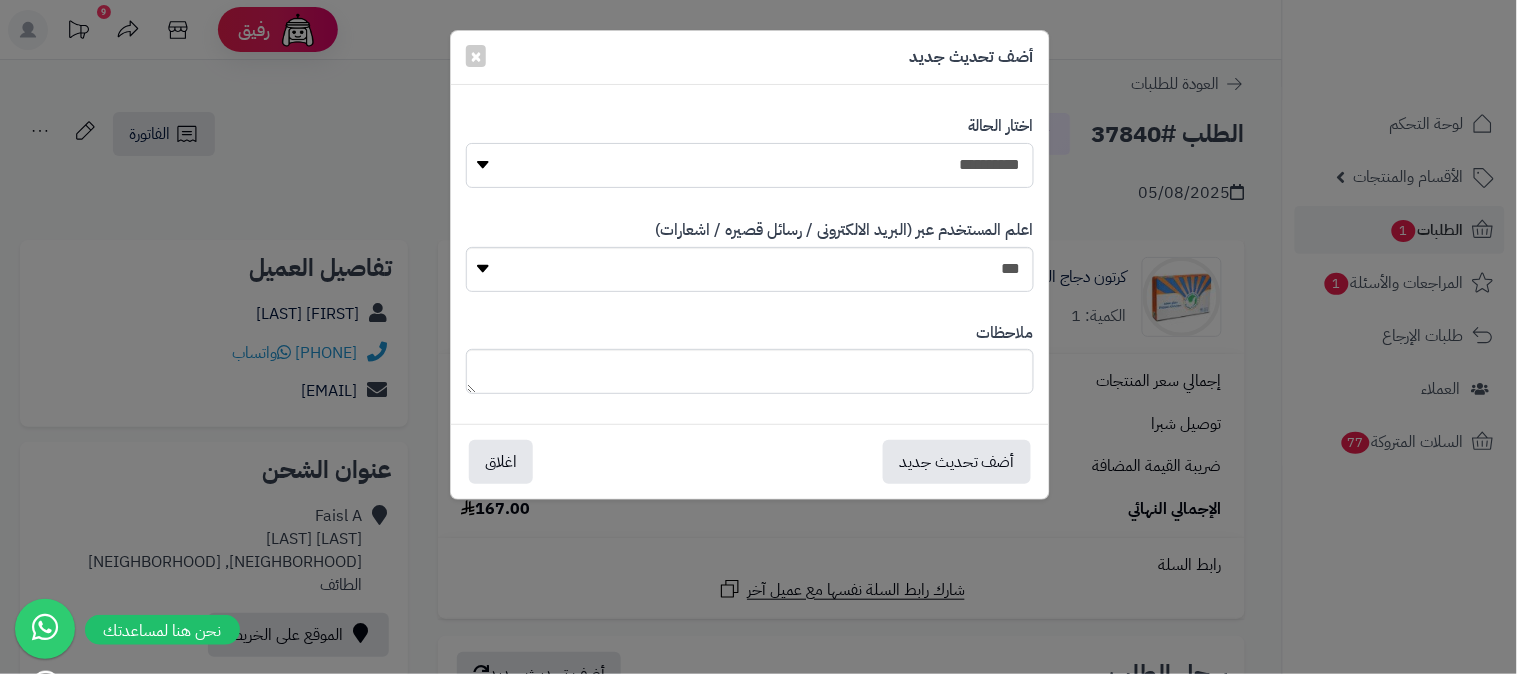 click on "**********" at bounding box center [750, 165] 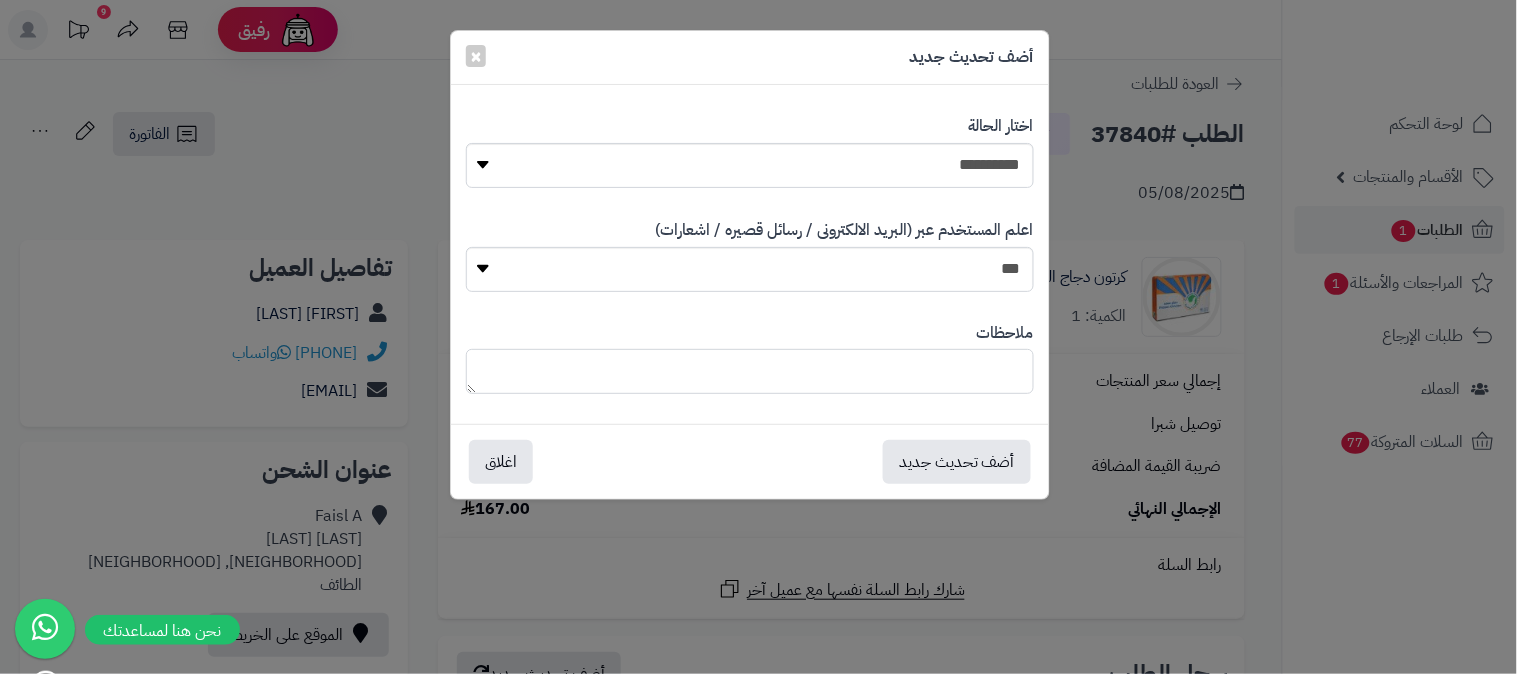 click at bounding box center (750, 371) 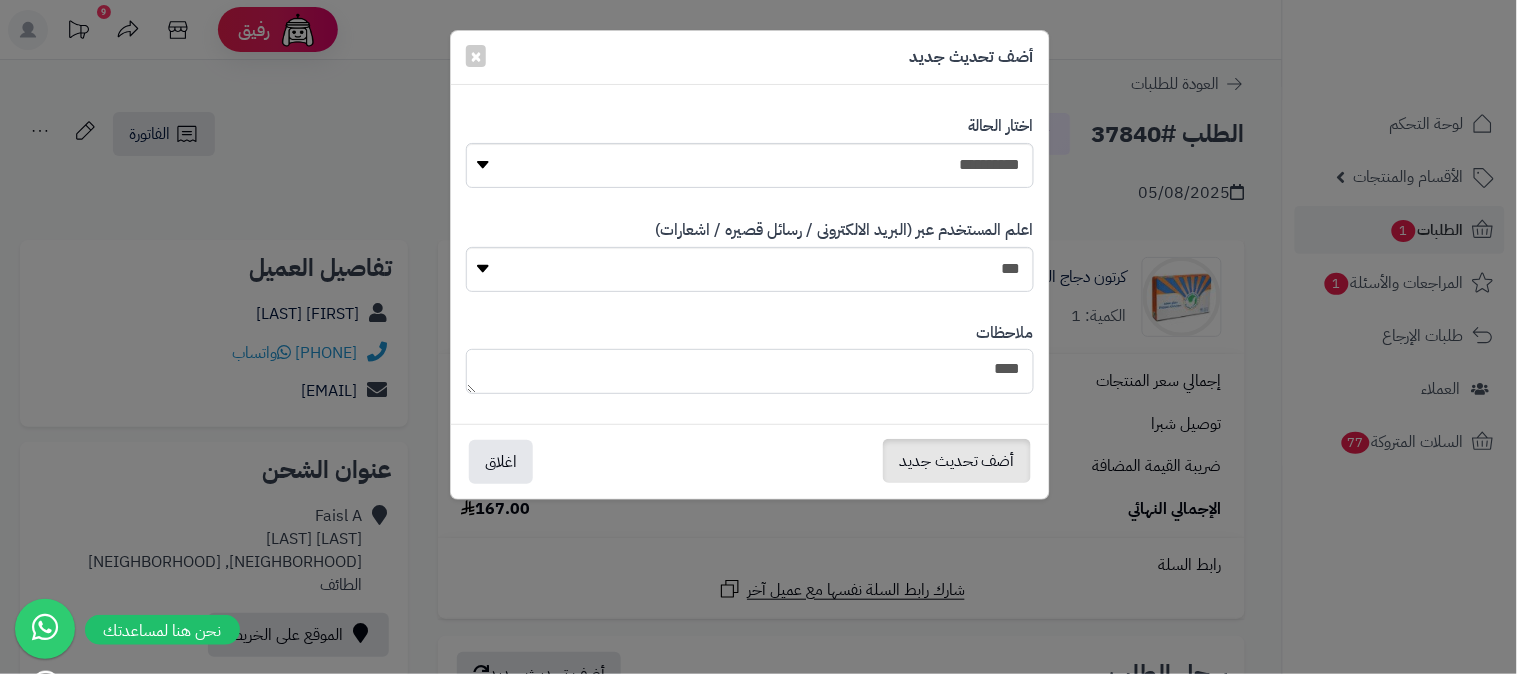 type on "****" 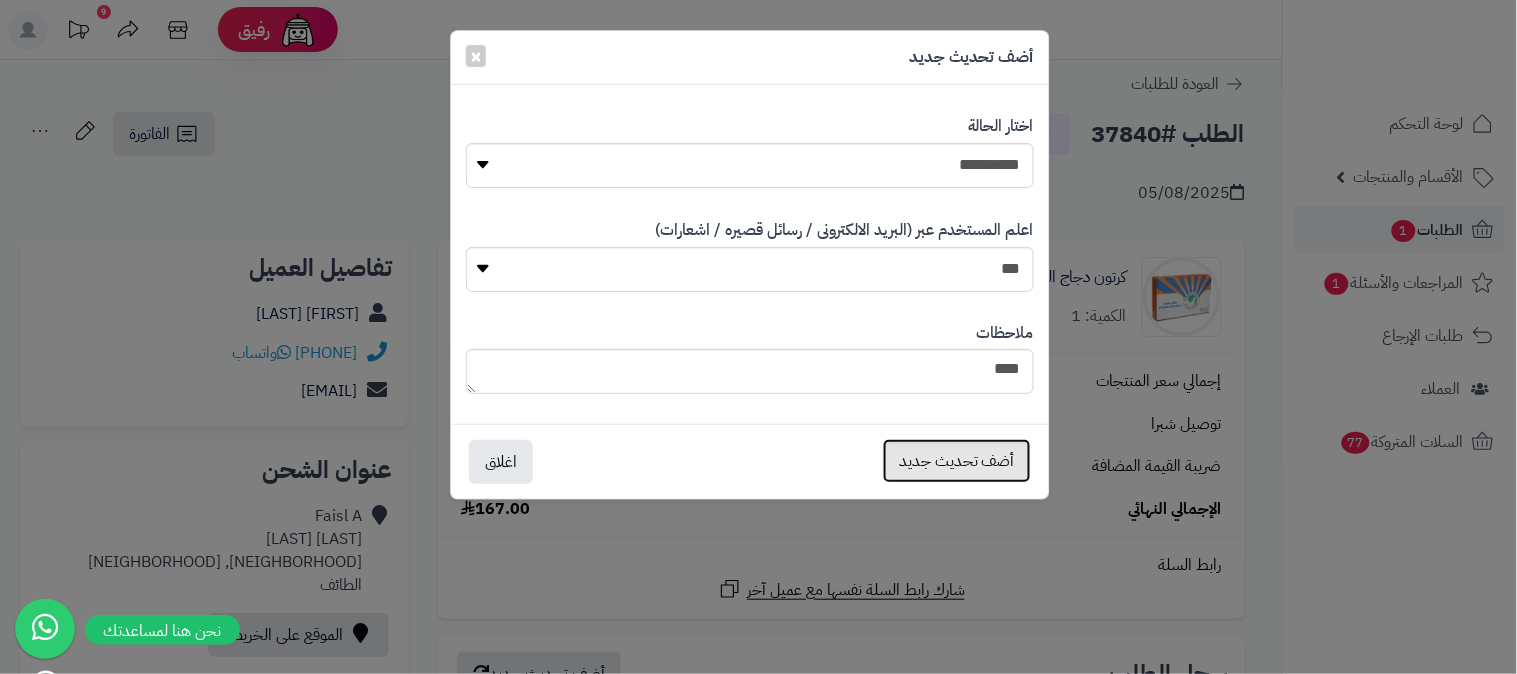 click on "أضف تحديث جديد" at bounding box center [957, 461] 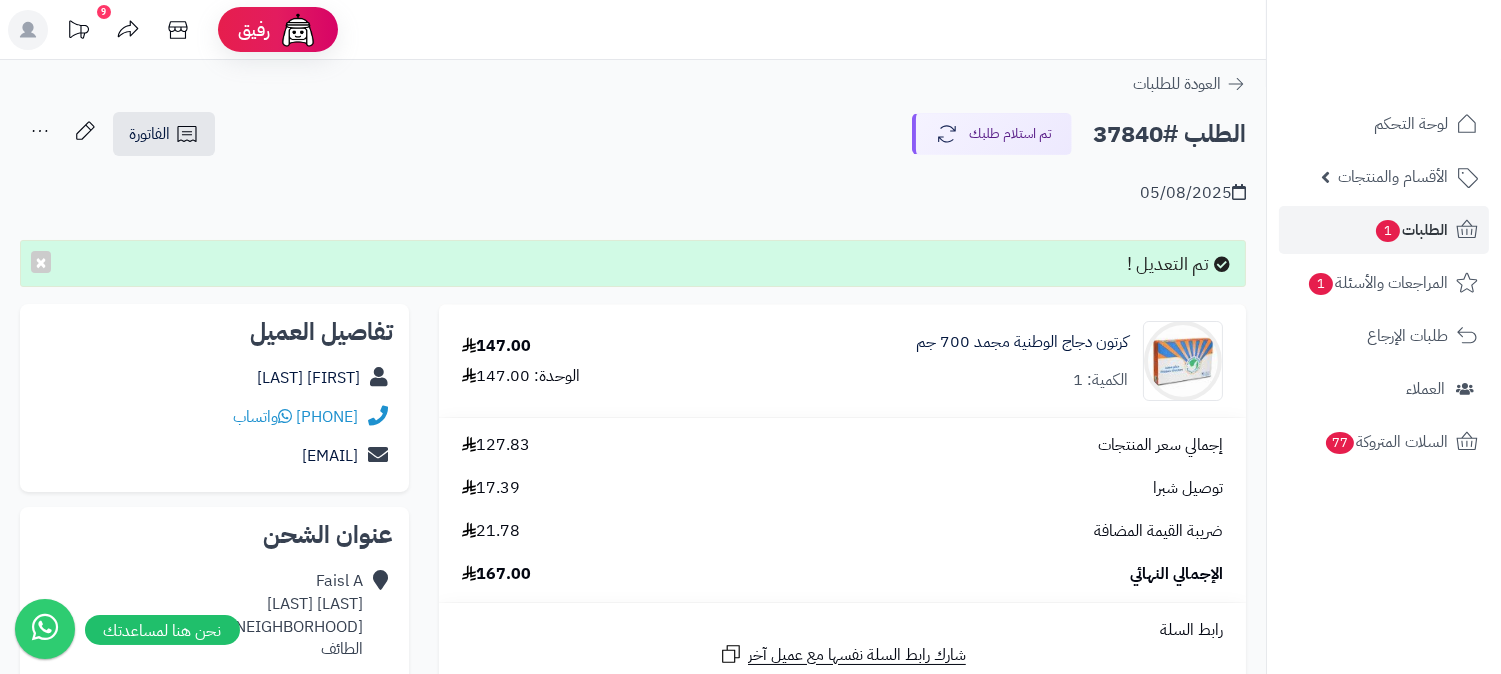 click 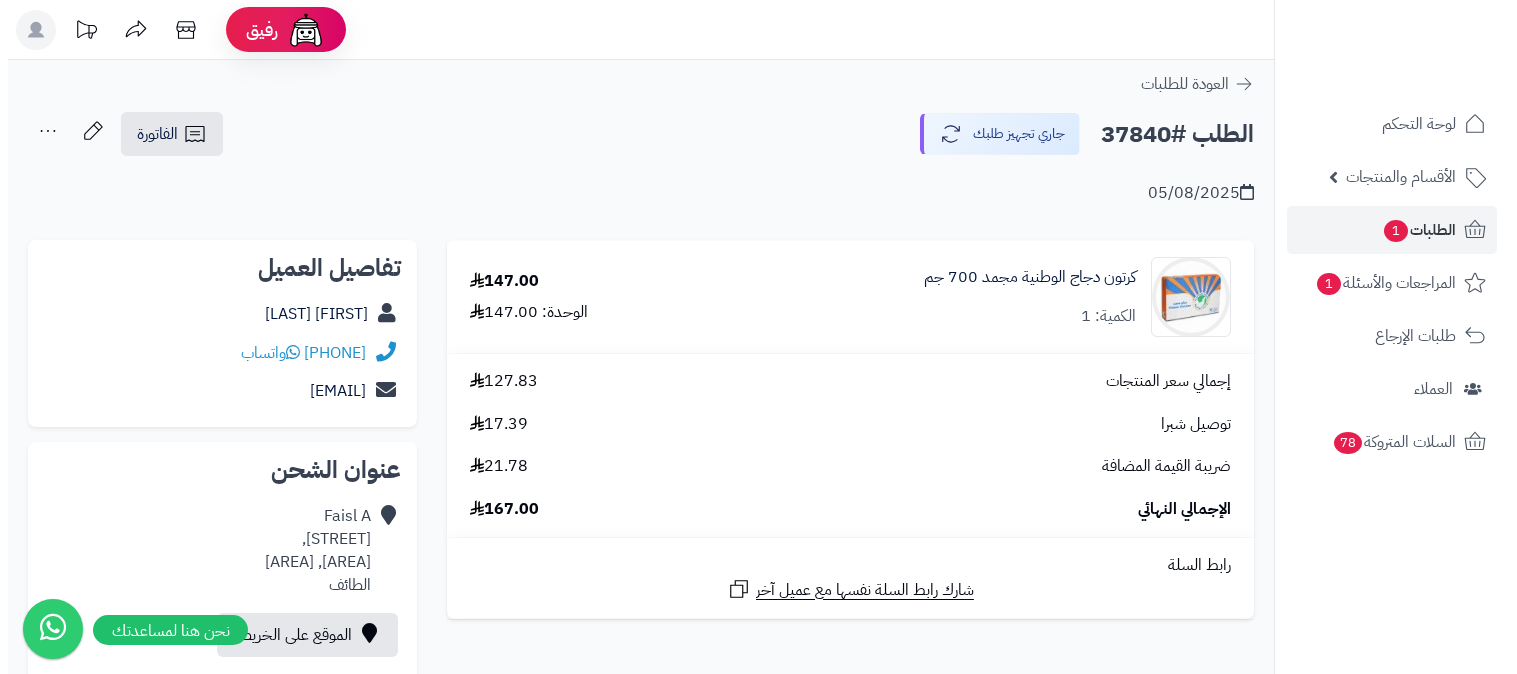 scroll, scrollTop: 0, scrollLeft: 0, axis: both 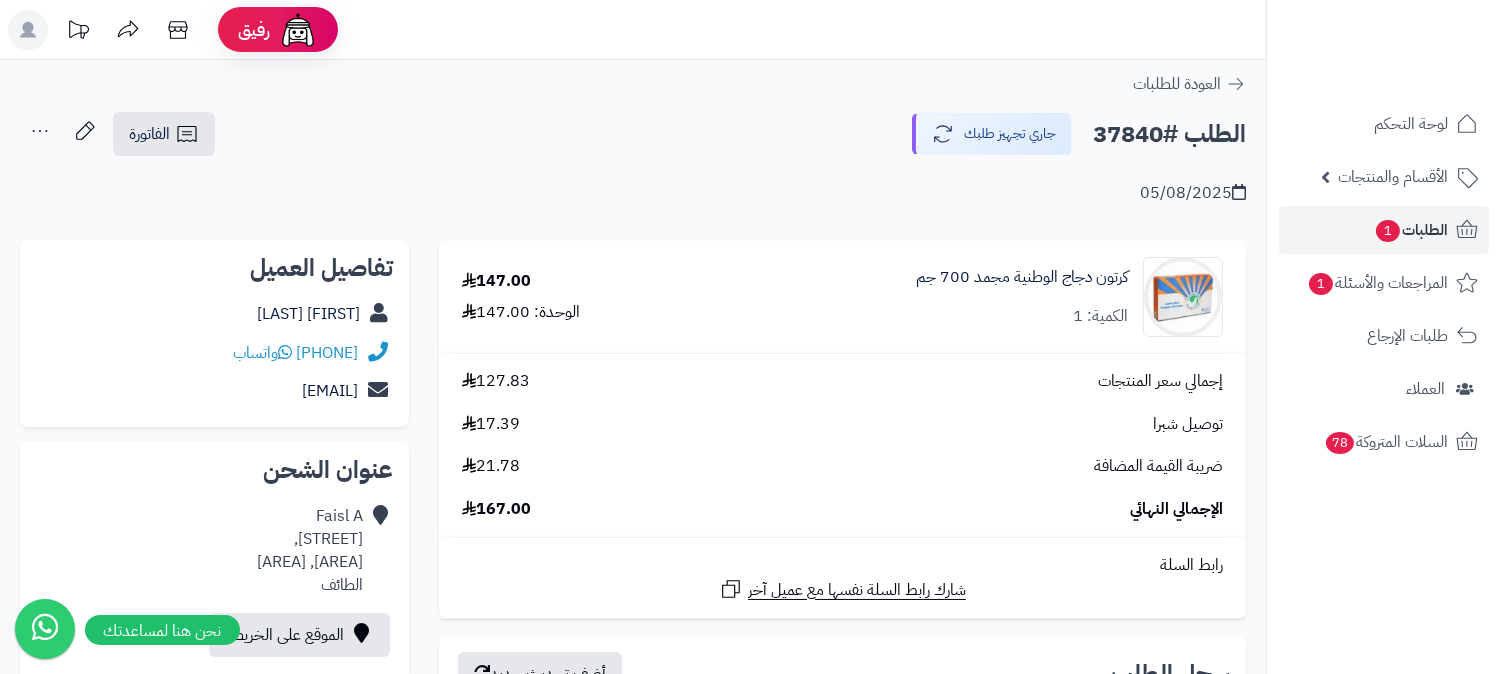 click 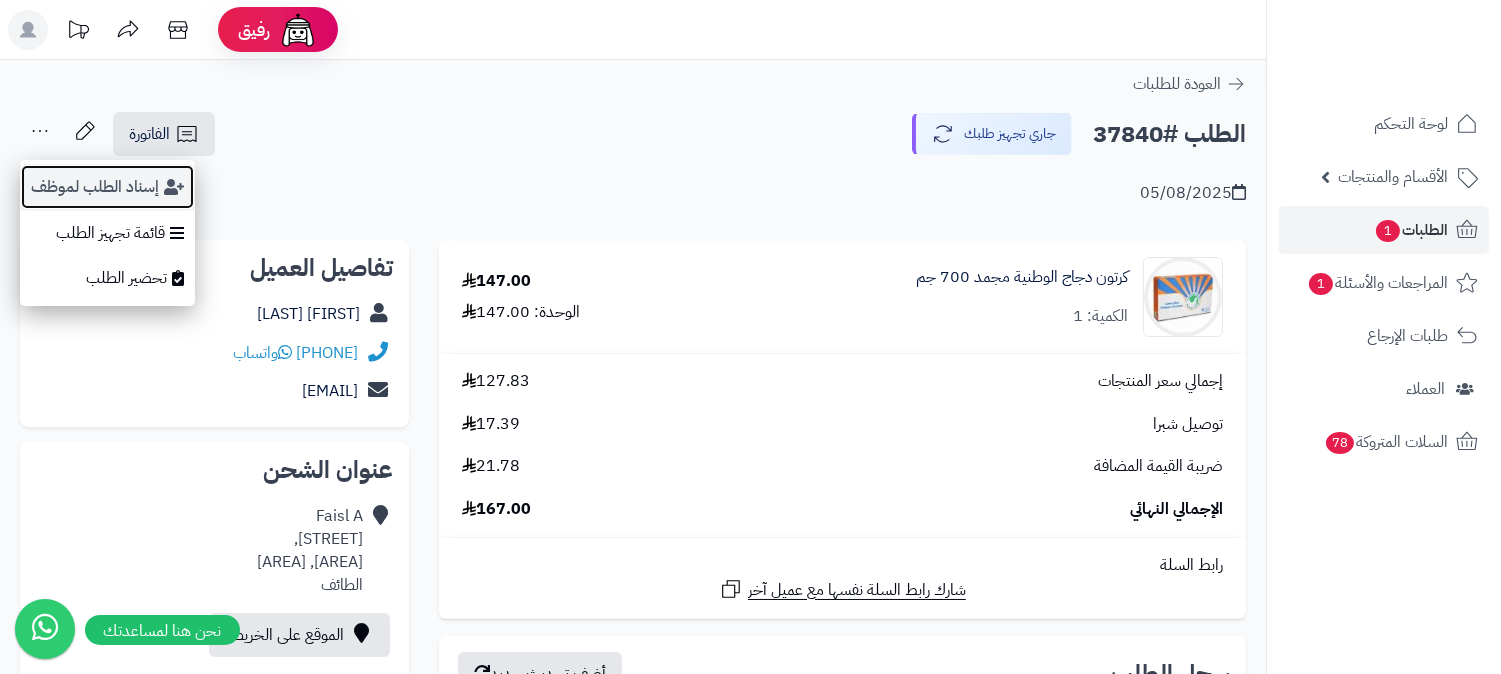click on "إسناد الطلب لموظف" at bounding box center (107, 187) 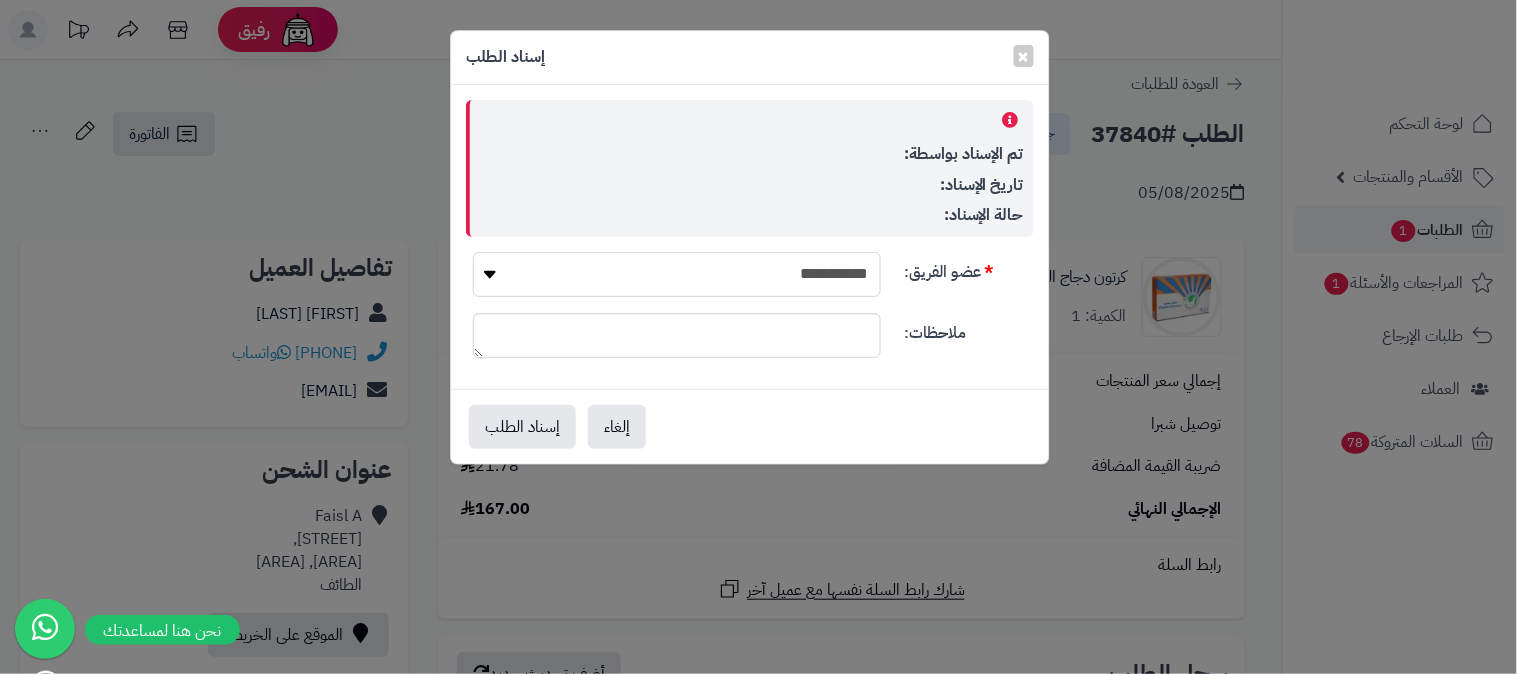 click on "**********" at bounding box center [677, 274] 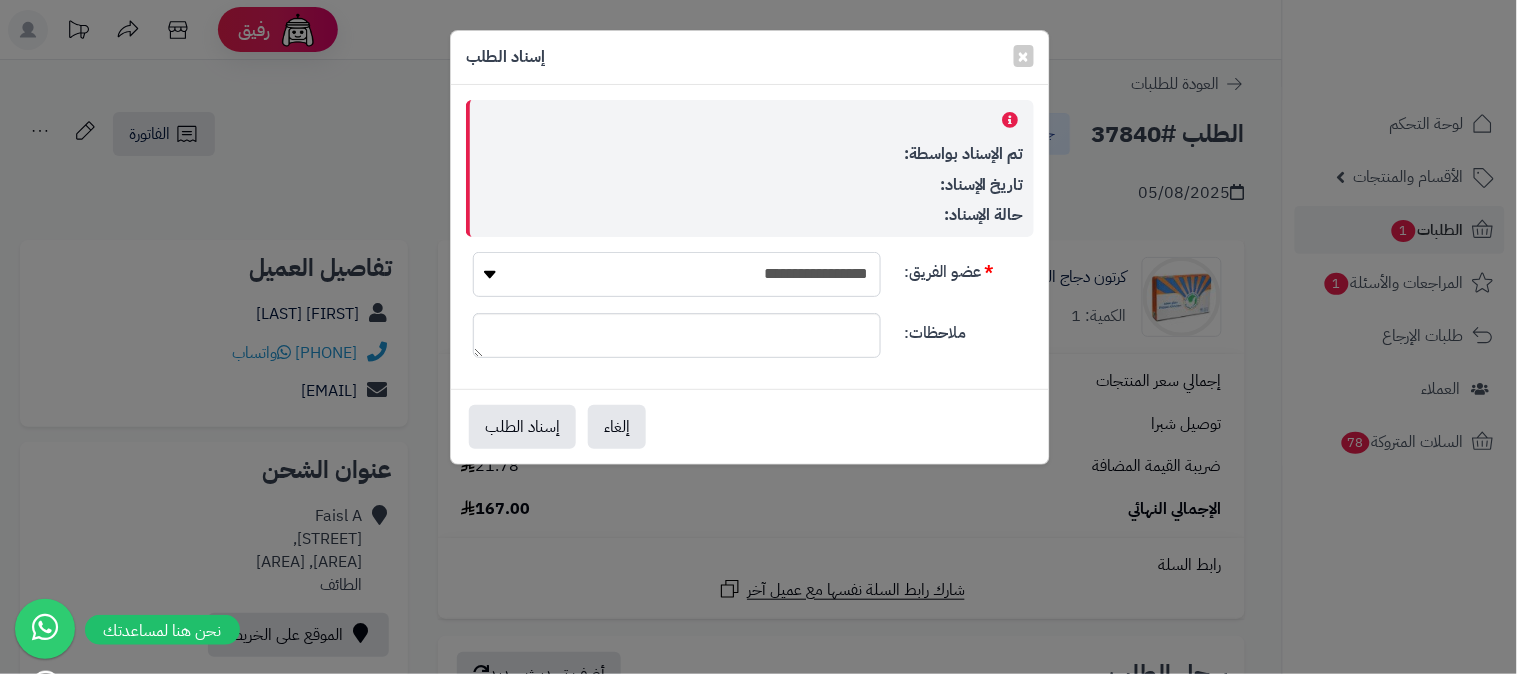 click on "**********" at bounding box center (677, 274) 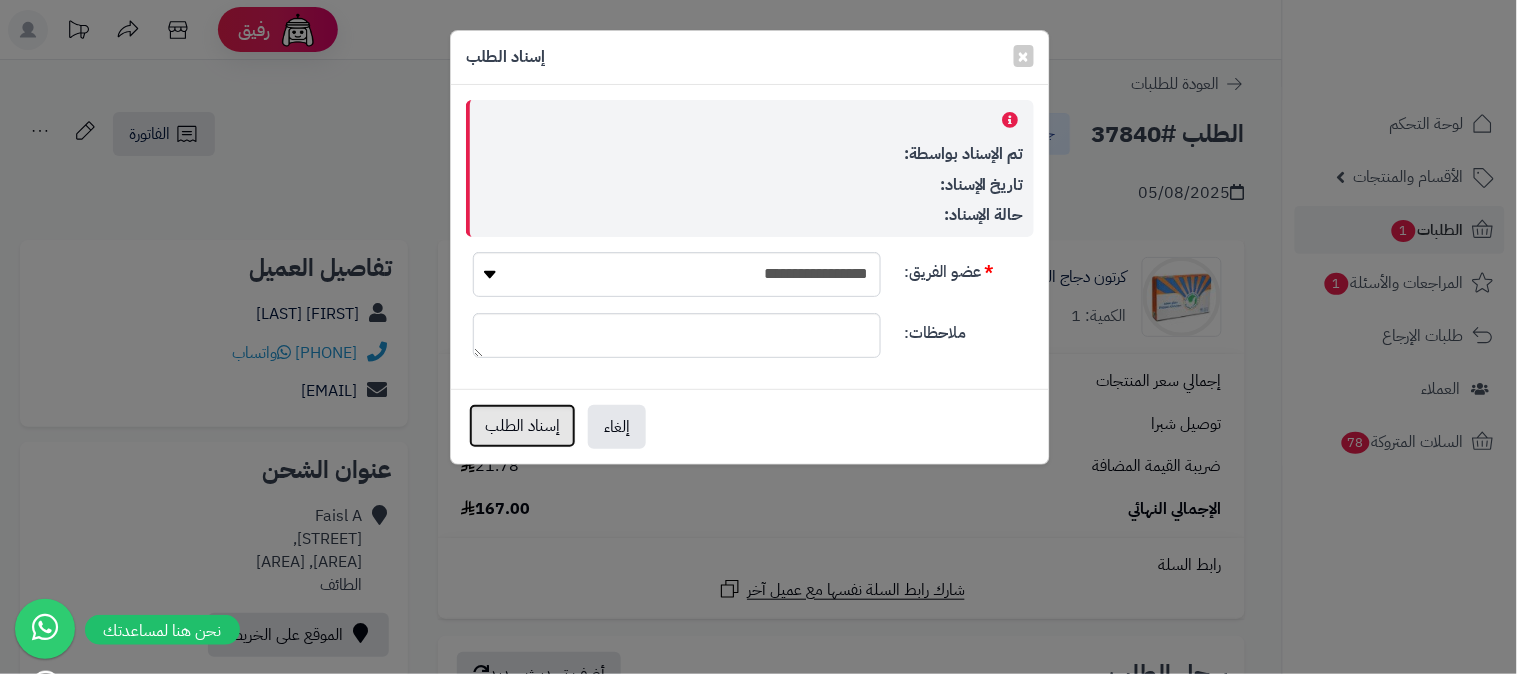 click on "إسناد الطلب" at bounding box center (522, 426) 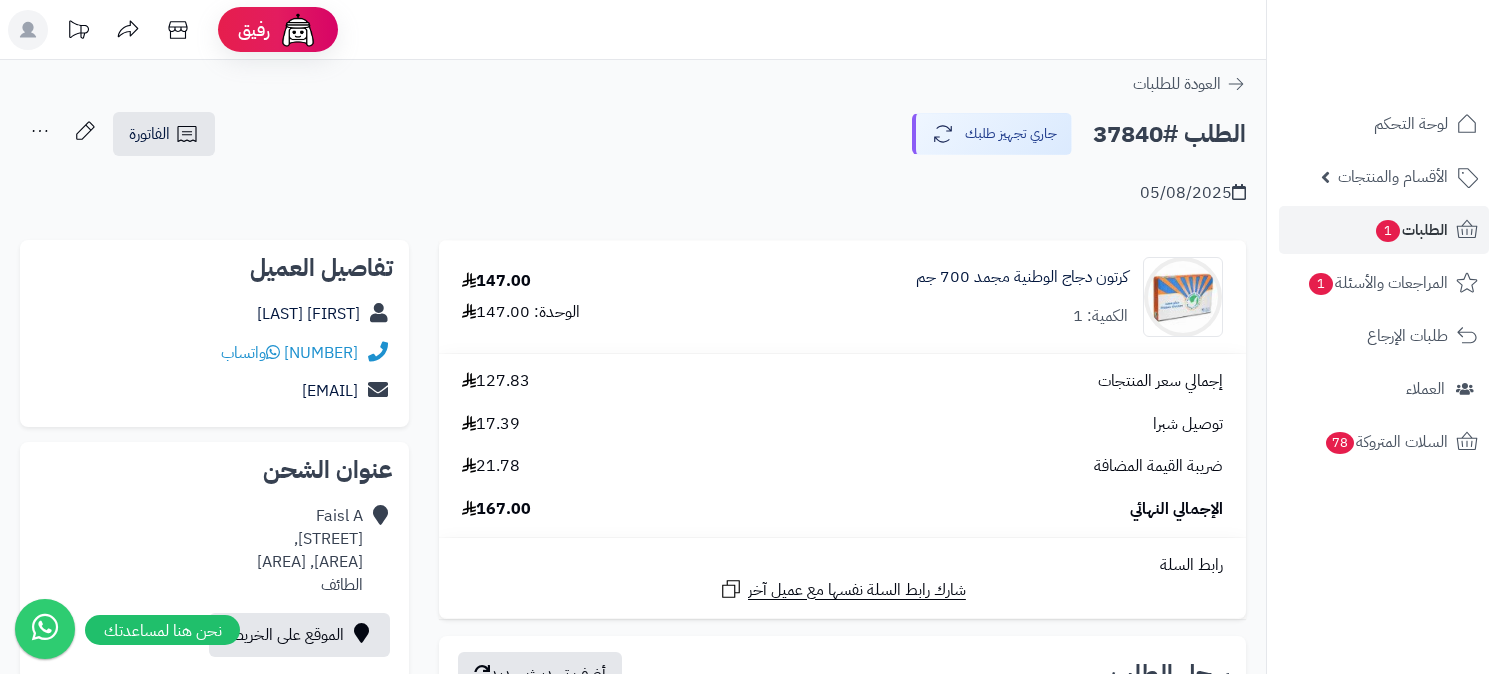 scroll, scrollTop: 0, scrollLeft: 0, axis: both 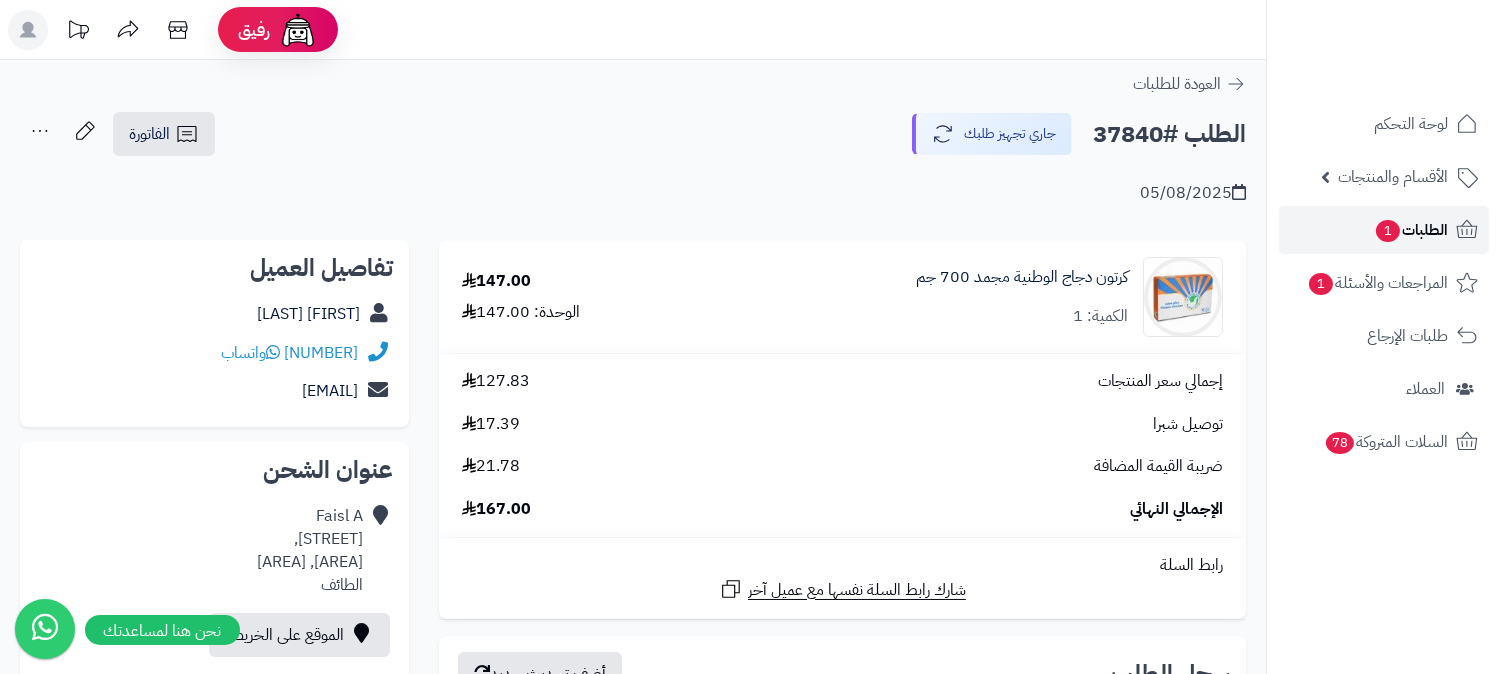 click on "1" at bounding box center (1388, 231) 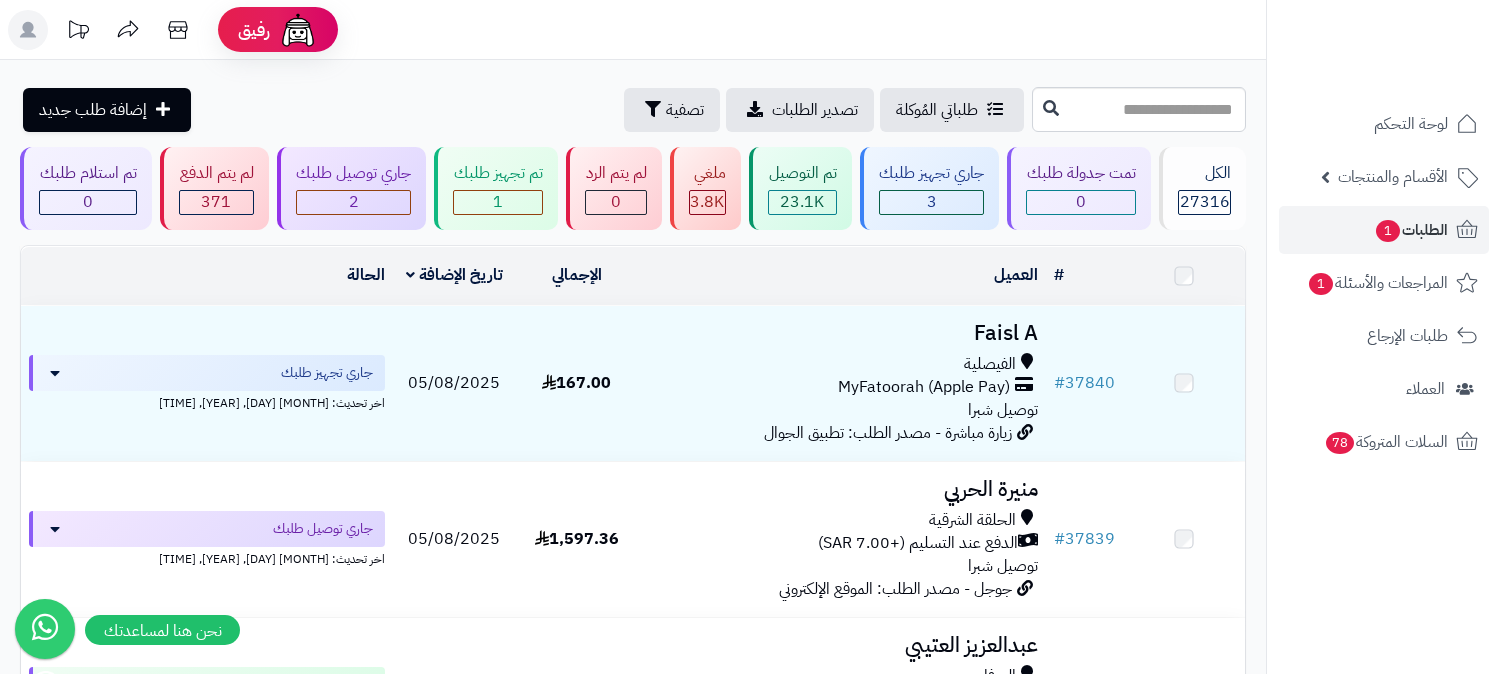 scroll, scrollTop: 0, scrollLeft: 0, axis: both 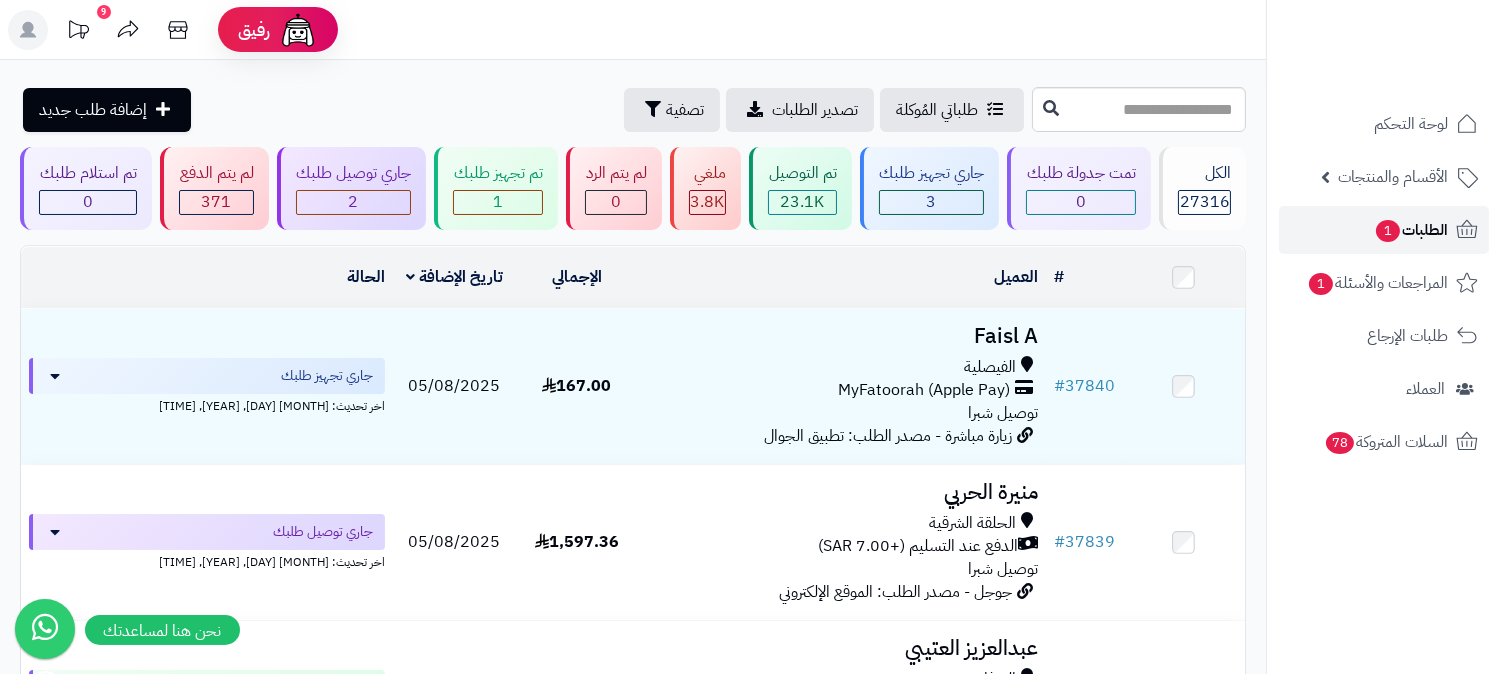 click on "الطلبات  1" at bounding box center [1411, 230] 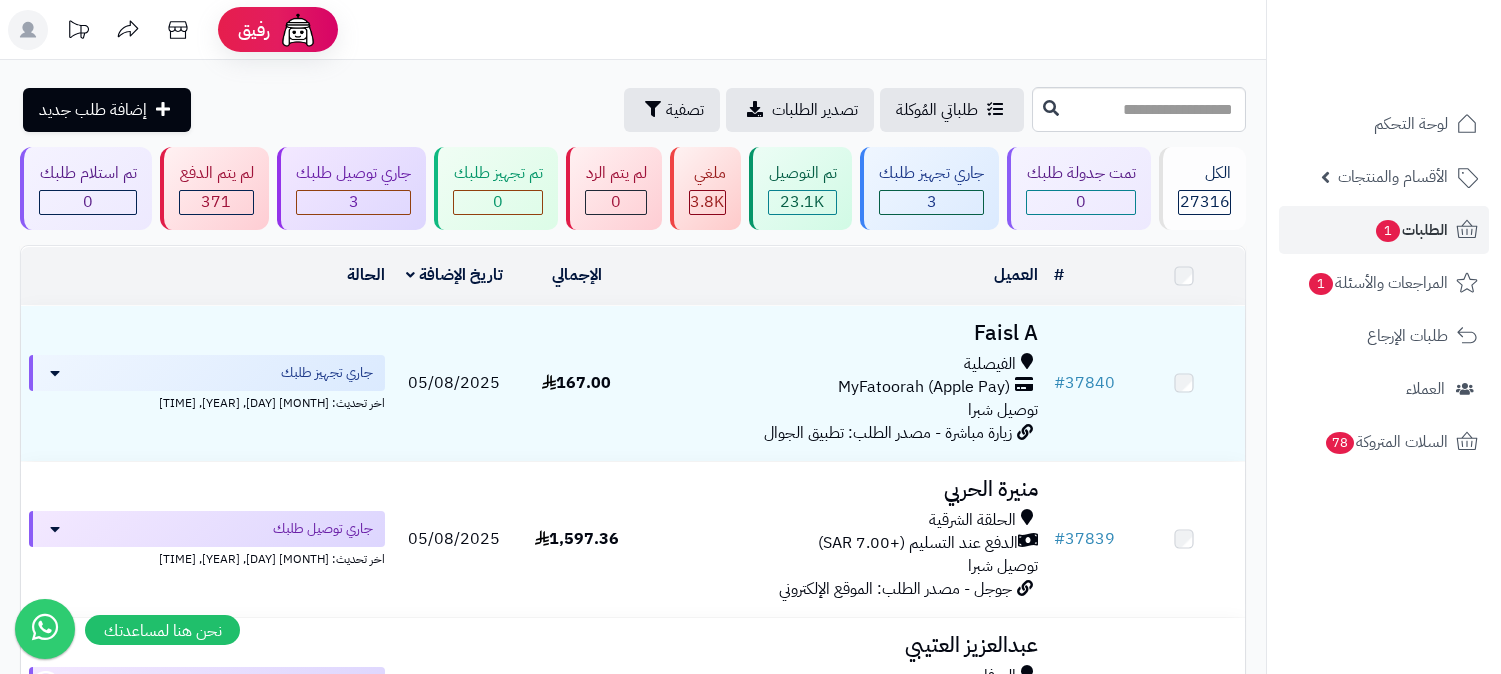 scroll, scrollTop: 0, scrollLeft: 0, axis: both 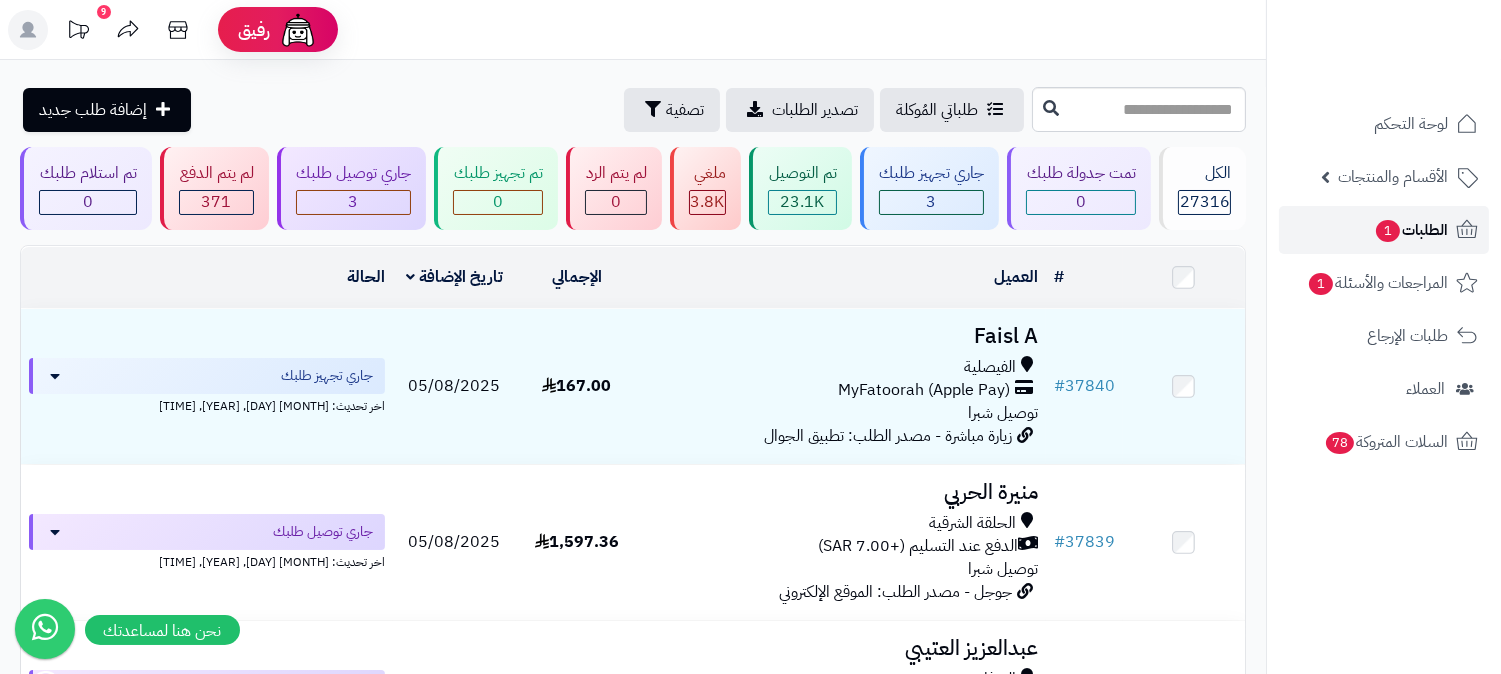 click on "الطلبات  1" at bounding box center [1411, 230] 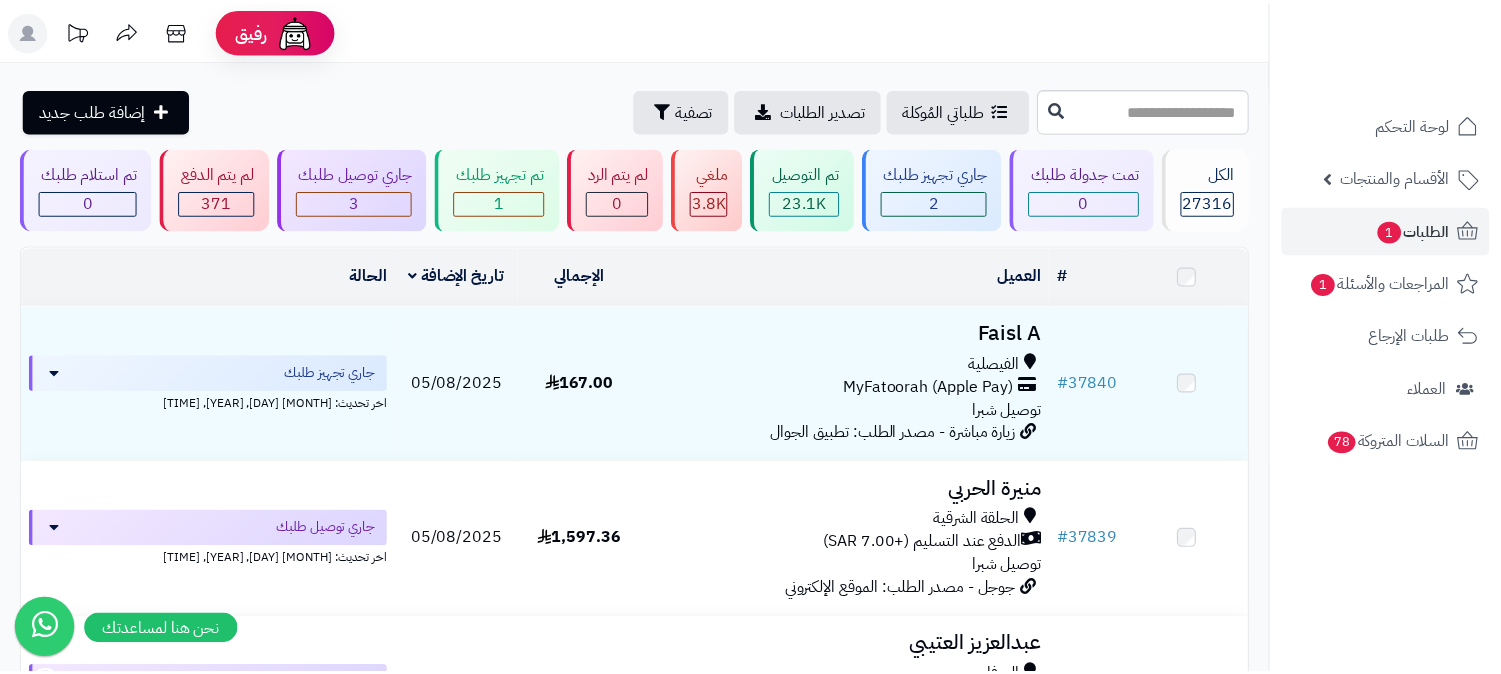 scroll, scrollTop: 0, scrollLeft: 0, axis: both 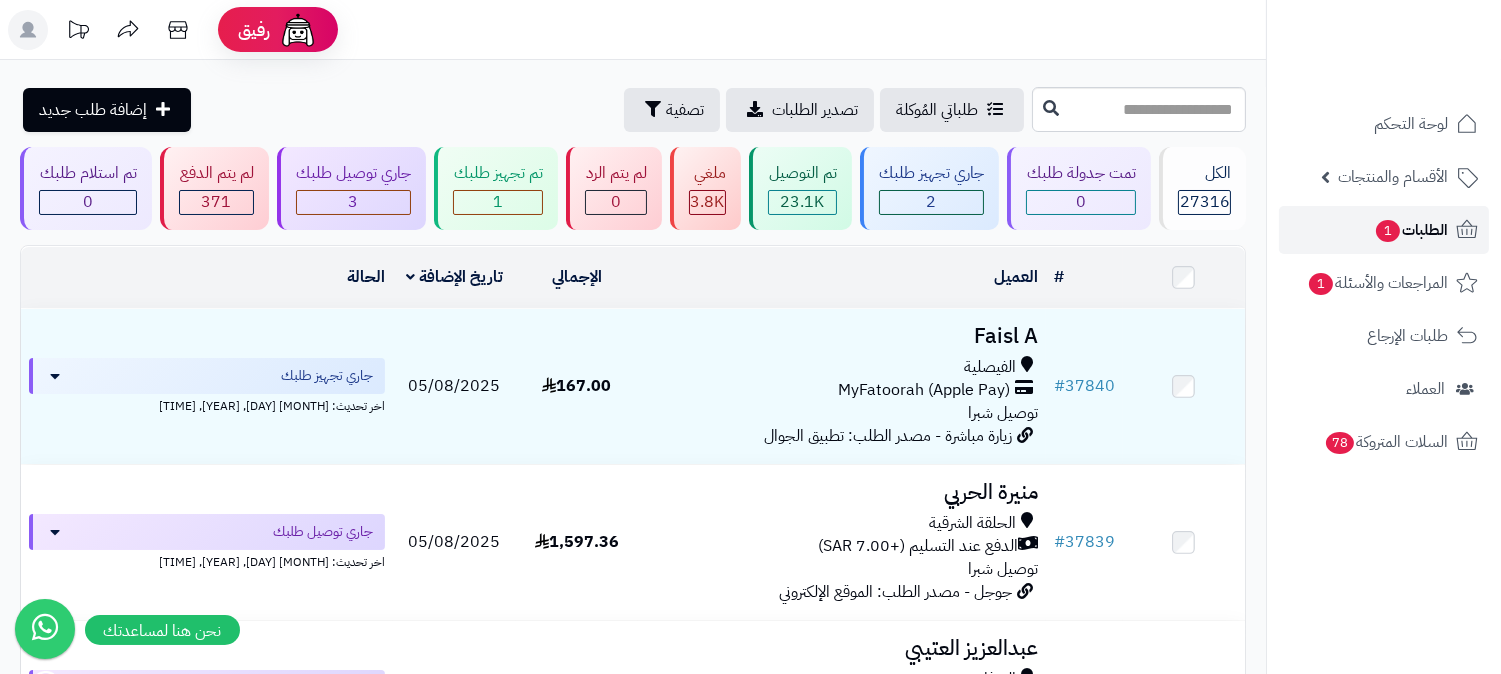 click on "الطلبات  1" at bounding box center [1411, 230] 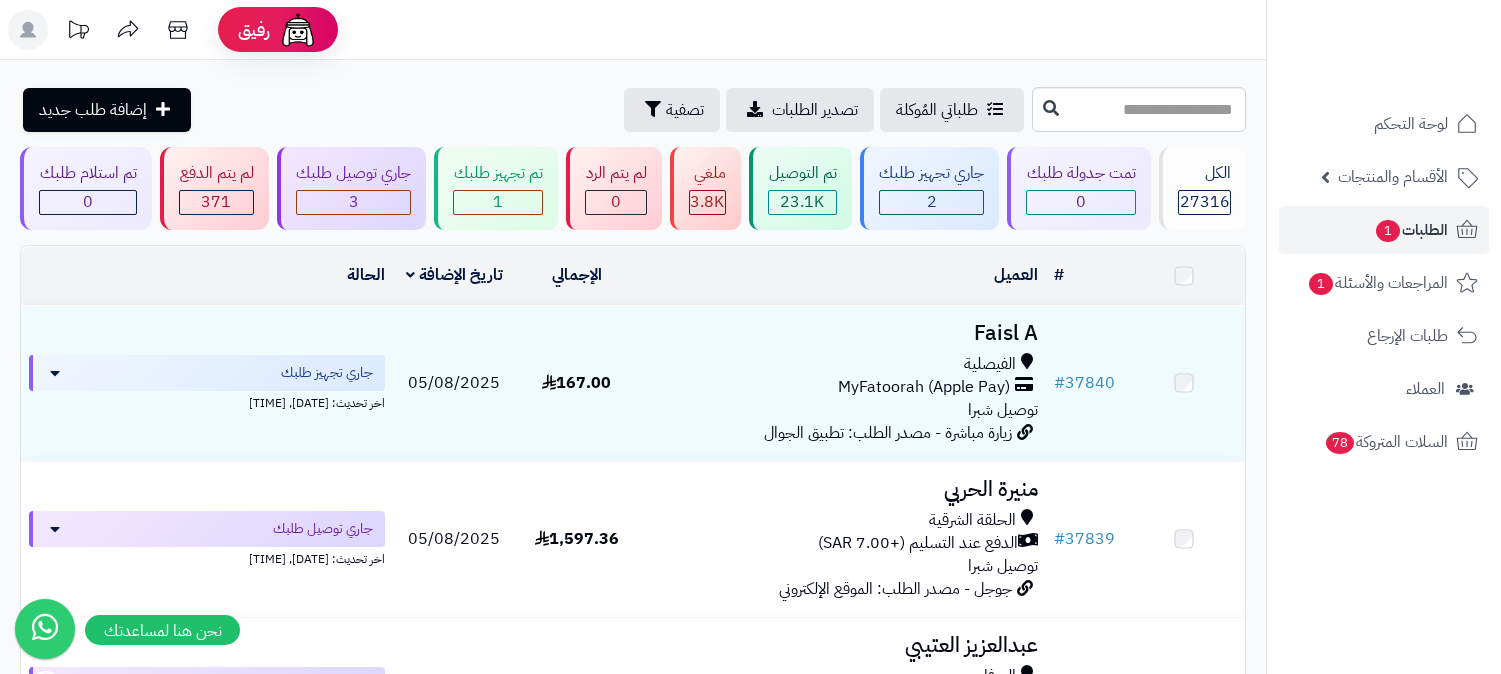 scroll, scrollTop: 0, scrollLeft: 0, axis: both 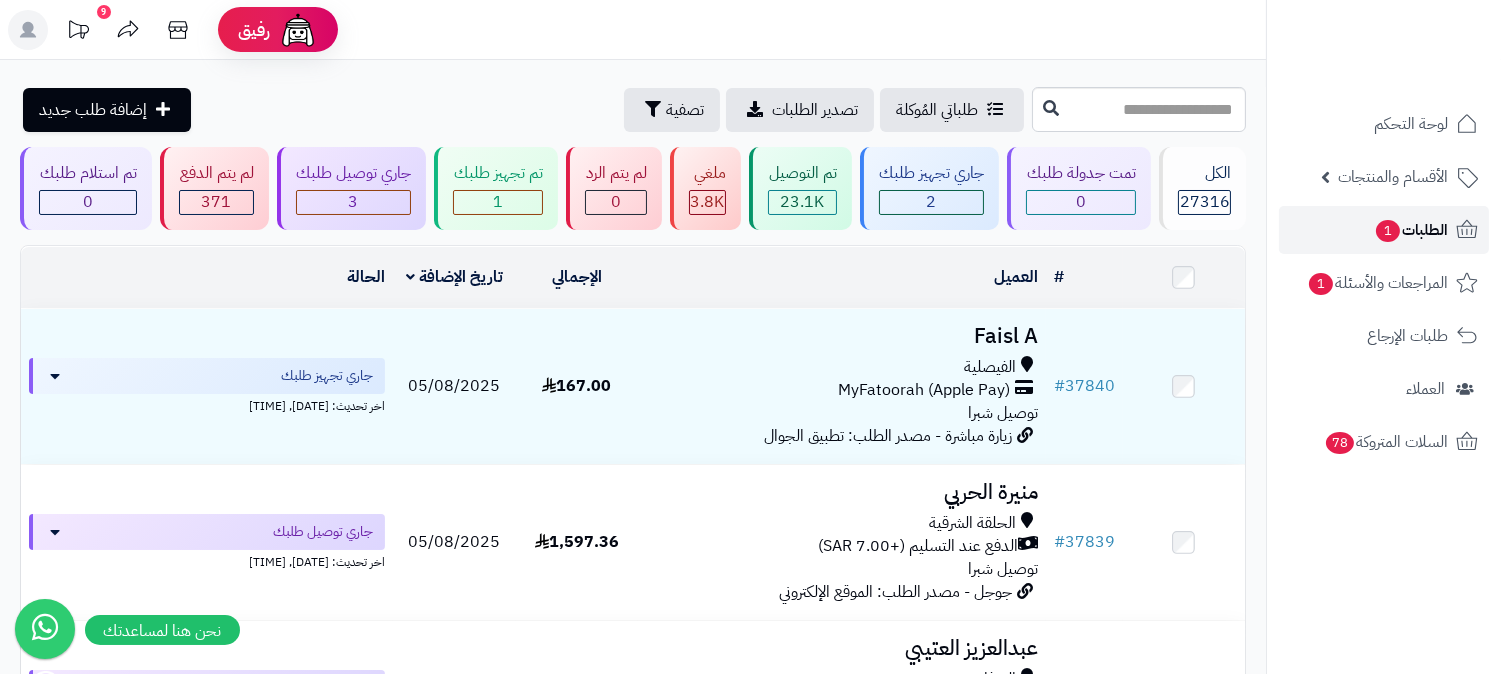 click on "الطلبات  1" at bounding box center [1411, 230] 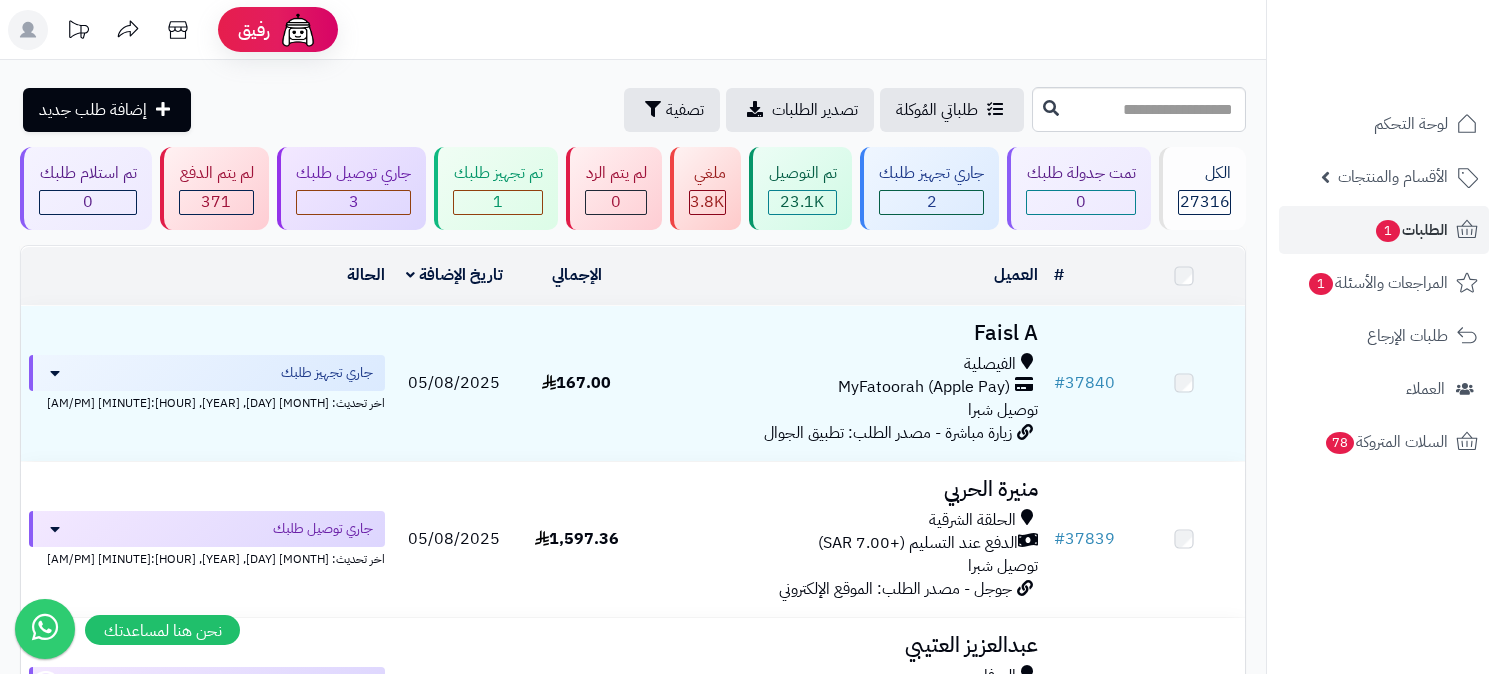 scroll, scrollTop: 0, scrollLeft: 0, axis: both 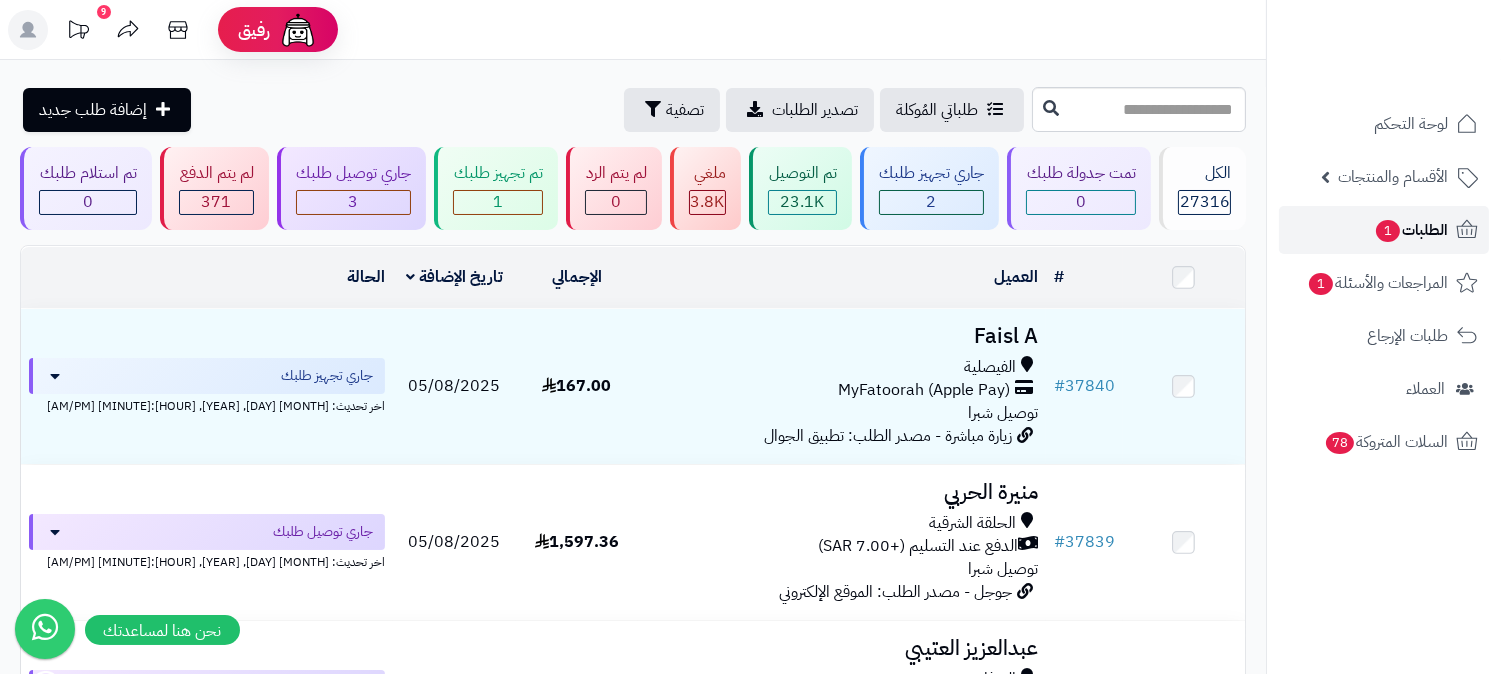 click on "الطلبات  1" at bounding box center [1411, 230] 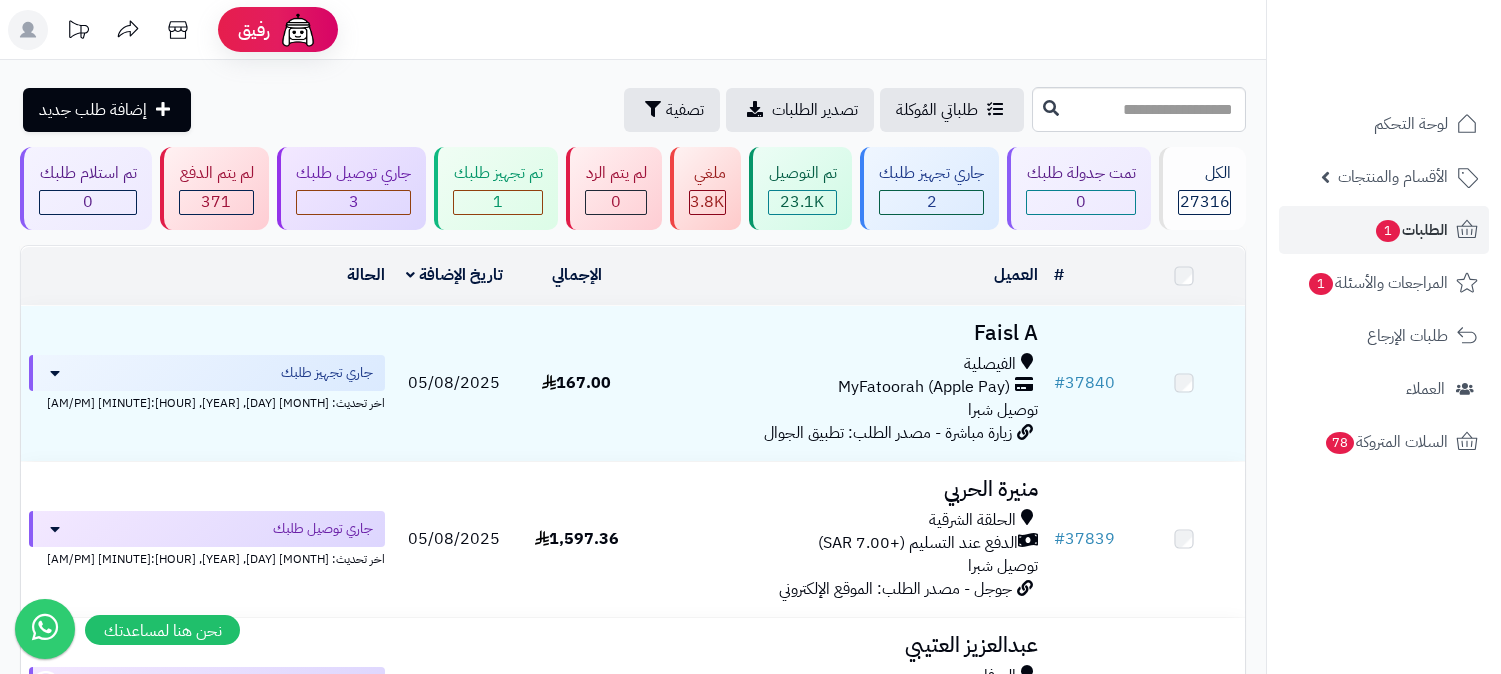 scroll, scrollTop: 0, scrollLeft: 0, axis: both 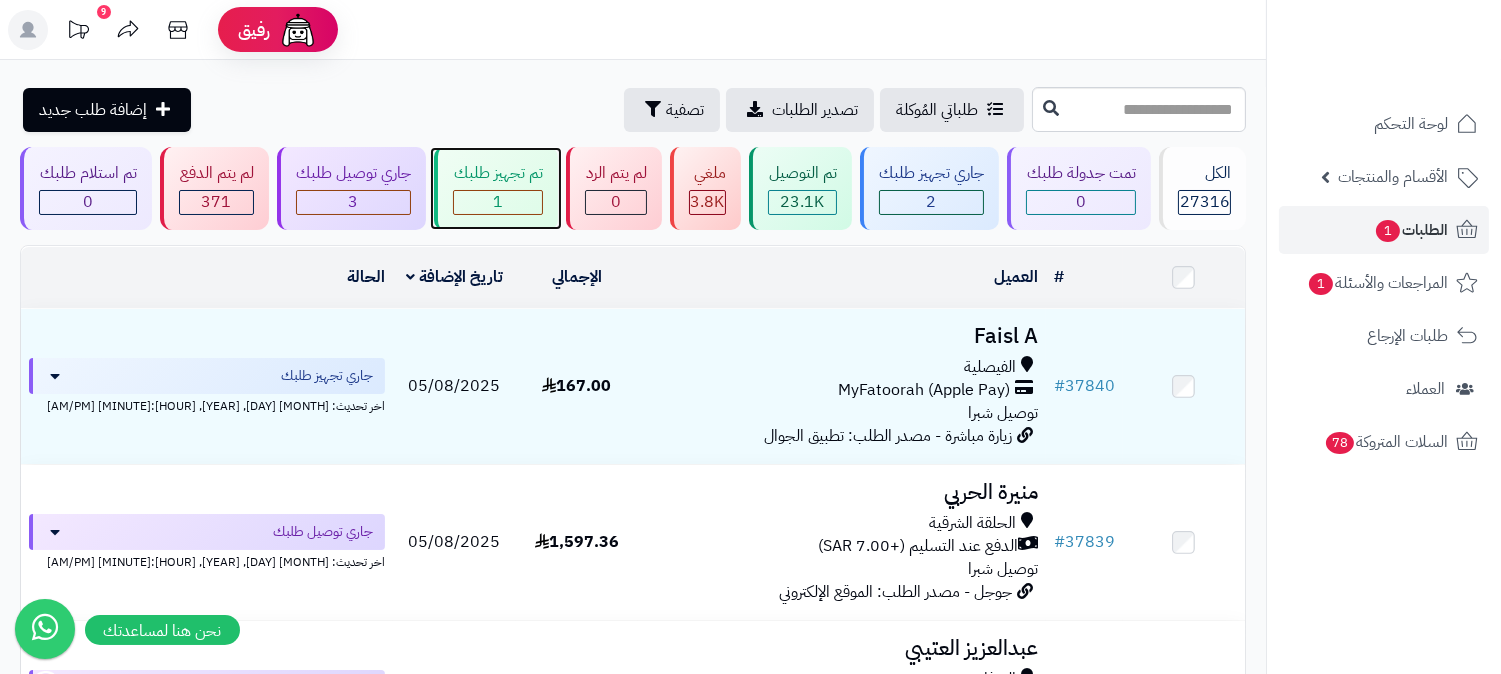 click on "1" at bounding box center (498, 202) 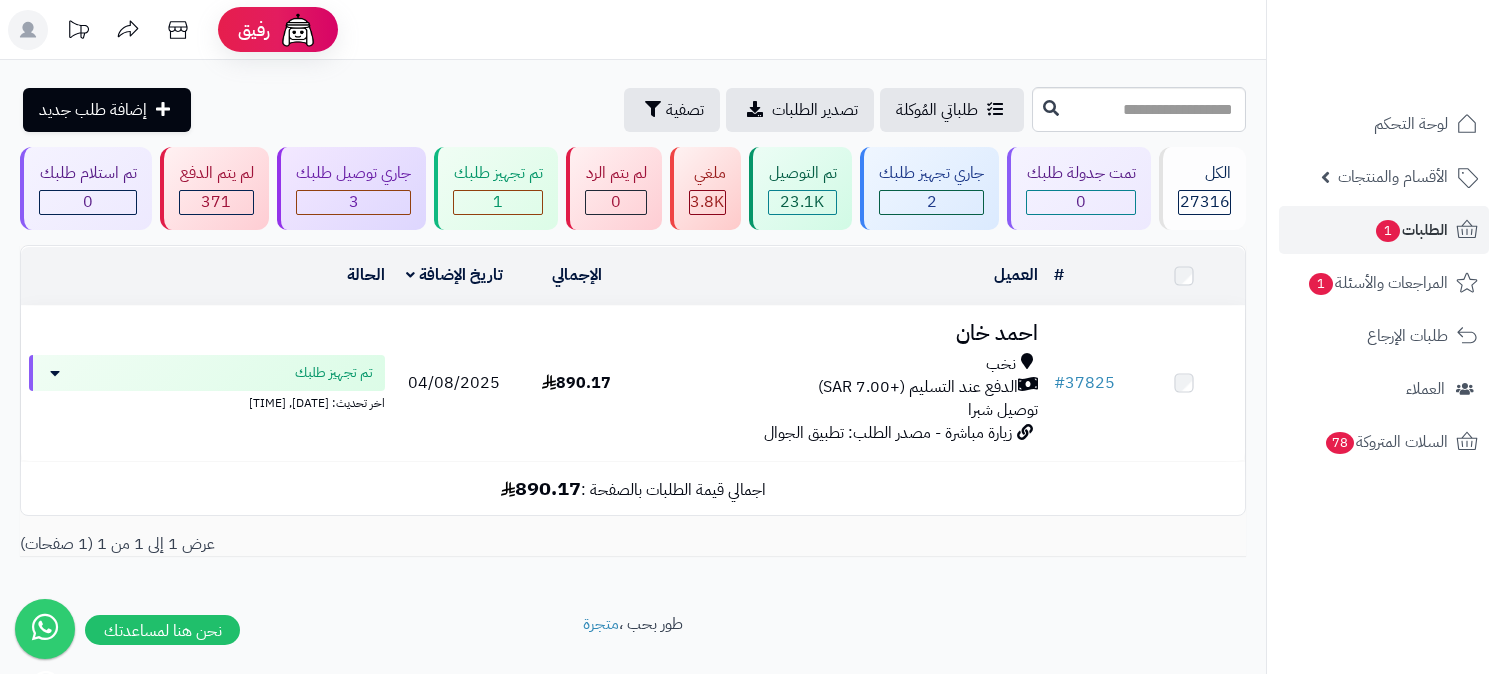 scroll, scrollTop: 0, scrollLeft: 0, axis: both 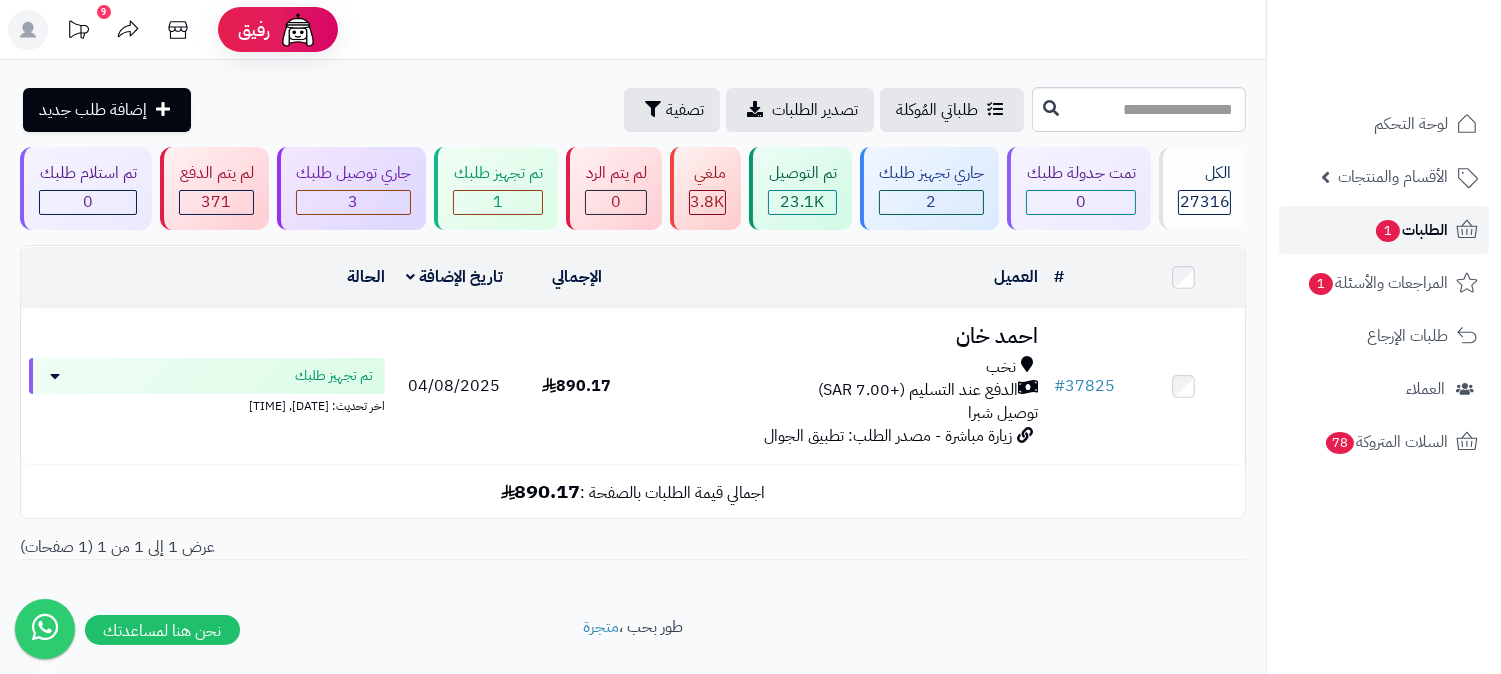 click on "الطلبات  1" at bounding box center [1384, 230] 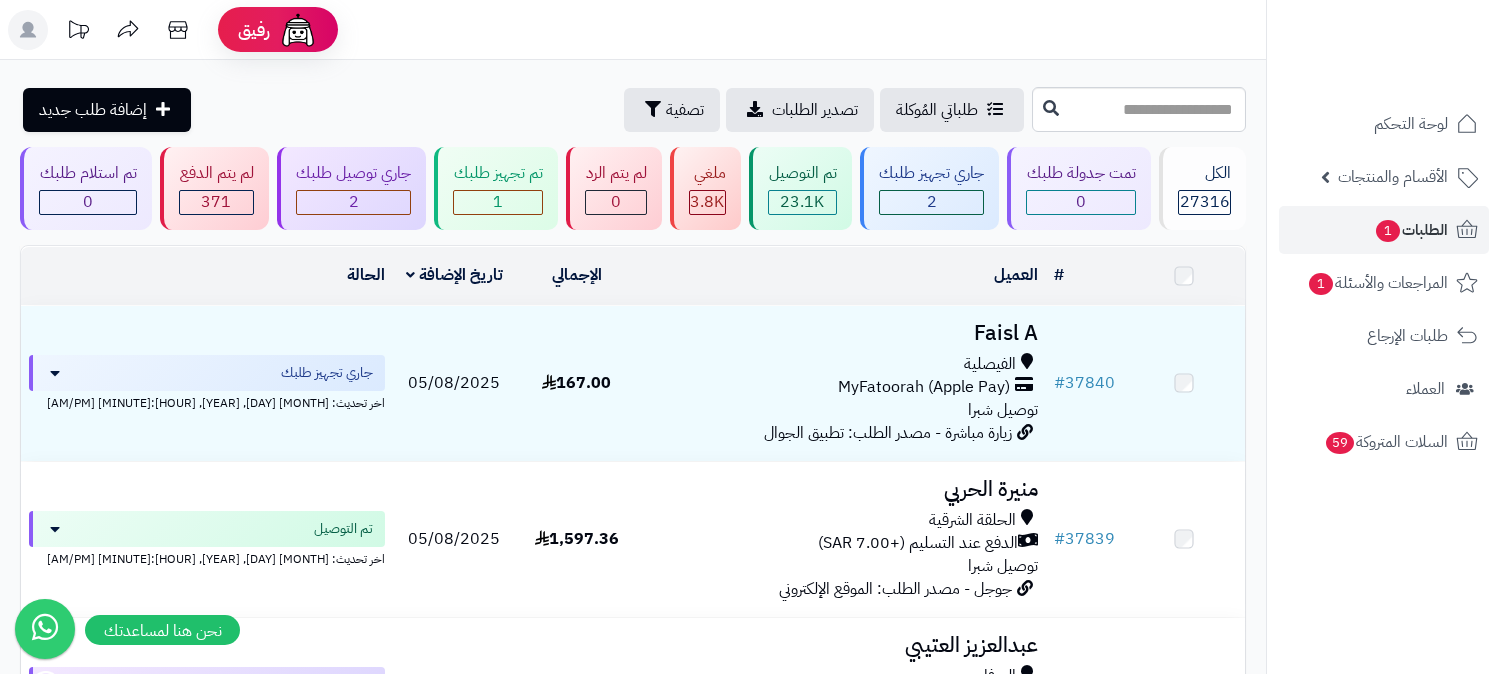 scroll, scrollTop: 0, scrollLeft: 0, axis: both 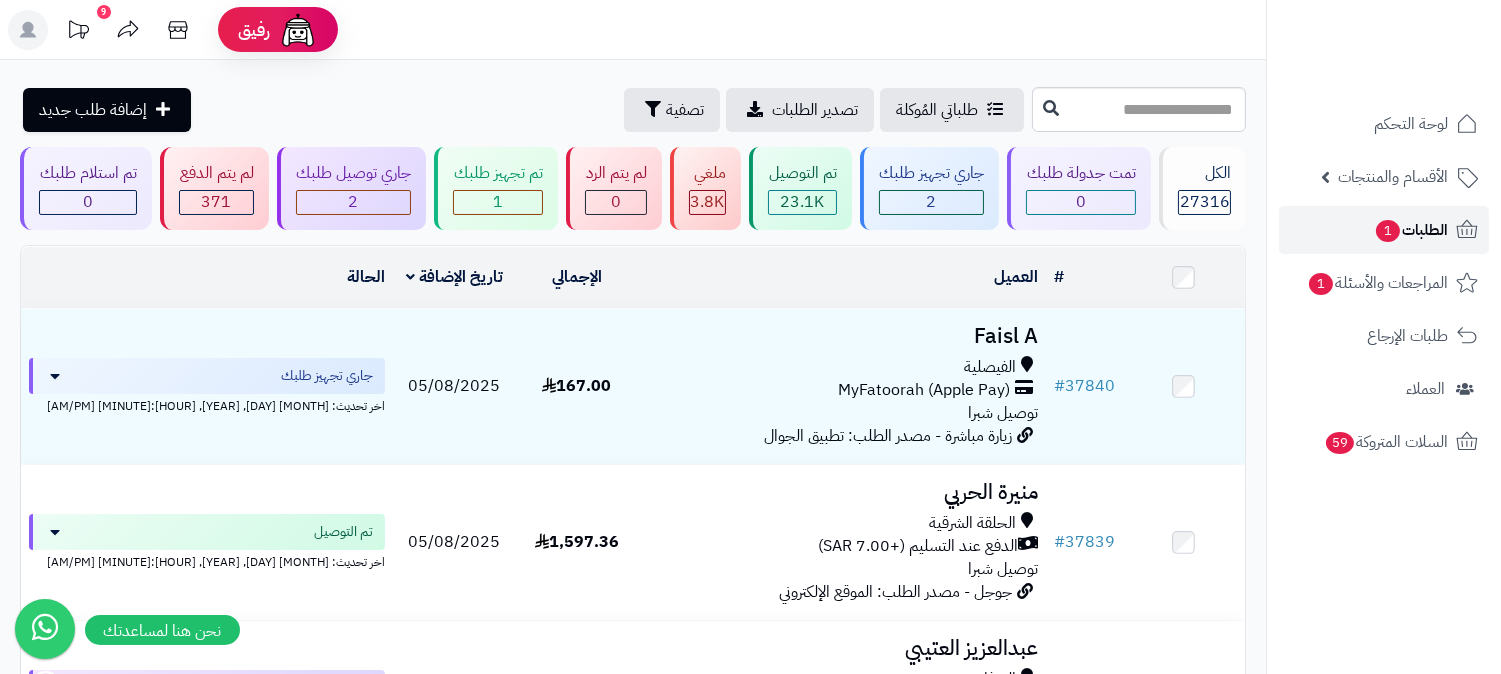 click on "الطلبات  1" at bounding box center (1384, 230) 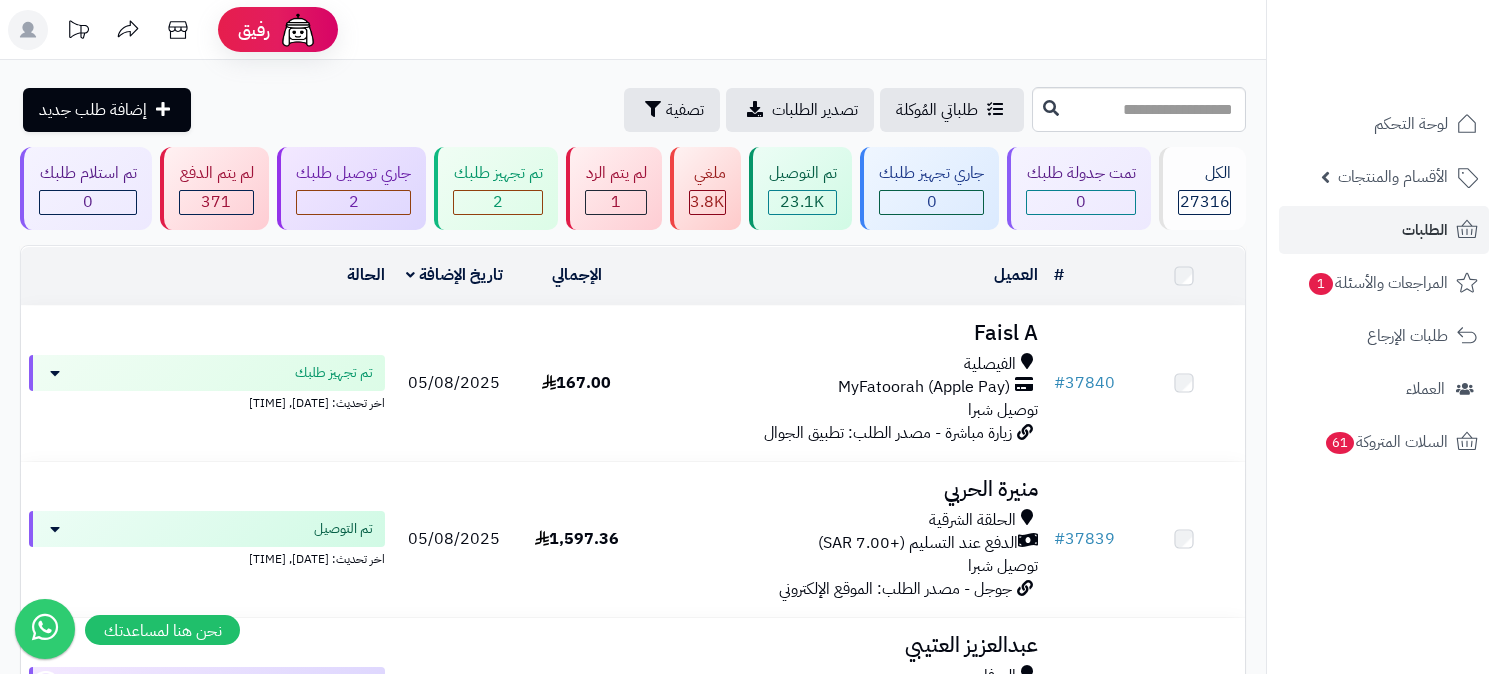 scroll, scrollTop: 0, scrollLeft: 0, axis: both 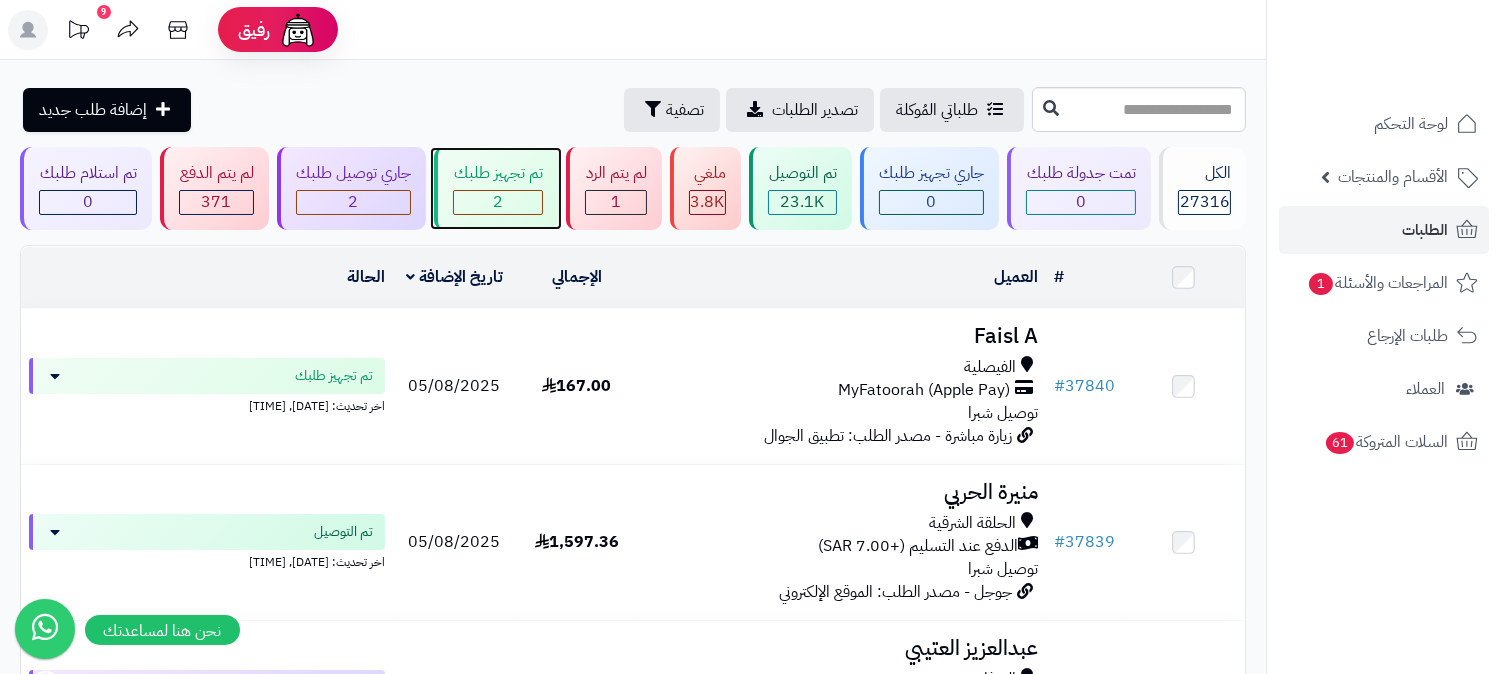 click on "2" at bounding box center [498, 202] 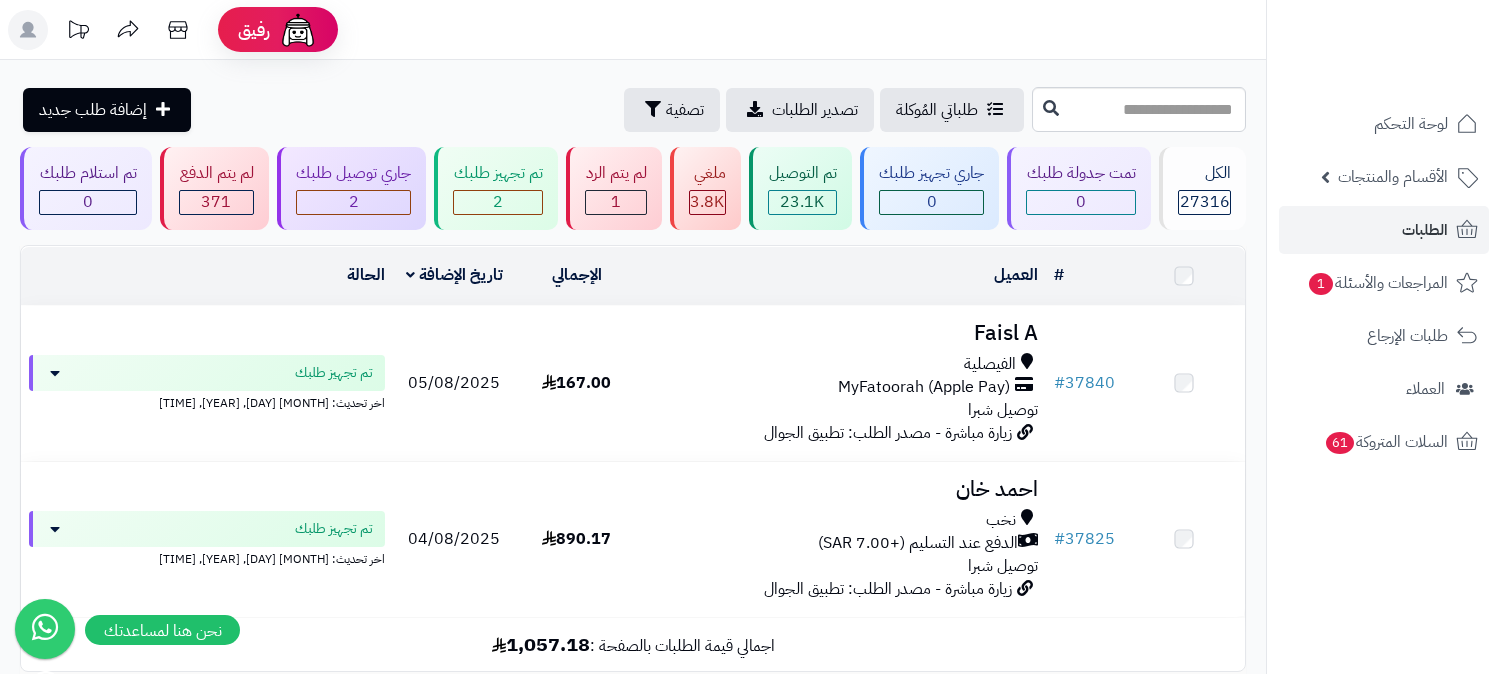 scroll, scrollTop: 0, scrollLeft: 0, axis: both 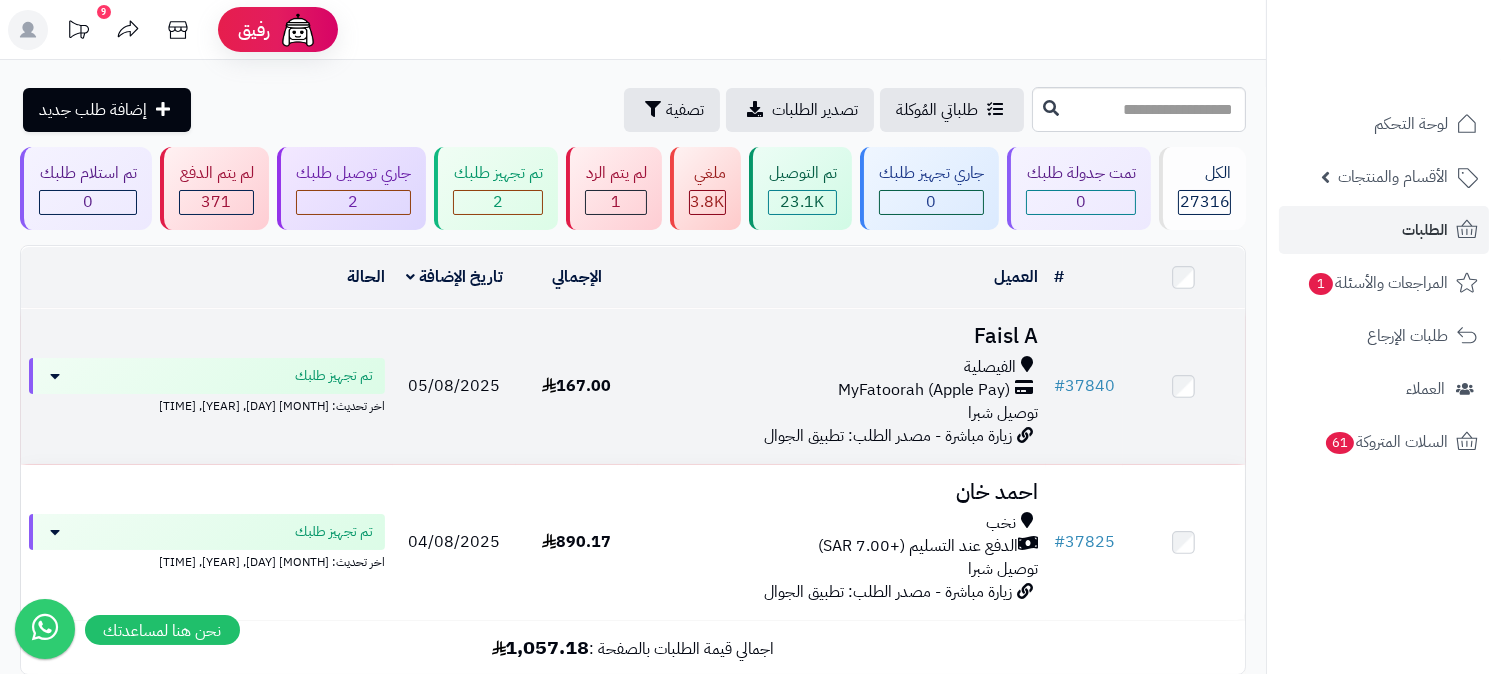 click on "[FIRST] [LAST]
[LOCATION]
[BRAND] ([PAYMENT_METHOD])
توصيل [LOCATION]
[ACTION]       -
مصدر الطلب:
تطبيق الجوال" at bounding box center (842, 386) 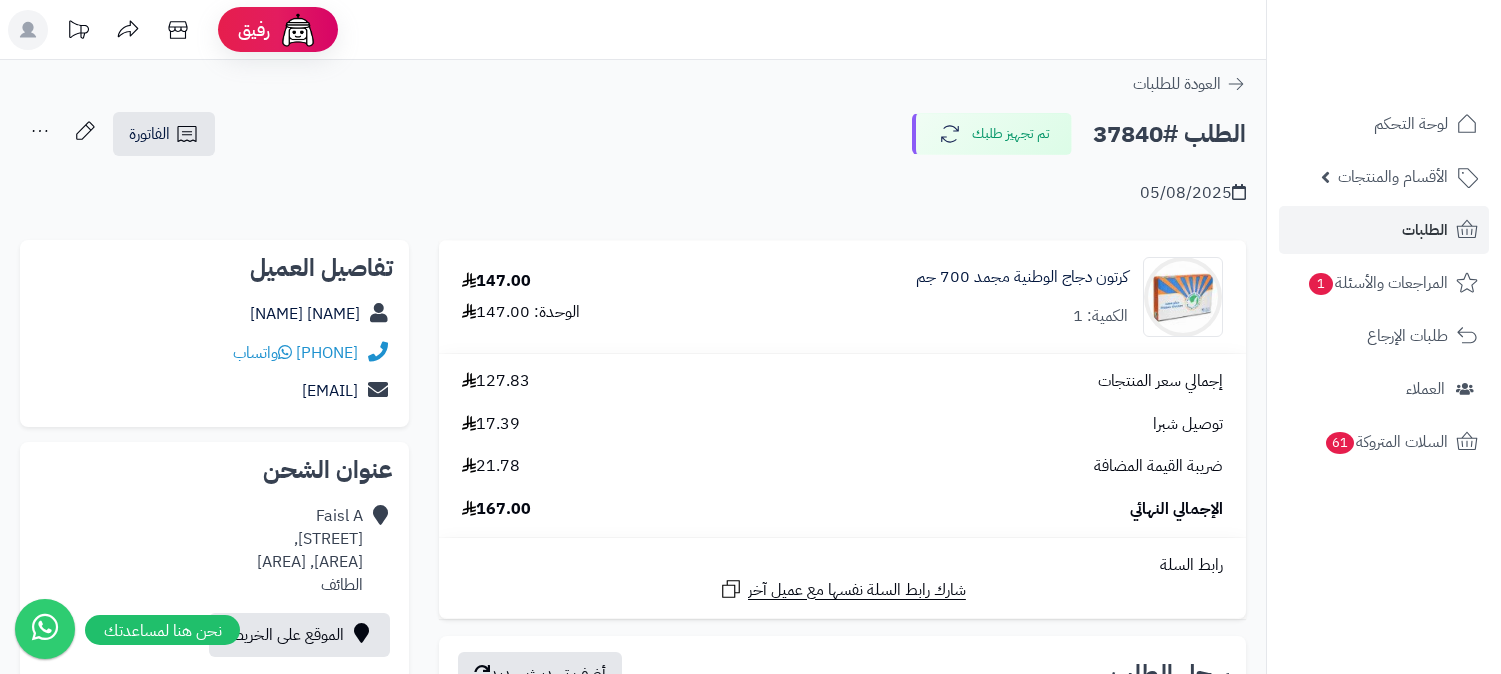 scroll, scrollTop: 0, scrollLeft: 0, axis: both 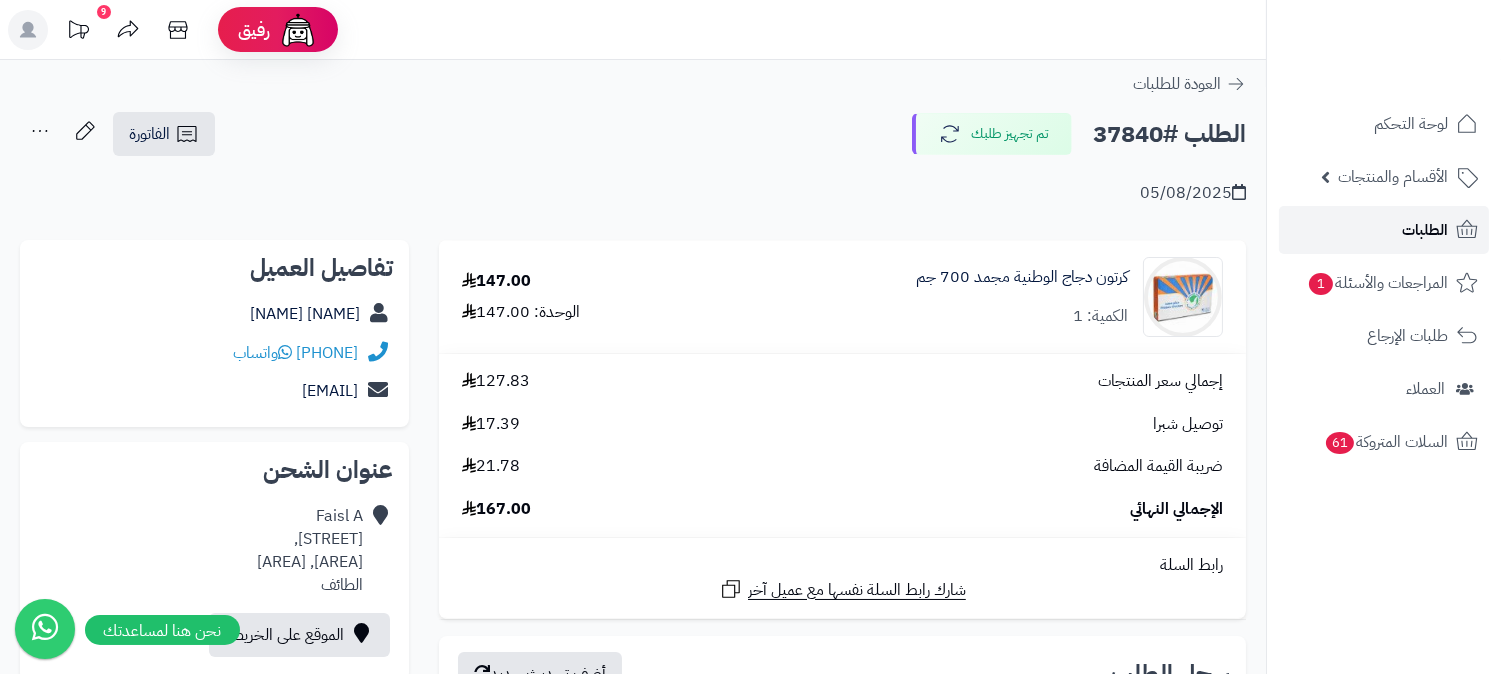 click on "الطلبات" at bounding box center [1384, 230] 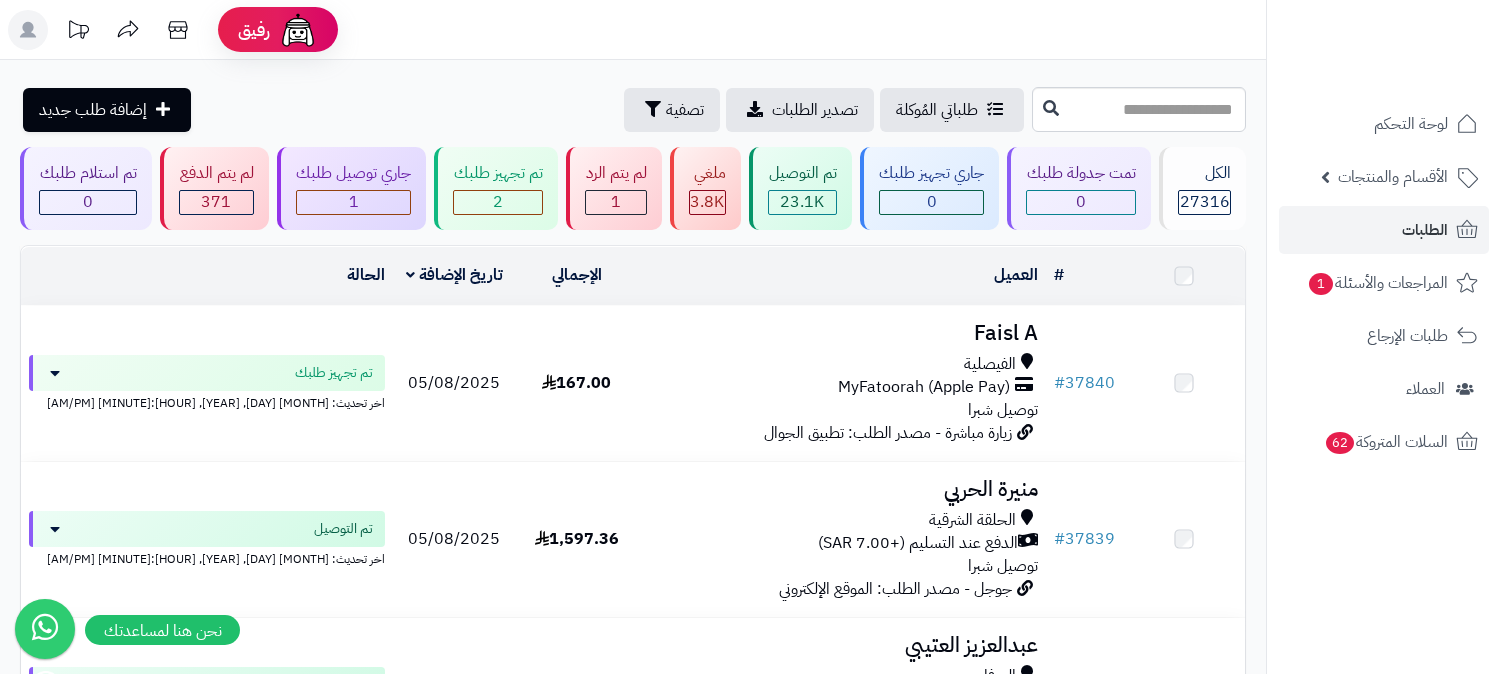 scroll, scrollTop: 0, scrollLeft: 0, axis: both 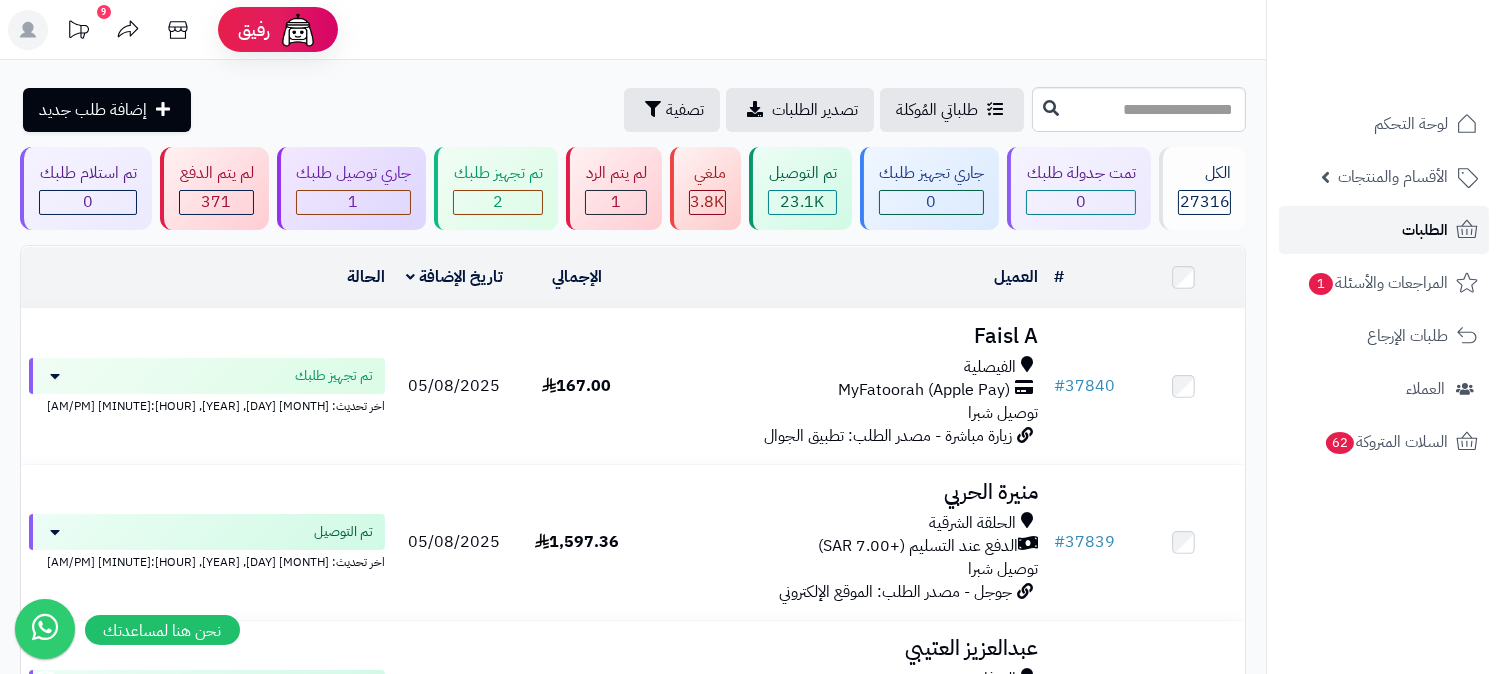 click on "الطلبات" at bounding box center [1425, 230] 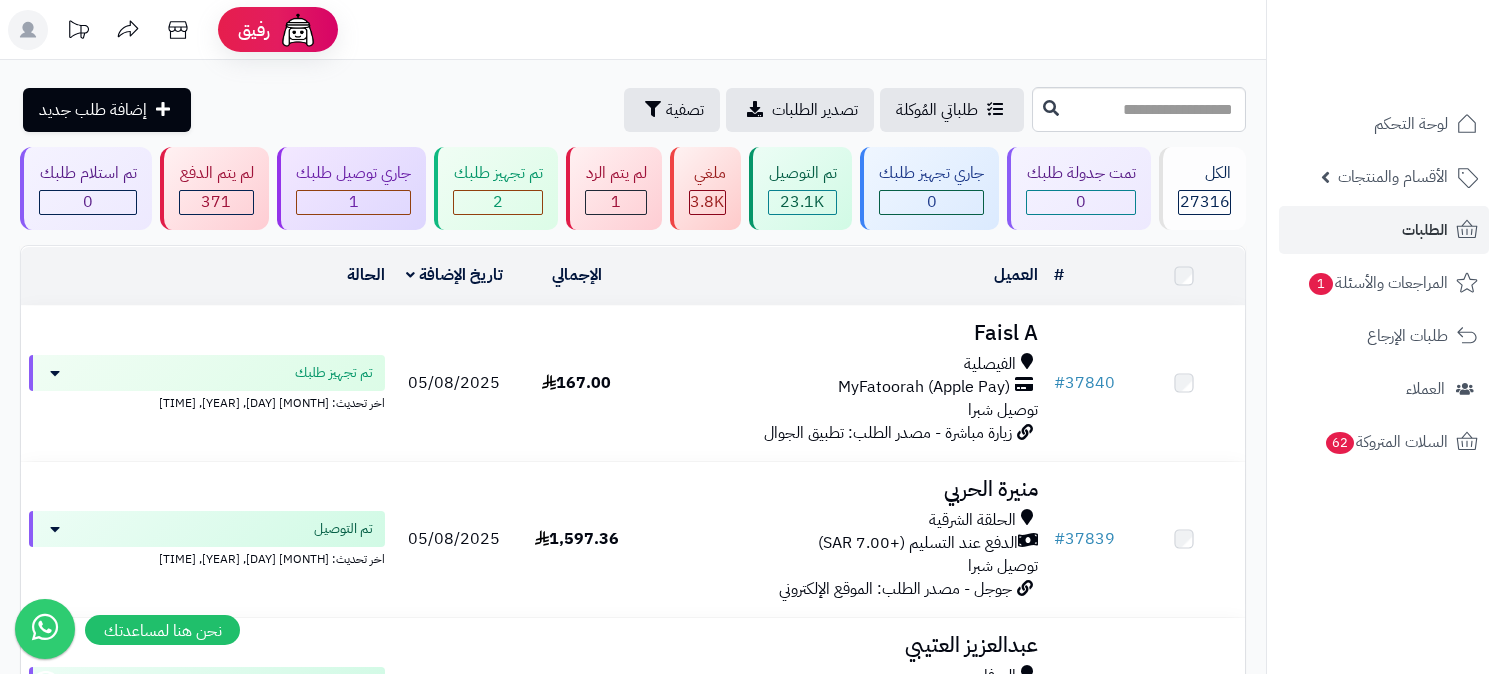 scroll, scrollTop: 0, scrollLeft: 0, axis: both 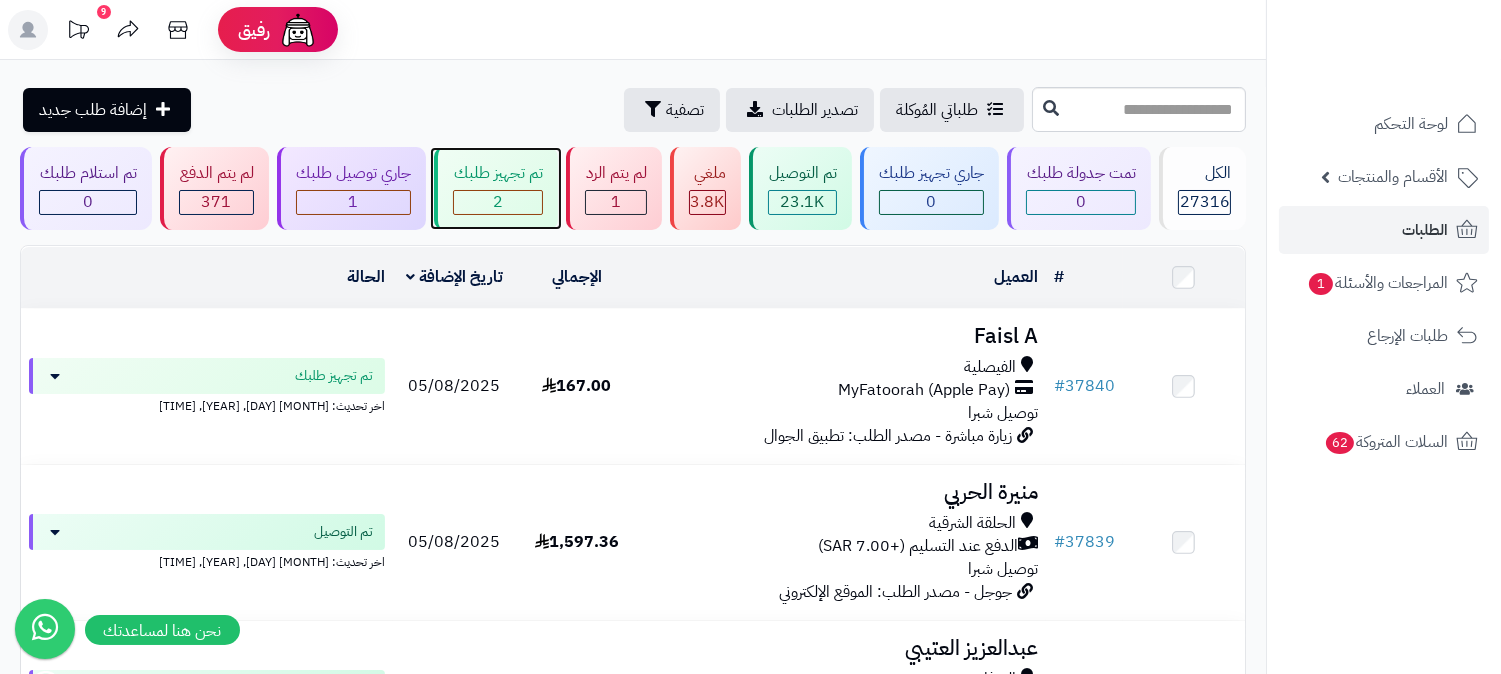 click on "2" at bounding box center [498, 202] 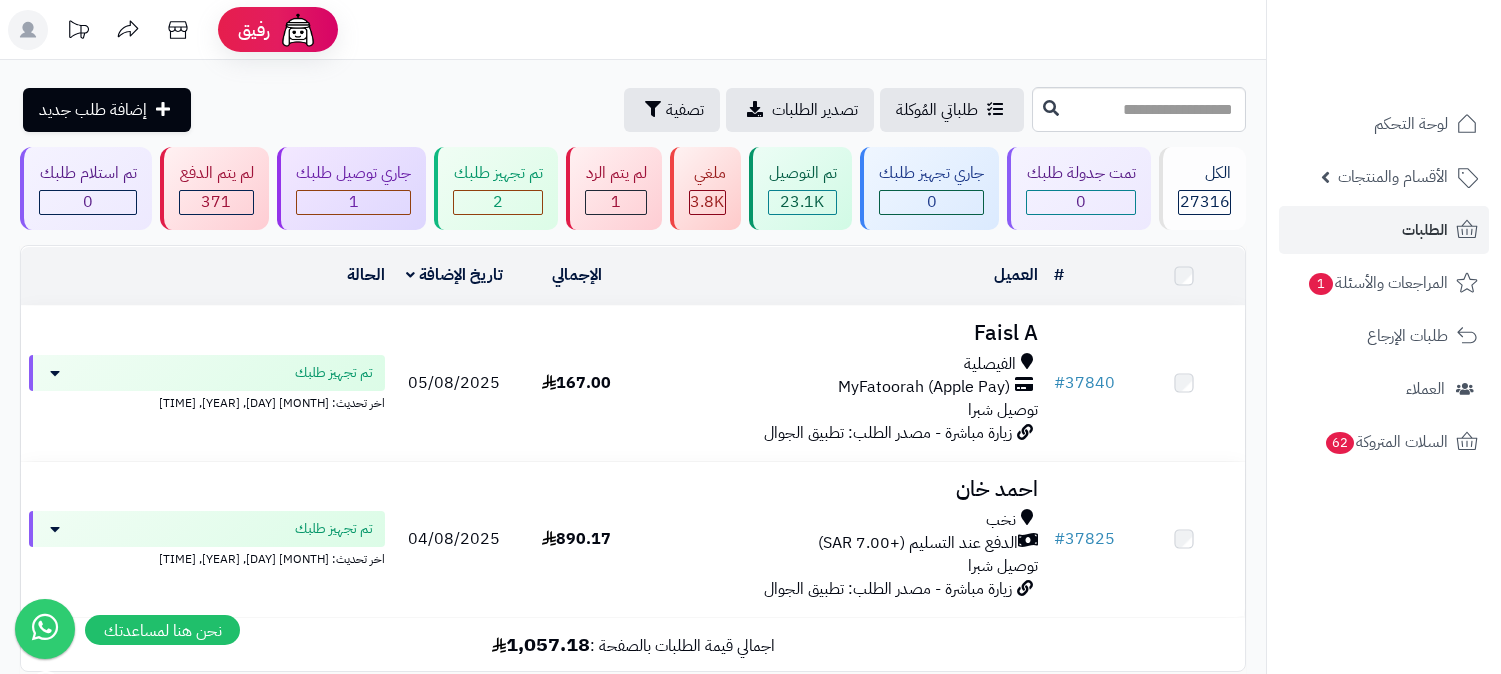 scroll, scrollTop: 0, scrollLeft: 0, axis: both 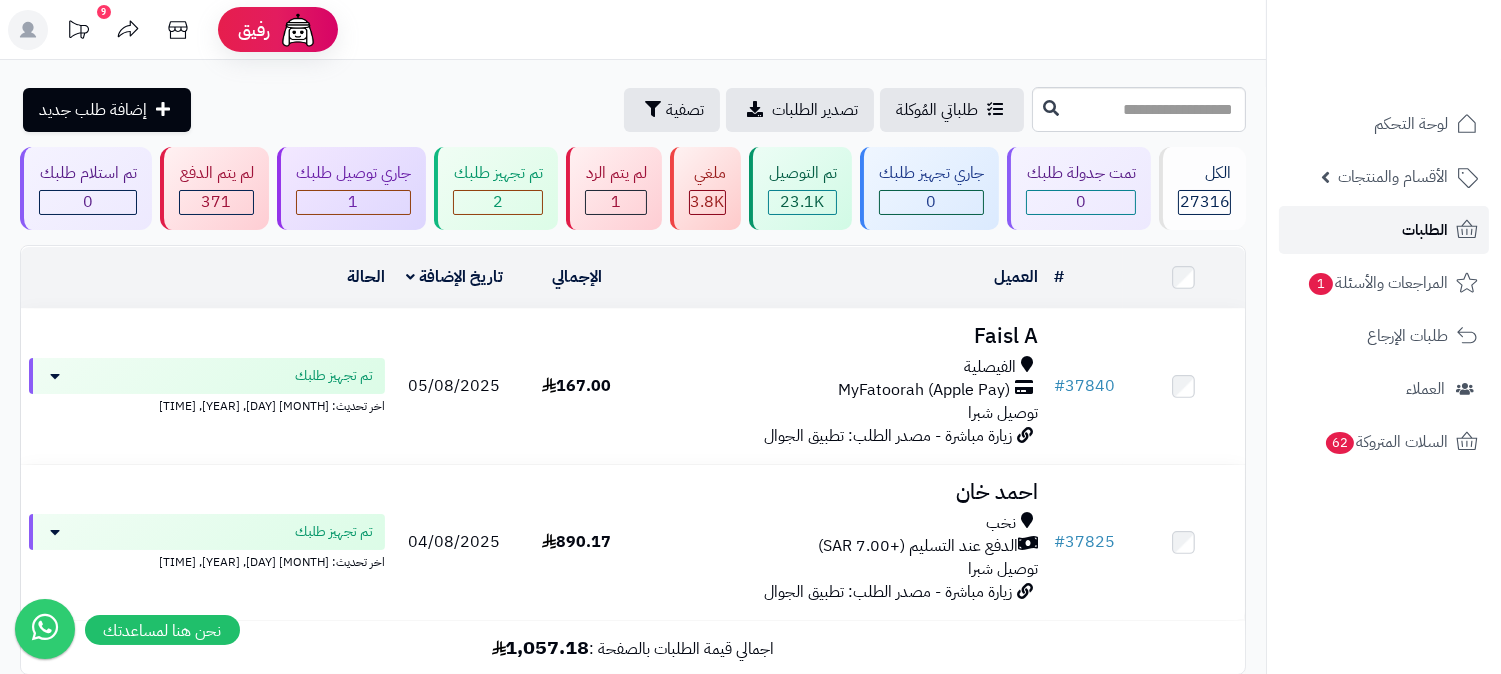 click on "الطلبات" at bounding box center [1425, 230] 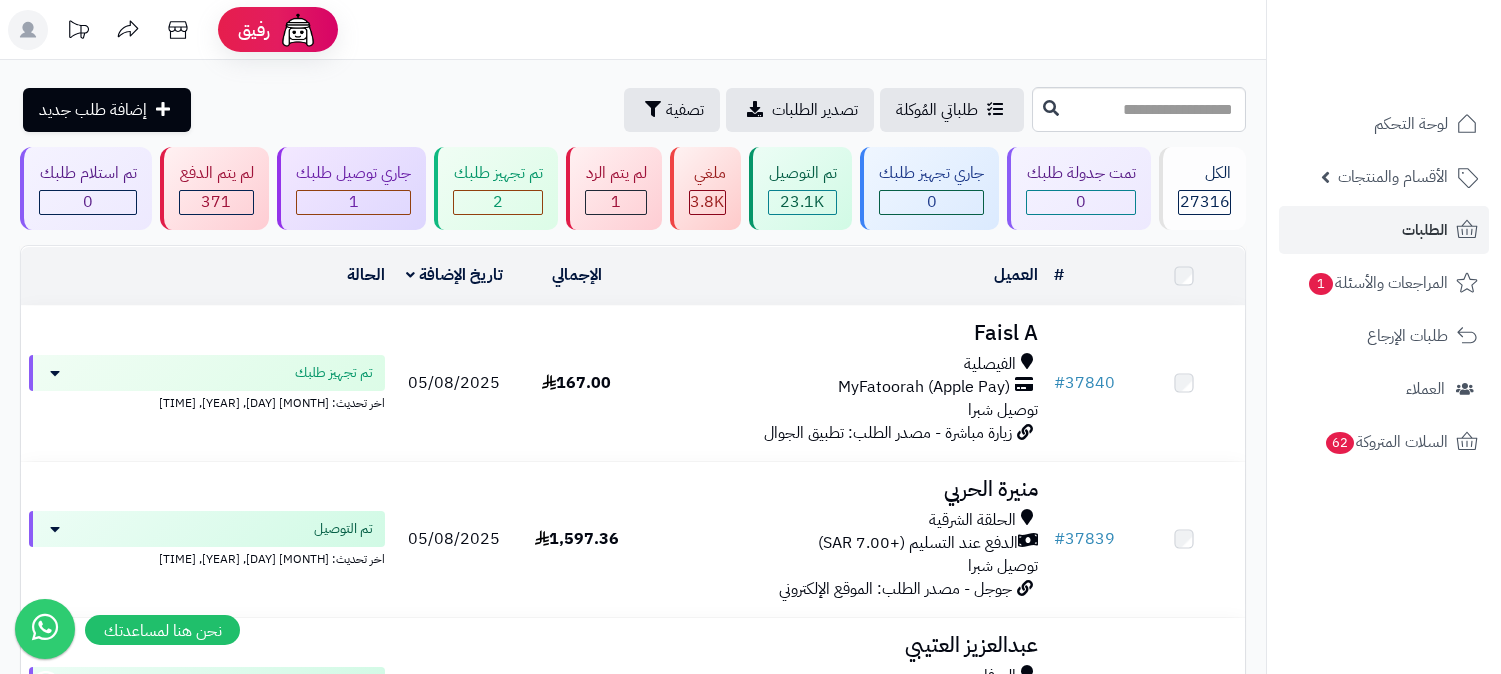scroll, scrollTop: 0, scrollLeft: 0, axis: both 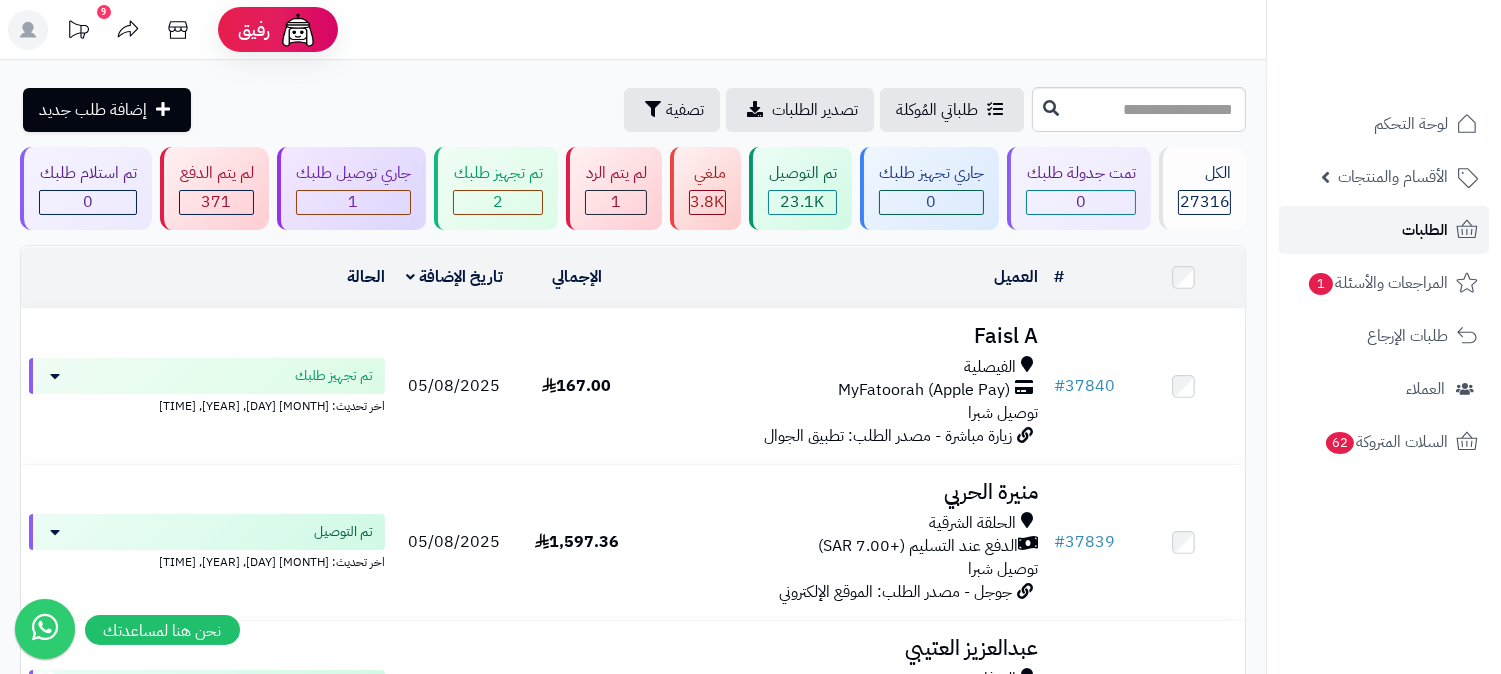 click on "الطلبات" at bounding box center (1384, 230) 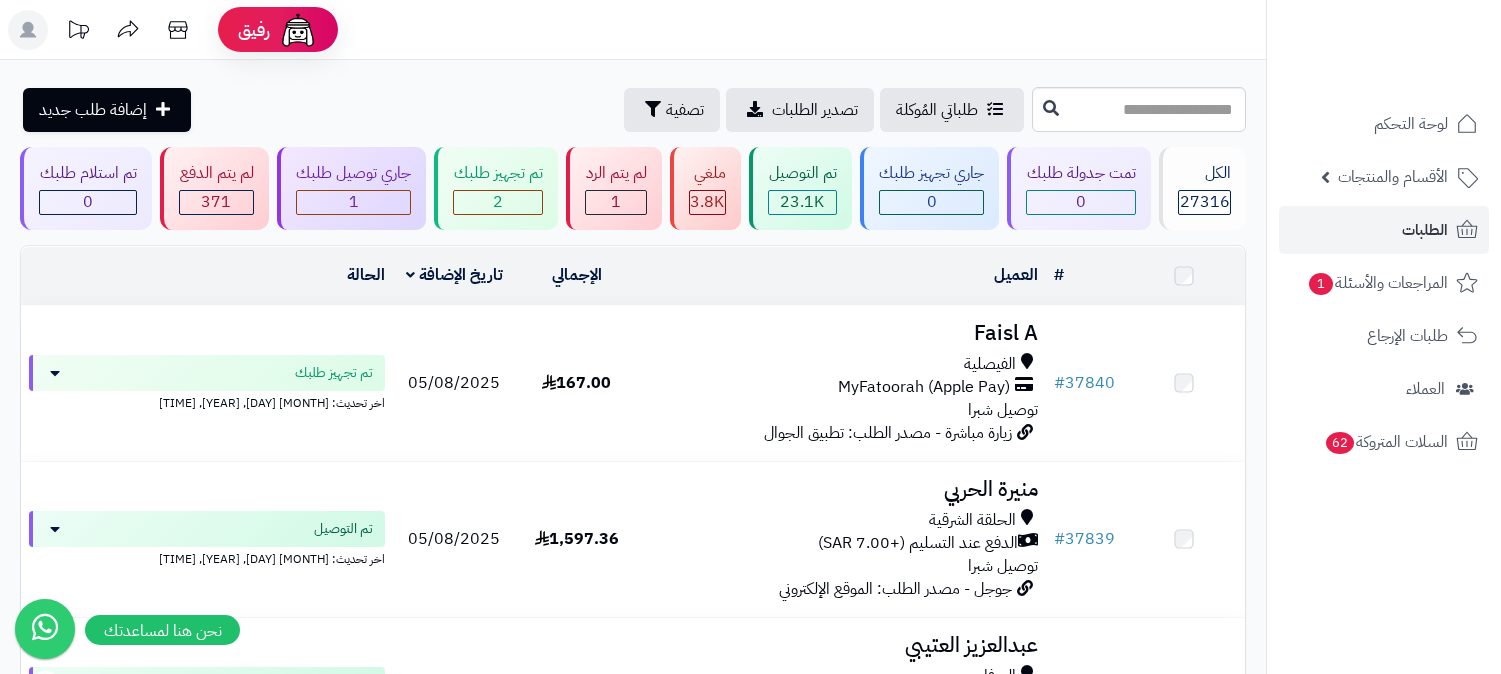 scroll, scrollTop: 0, scrollLeft: 0, axis: both 